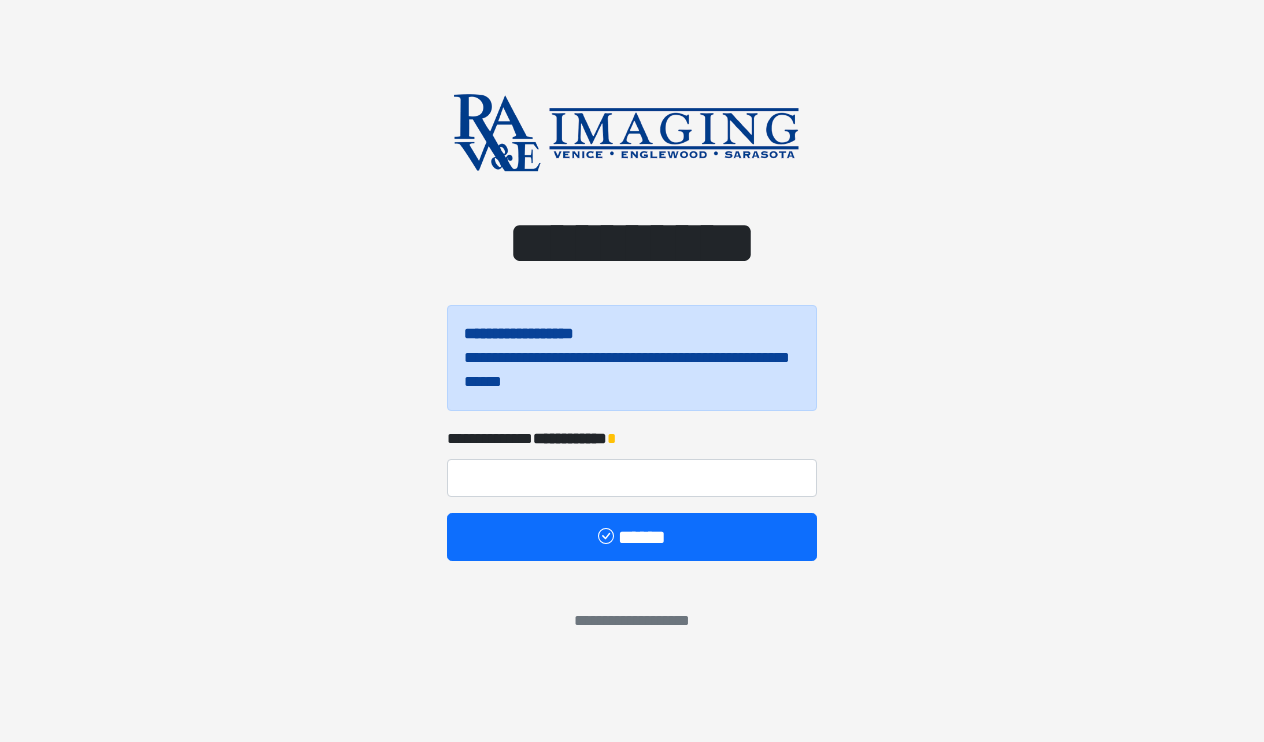 scroll, scrollTop: 0, scrollLeft: 0, axis: both 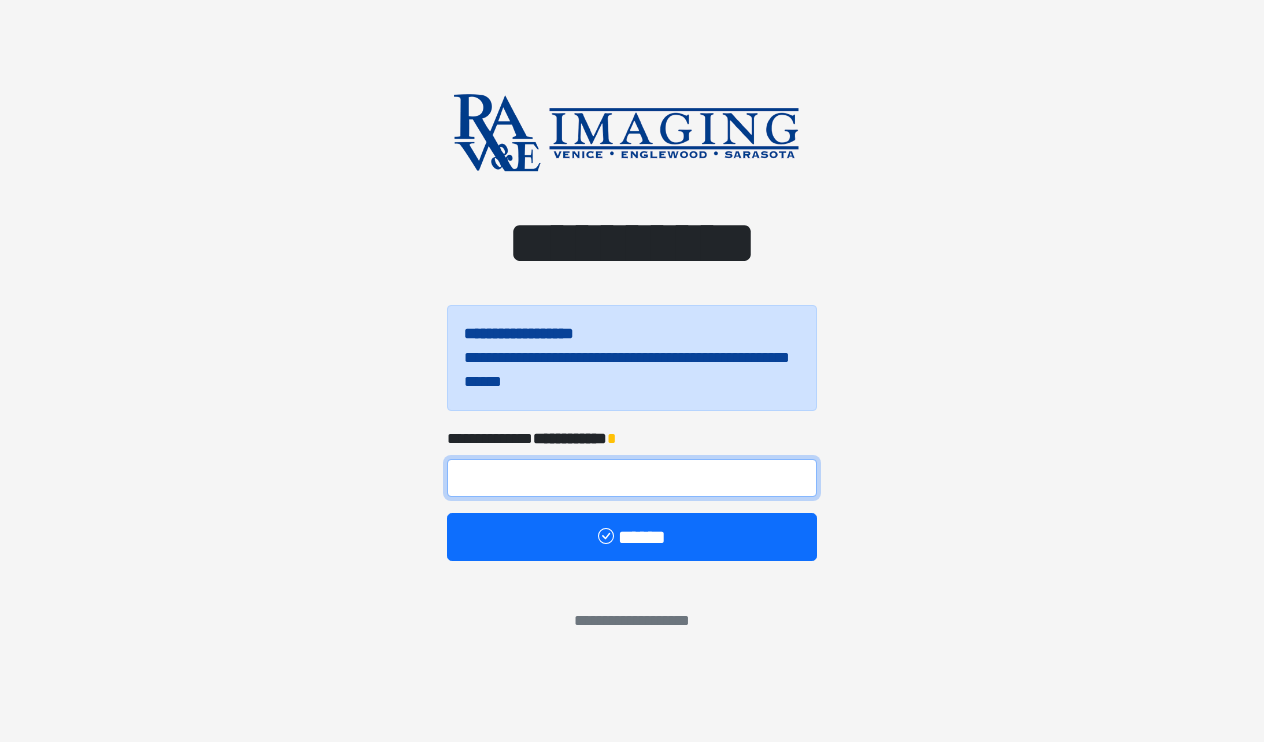 click at bounding box center [632, 478] 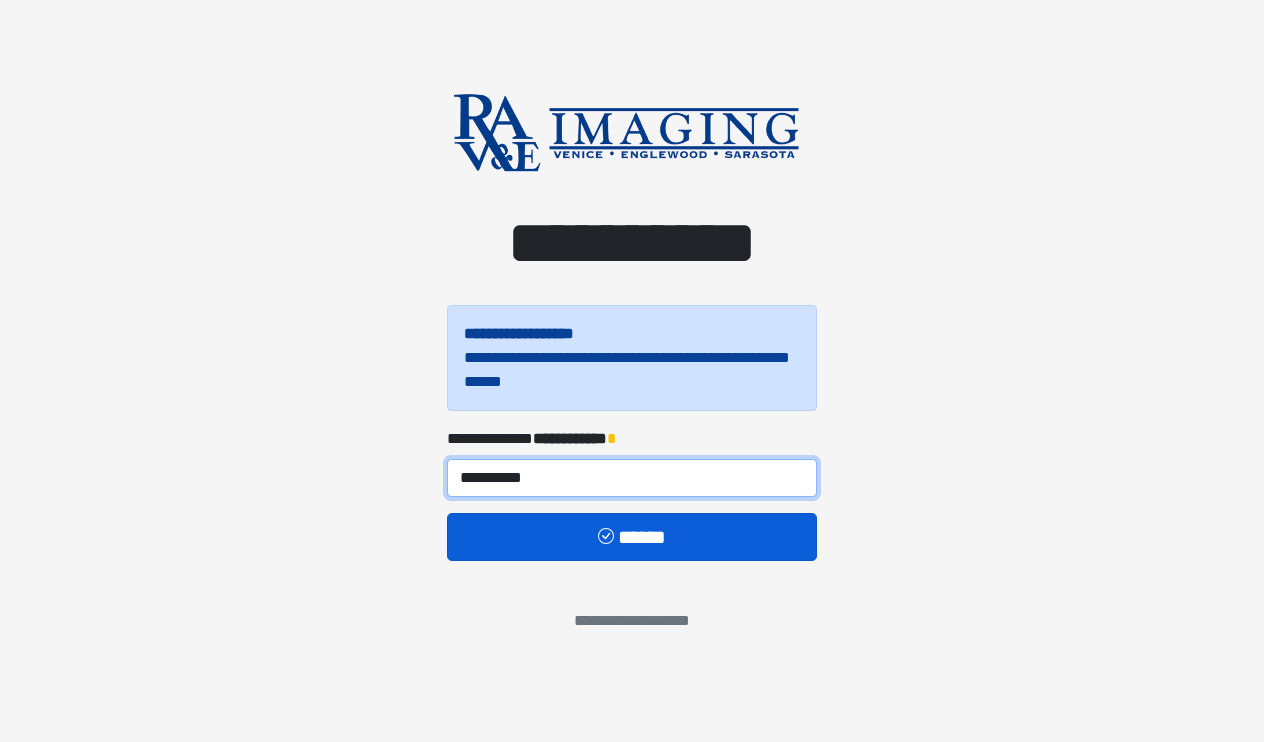 type on "**********" 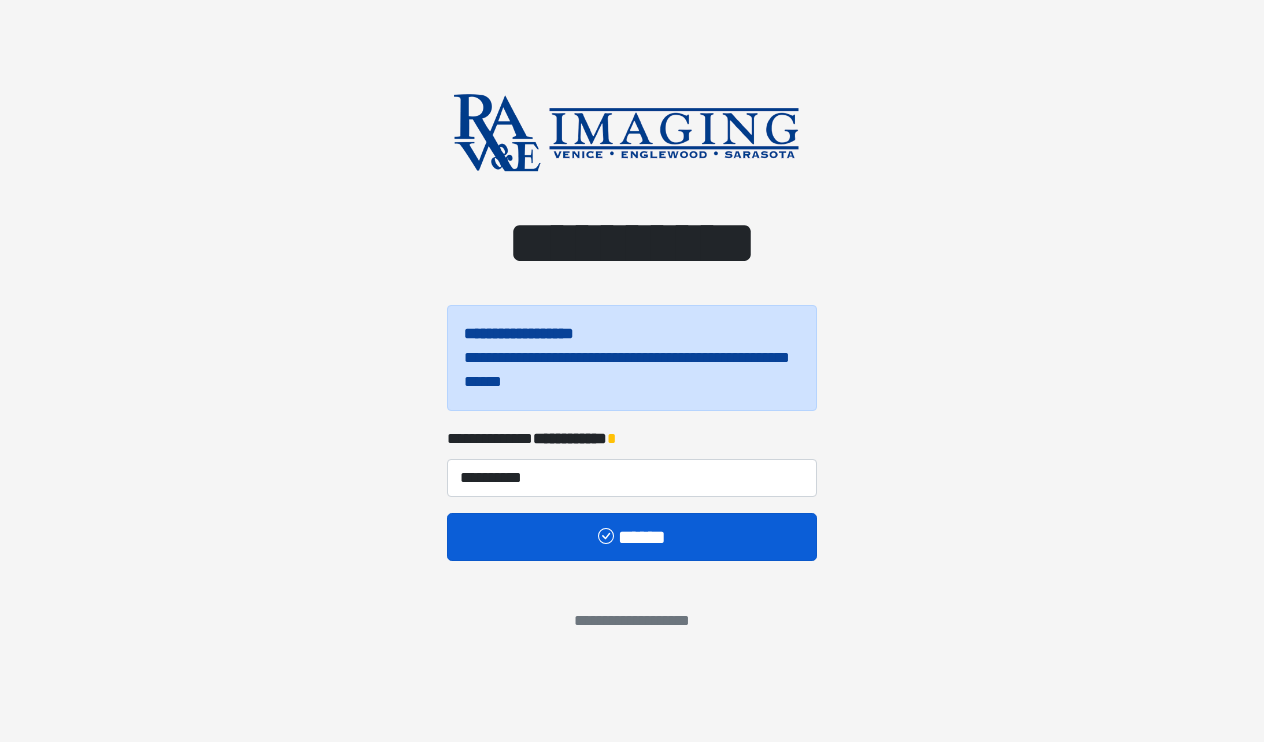 click on "******" at bounding box center [632, 537] 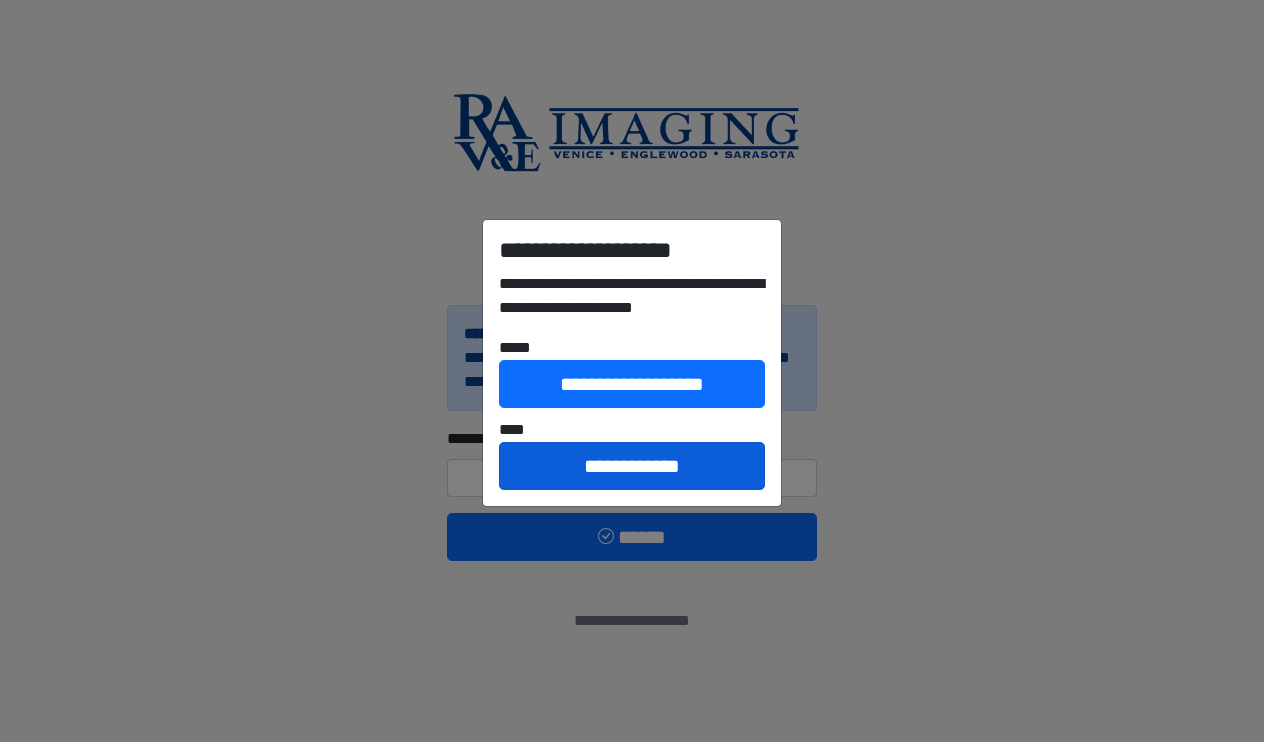 click on "**********" at bounding box center [632, 466] 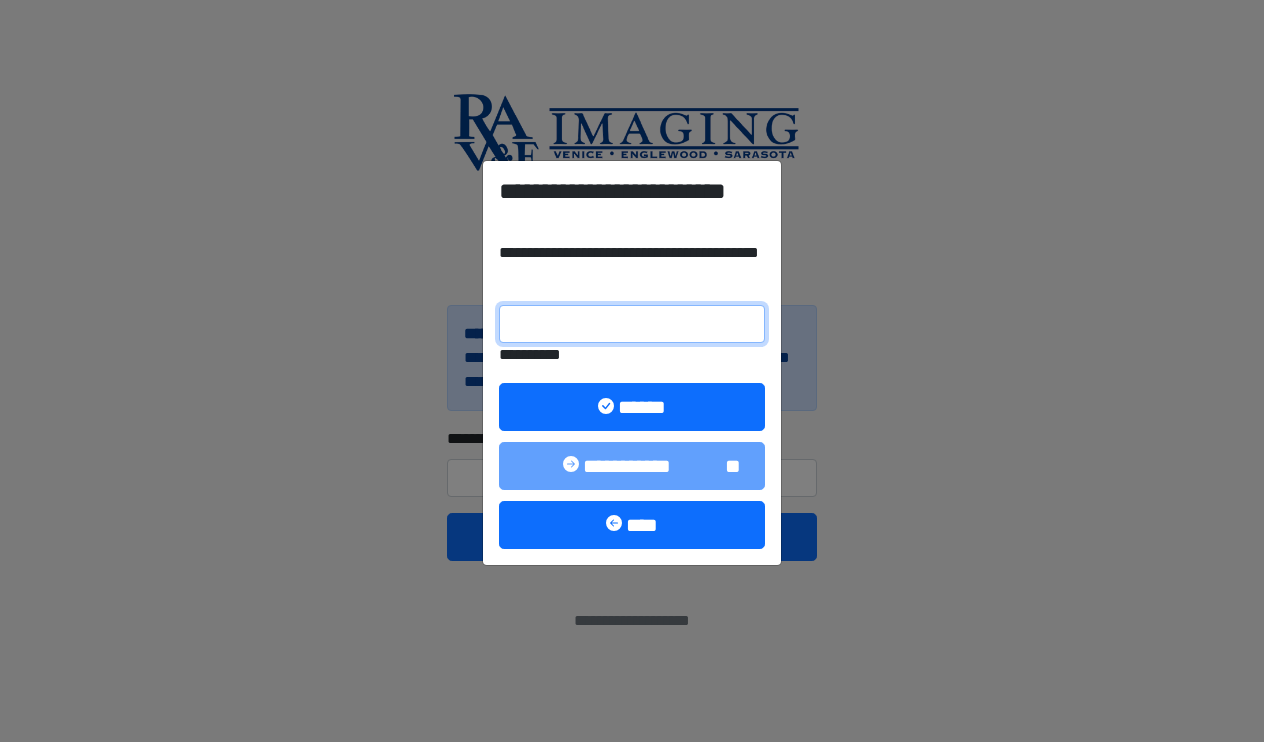 click on "**********" at bounding box center (632, 324) 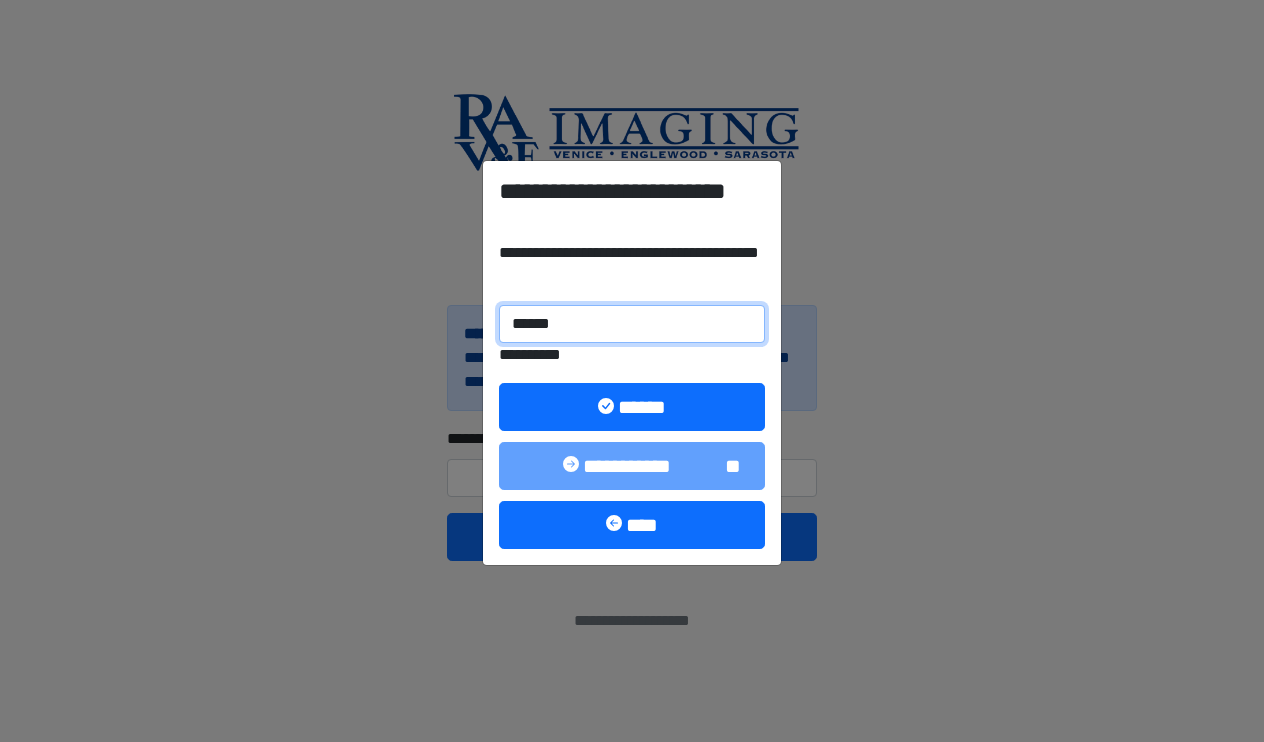 type on "******" 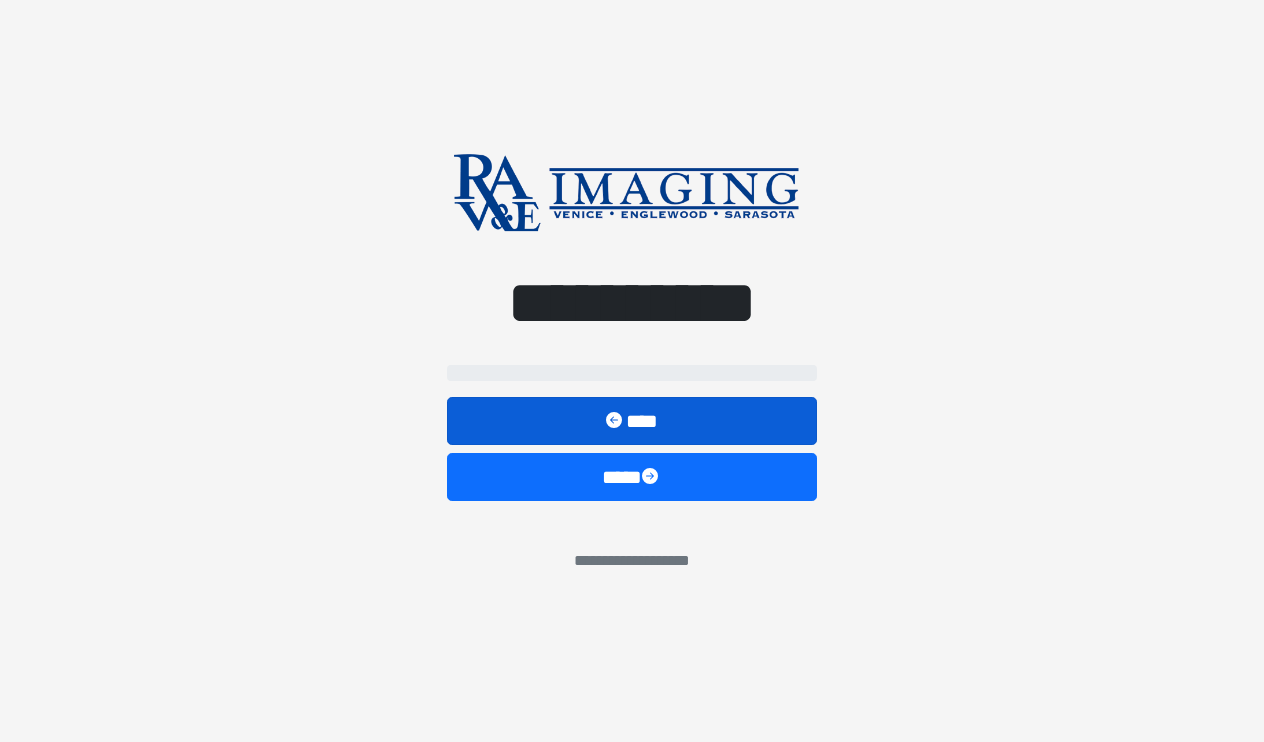 click on "****" at bounding box center [632, 421] 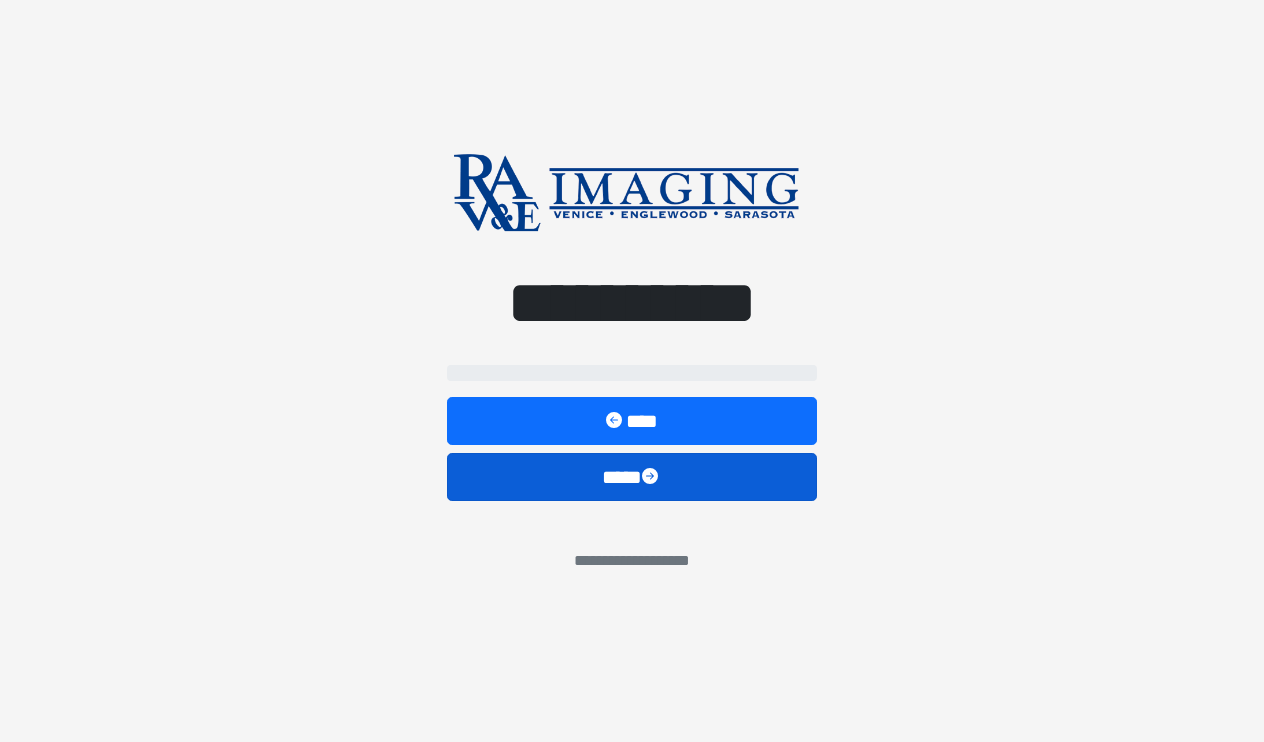 click on "****" at bounding box center (632, 477) 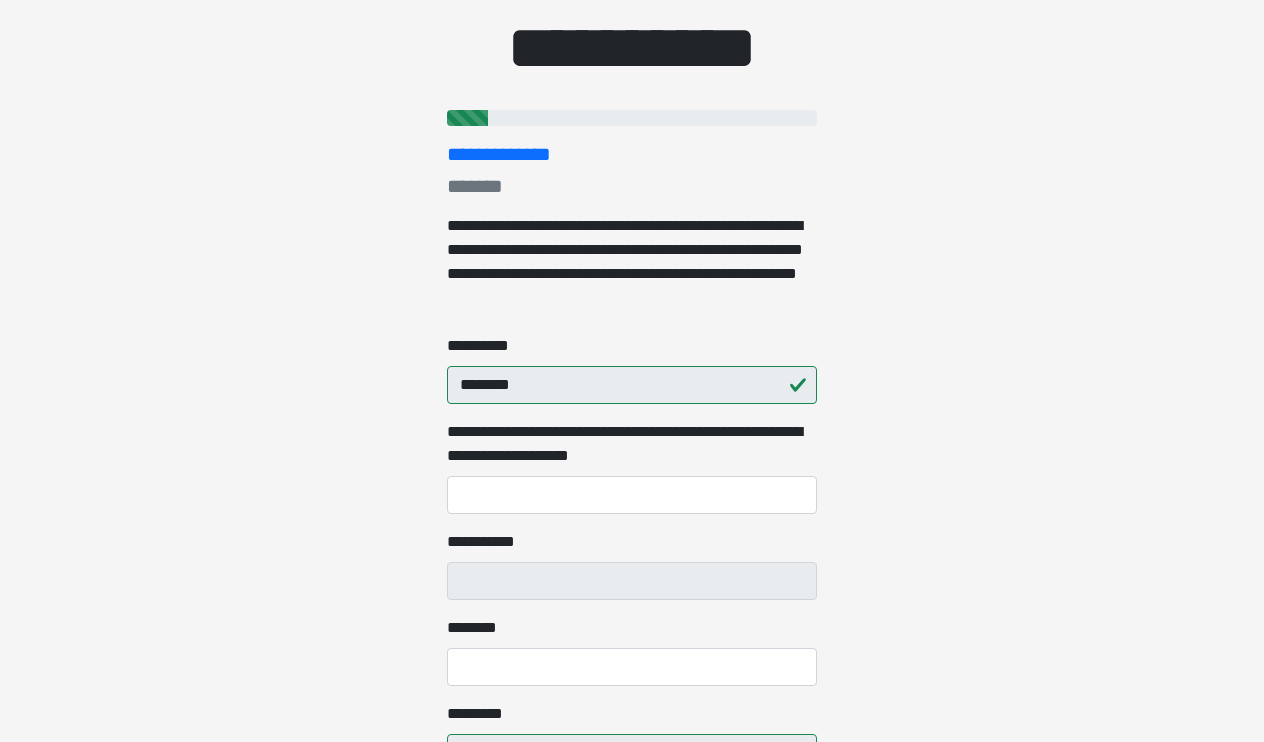 scroll, scrollTop: 195, scrollLeft: 0, axis: vertical 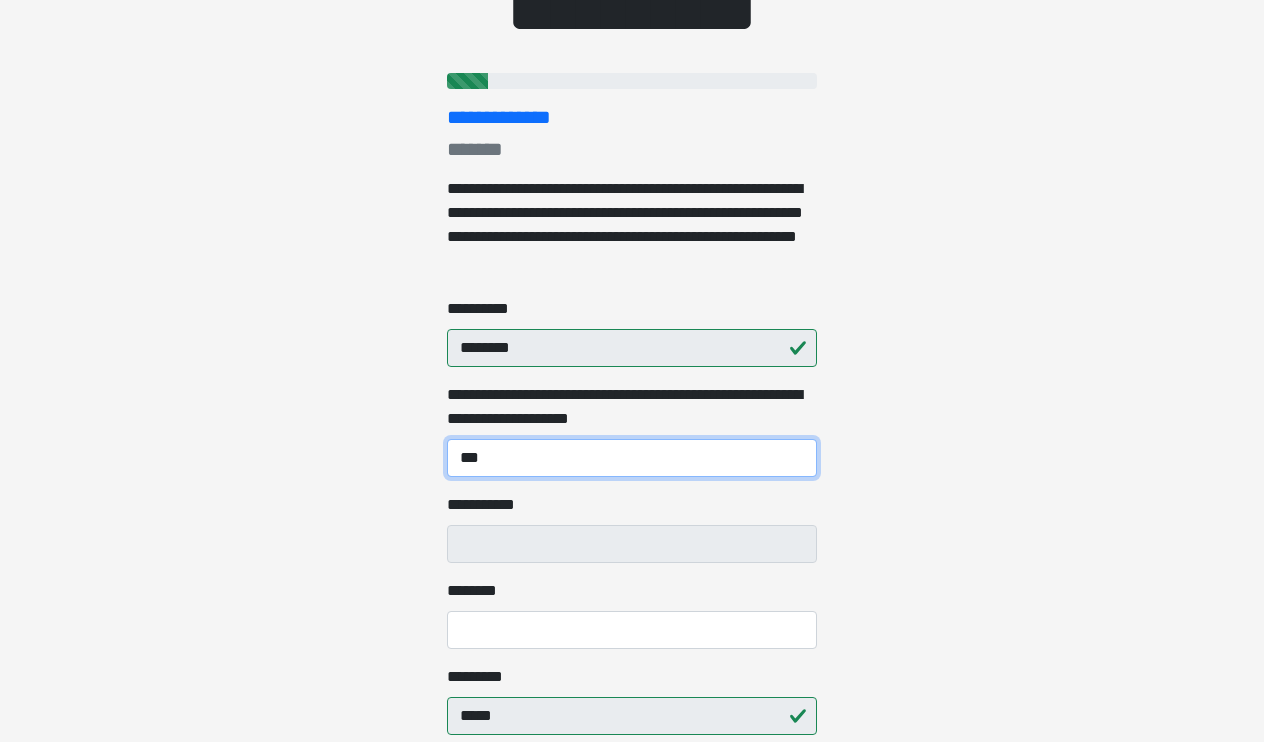 type on "***" 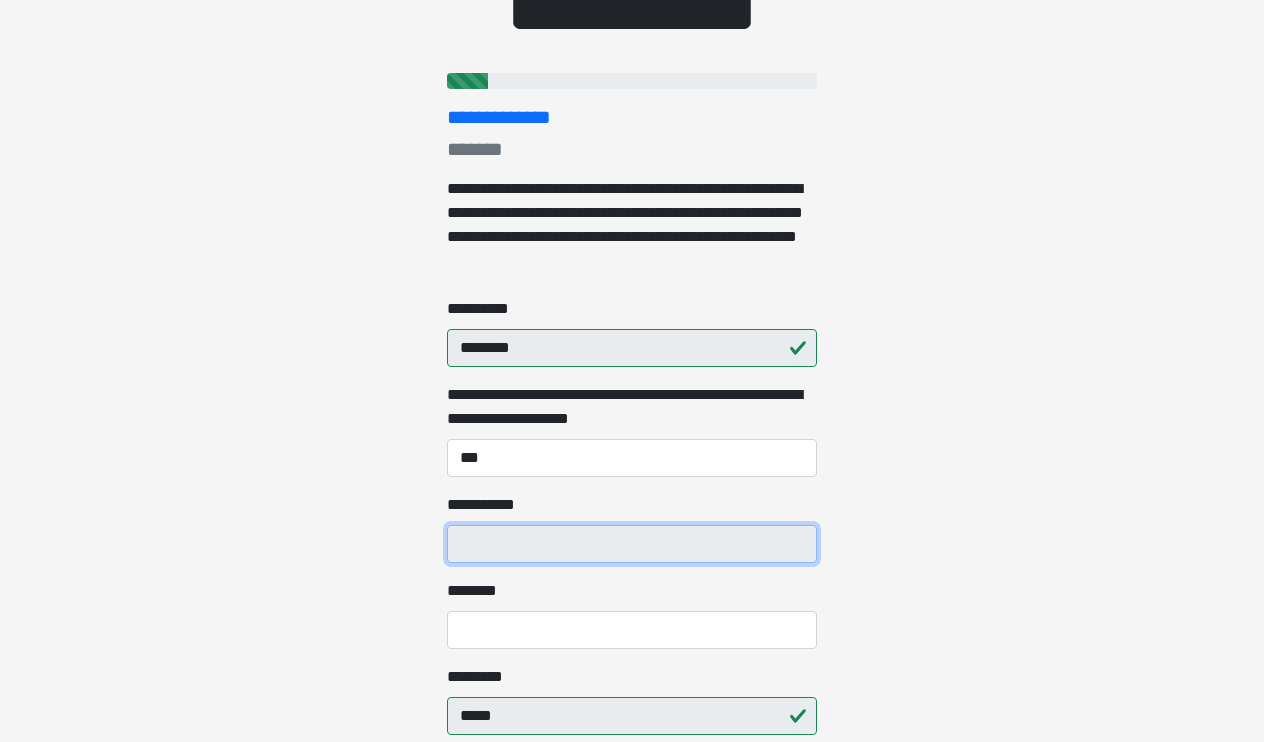click on "**********" at bounding box center [632, 544] 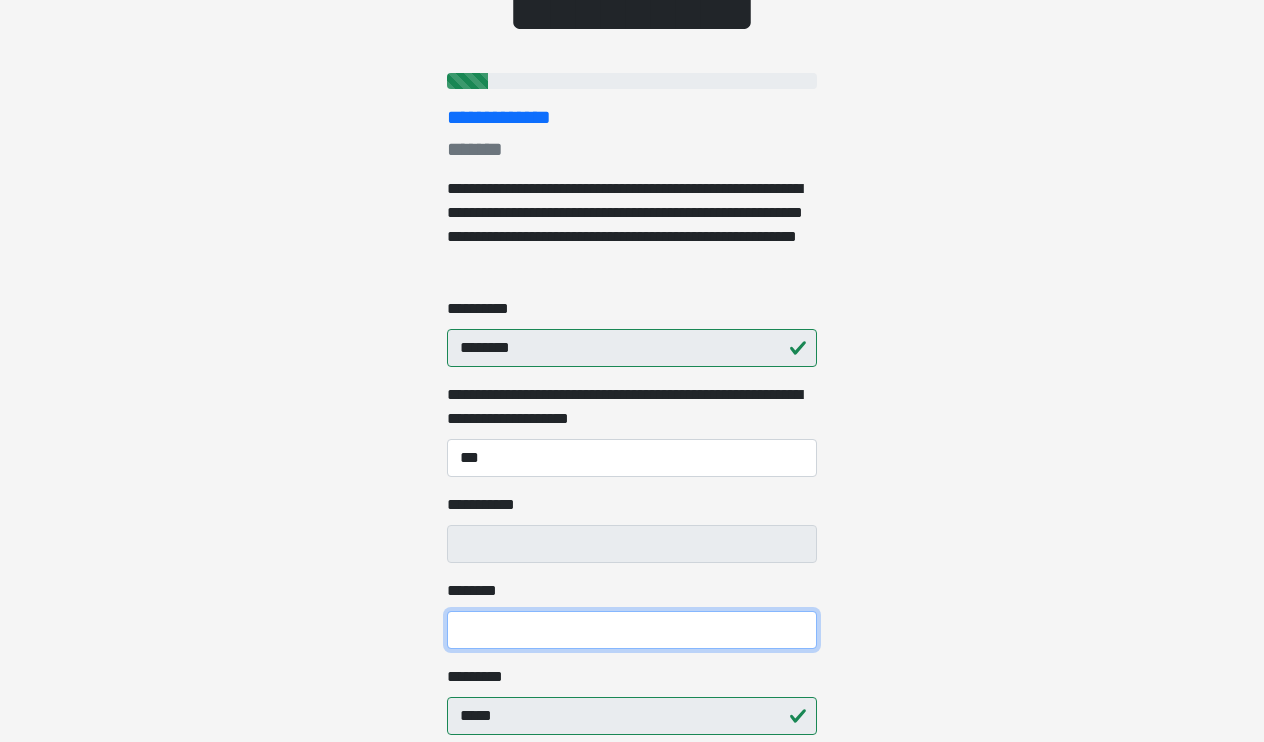 click on "********" at bounding box center (632, 630) 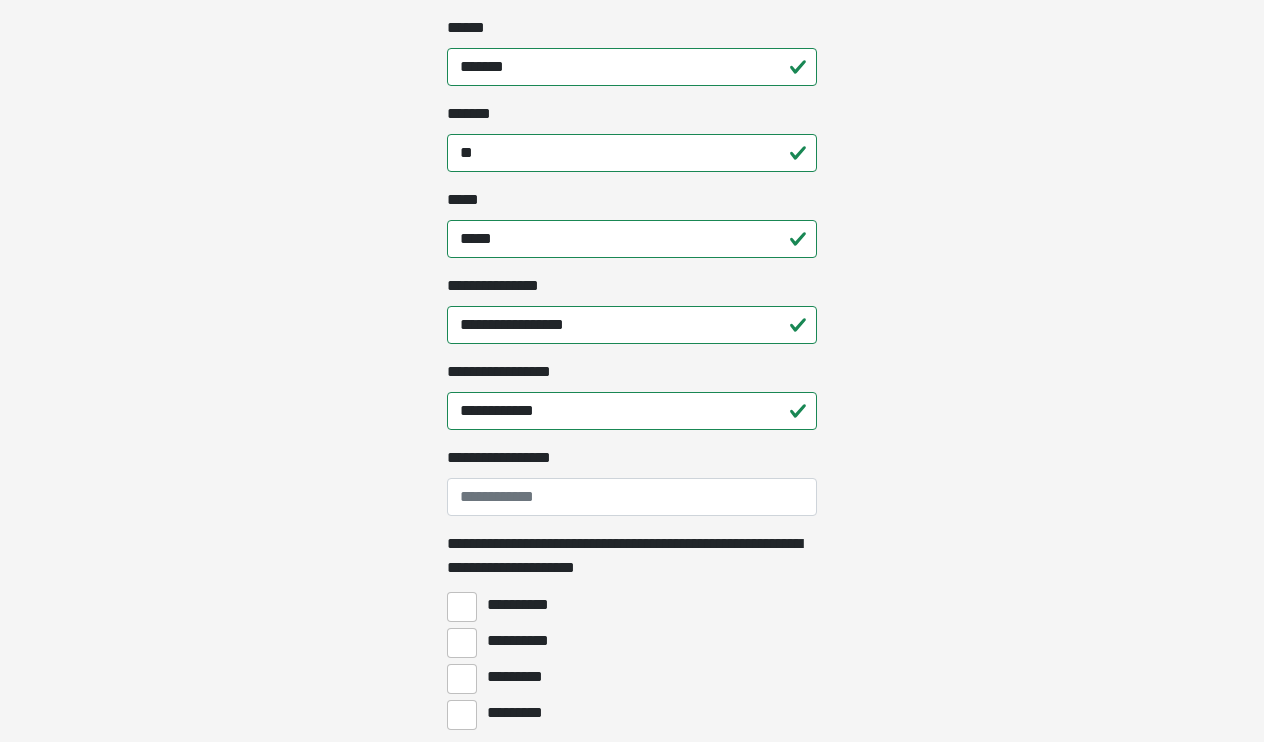 scroll, scrollTop: 1204, scrollLeft: 0, axis: vertical 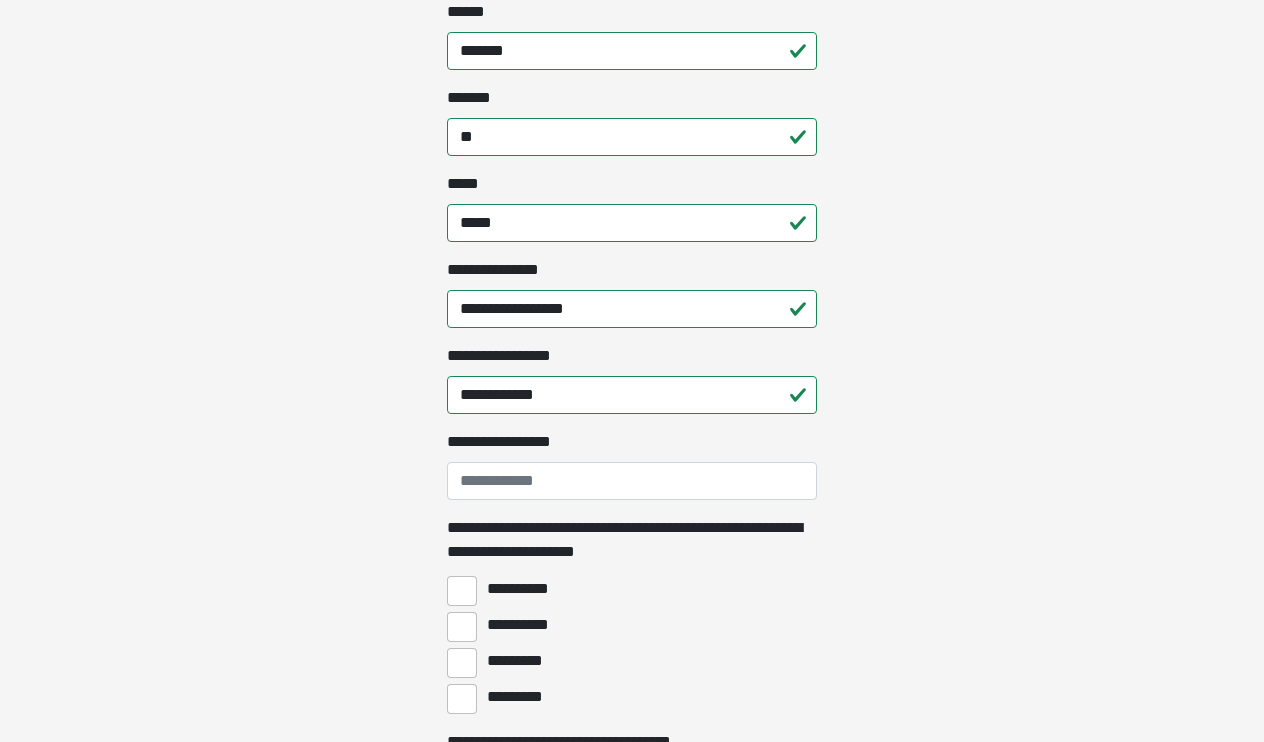 click on "**********" at bounding box center (462, 627) 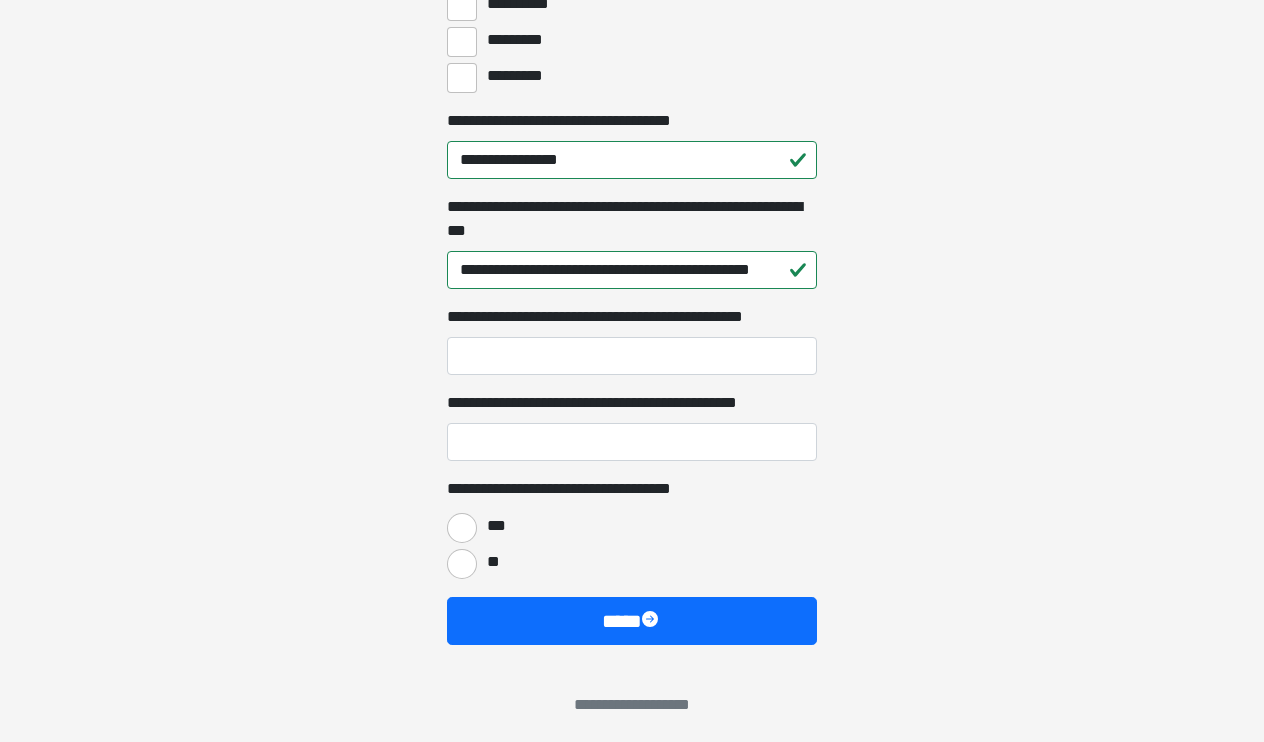scroll, scrollTop: 1828, scrollLeft: 0, axis: vertical 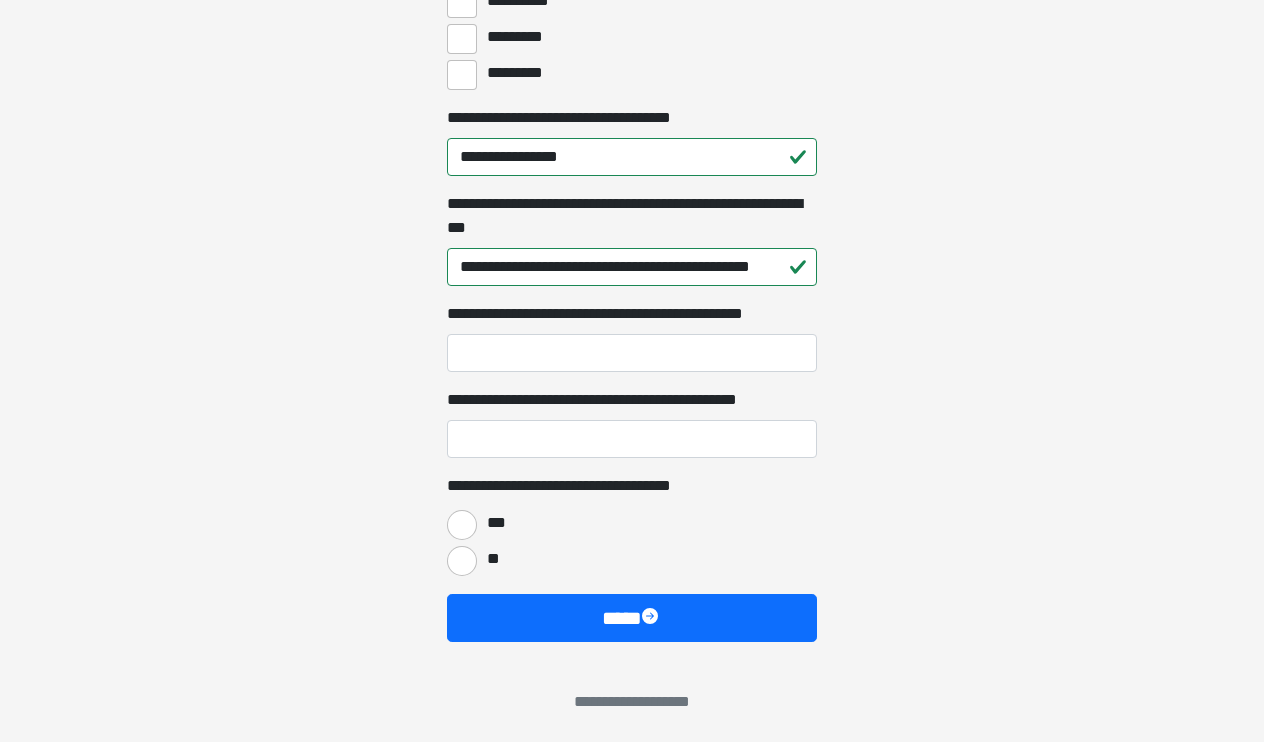click on "***" at bounding box center (462, 525) 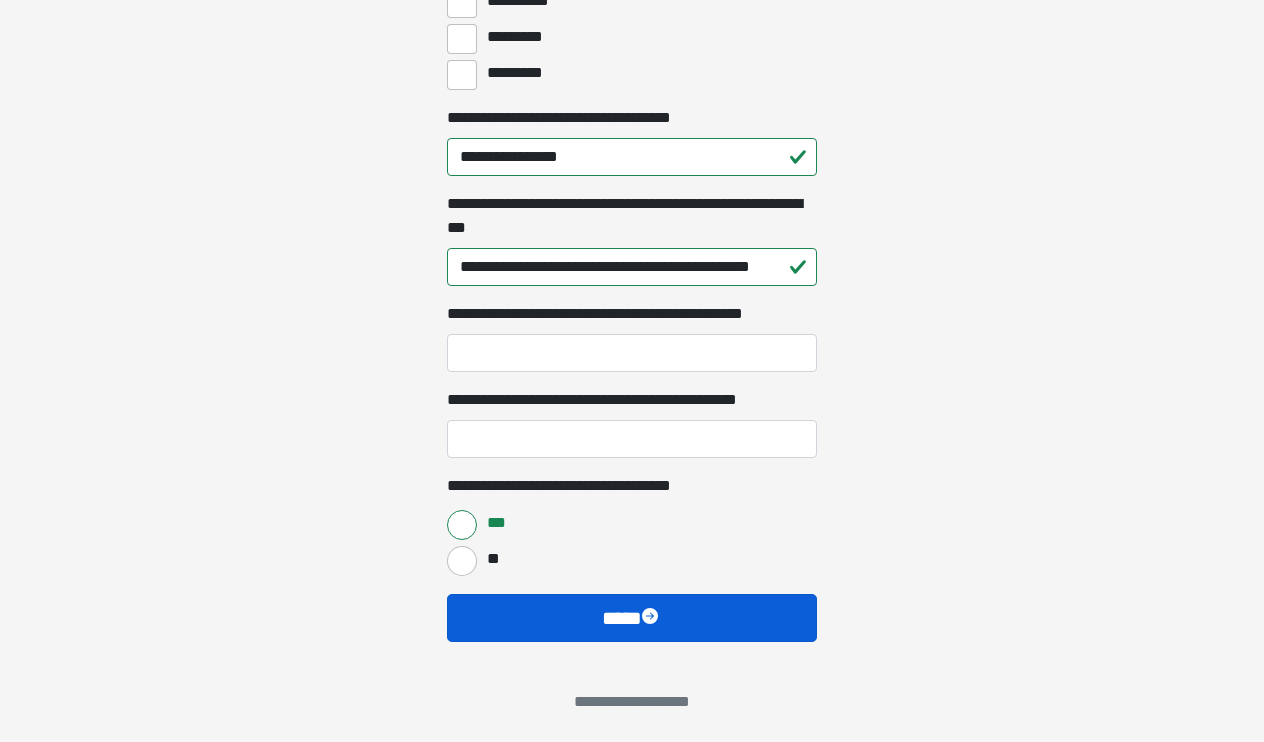 click on "****" at bounding box center [632, 618] 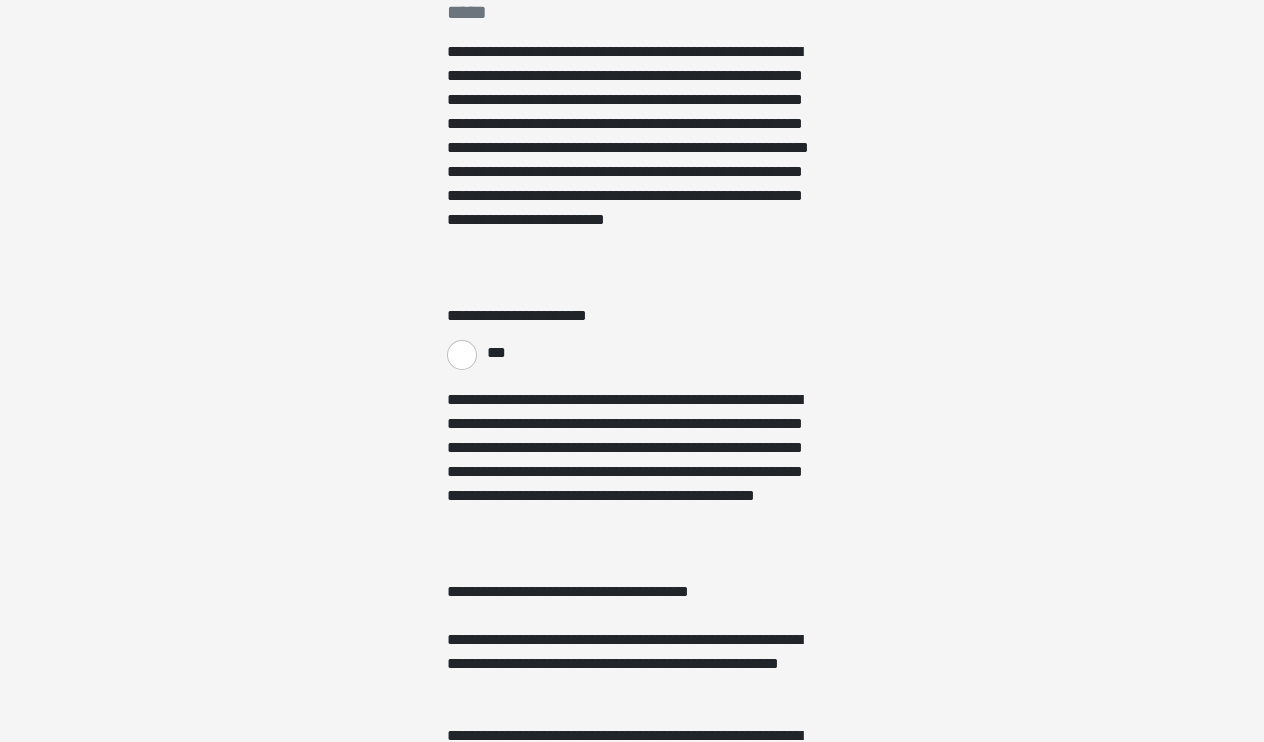 scroll, scrollTop: 332, scrollLeft: 0, axis: vertical 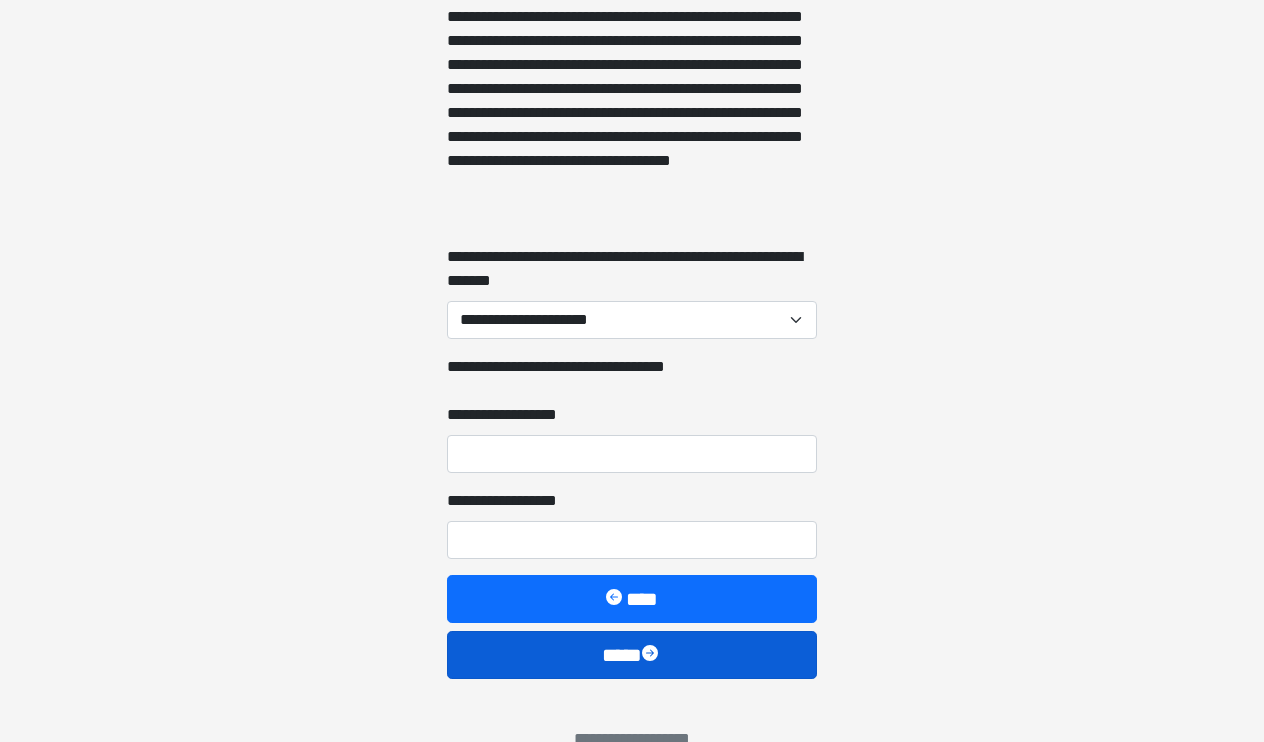 click on "****" at bounding box center [632, 655] 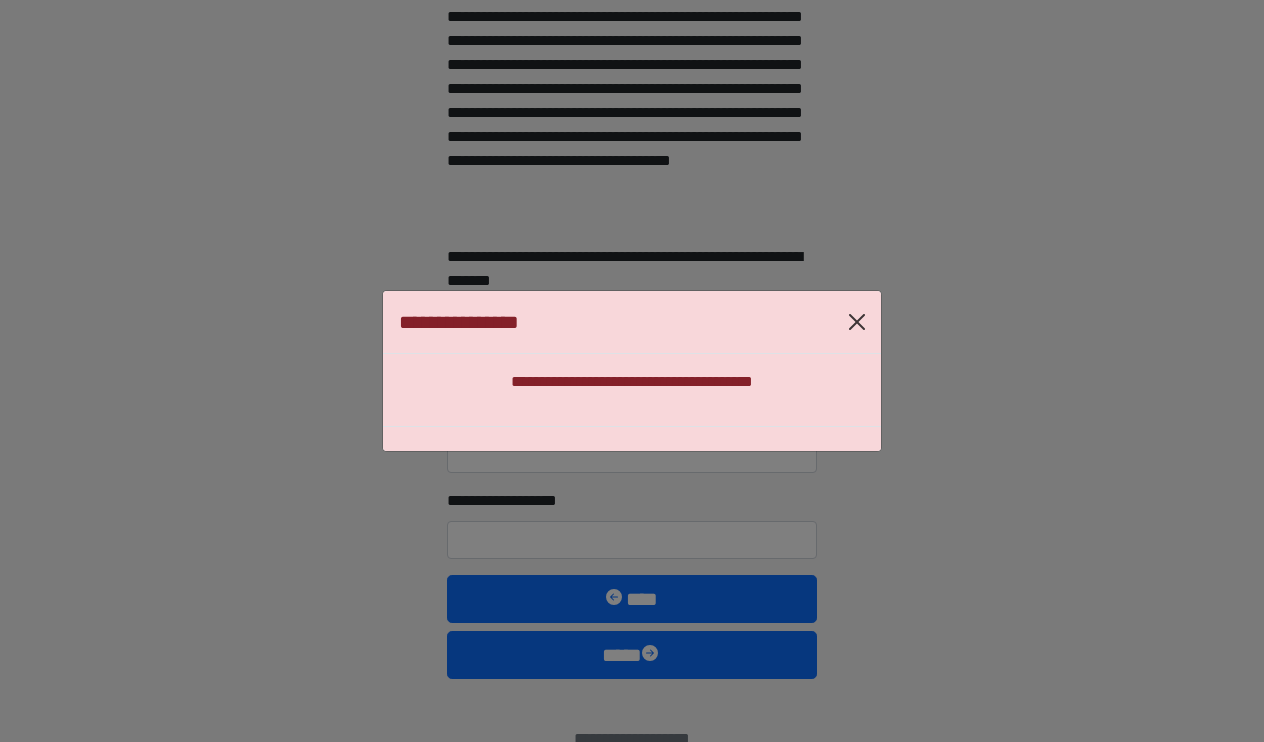 click at bounding box center (857, 322) 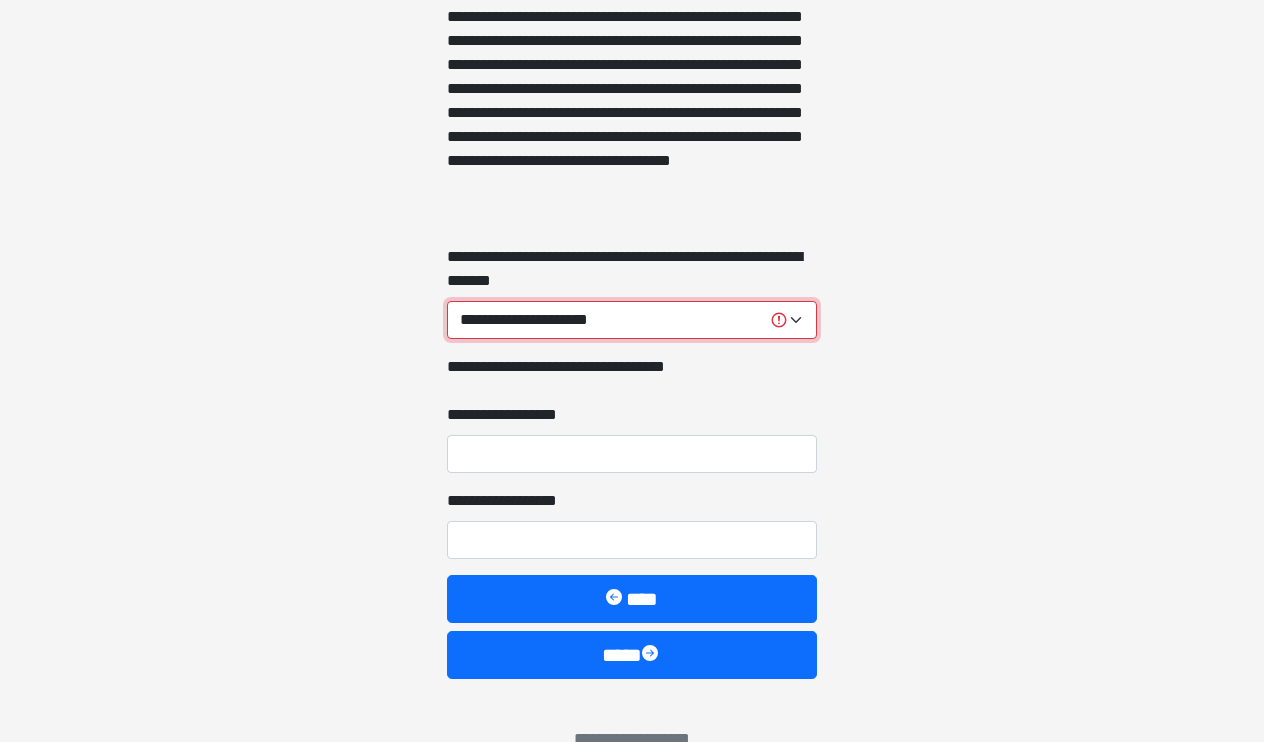 select on "***" 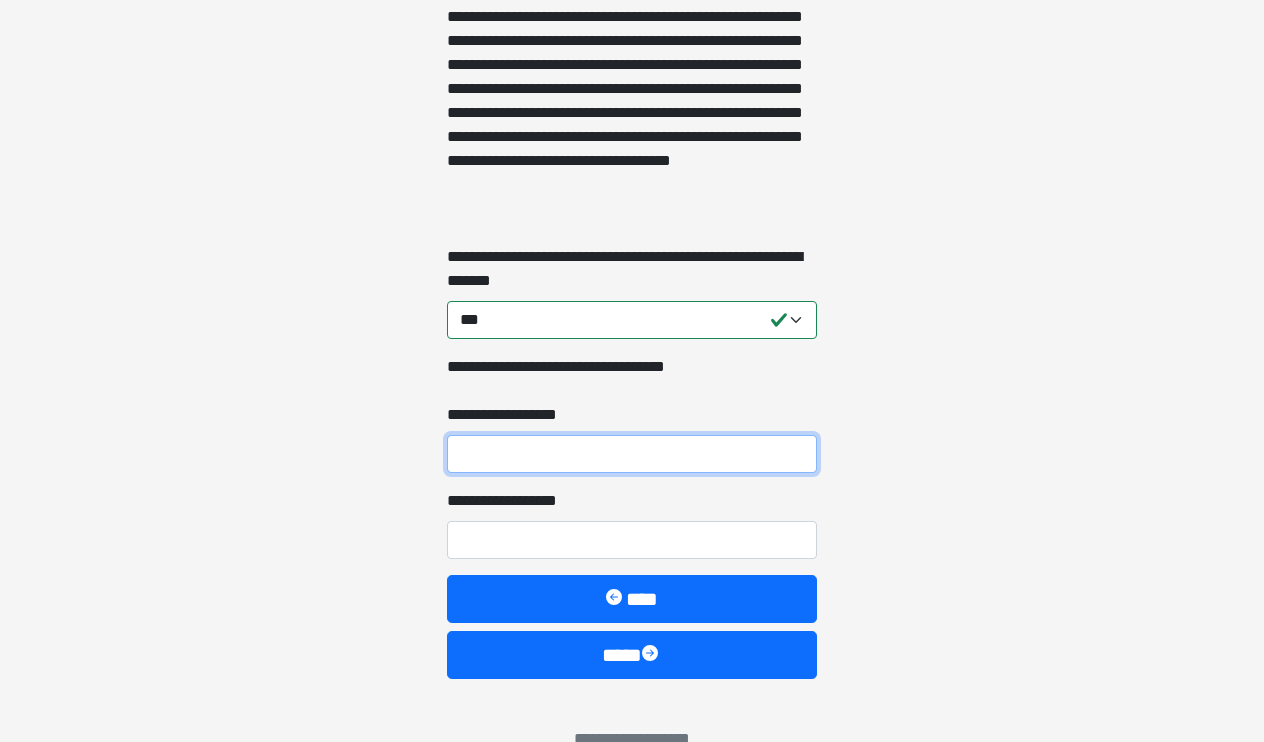 click on "**********" at bounding box center (632, 454) 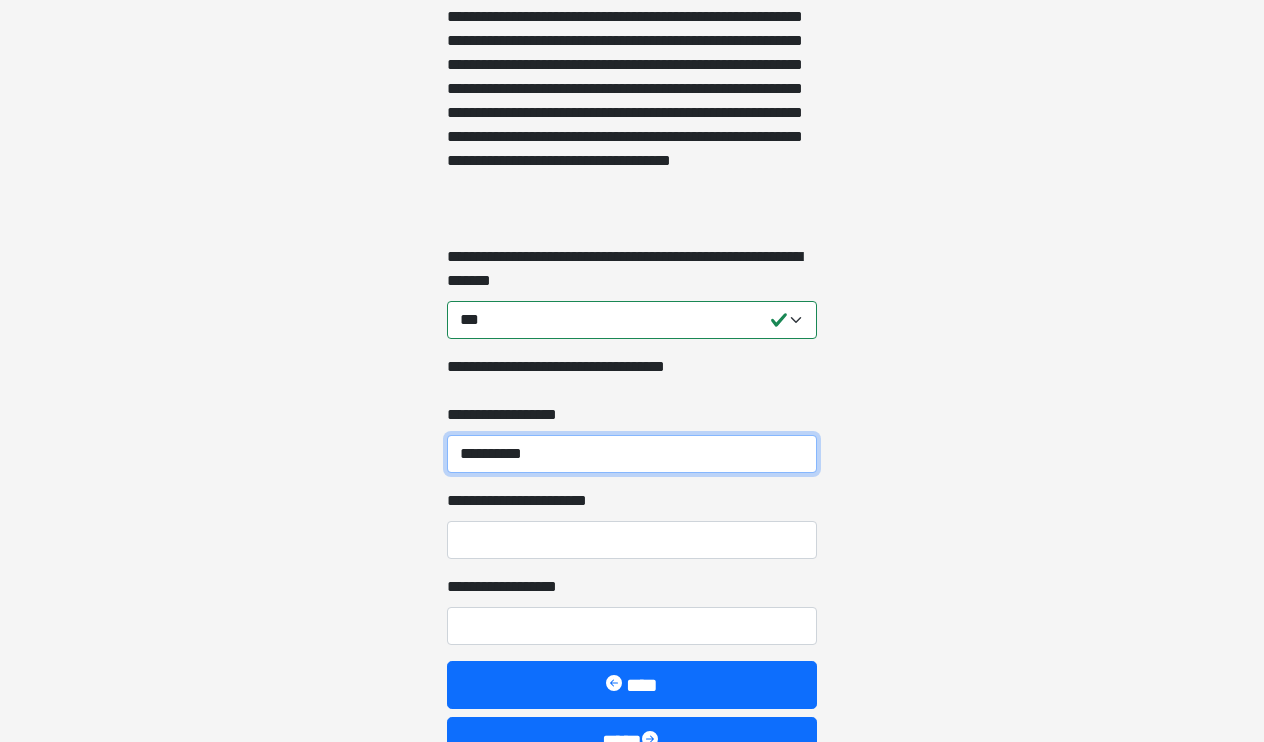 type on "**********" 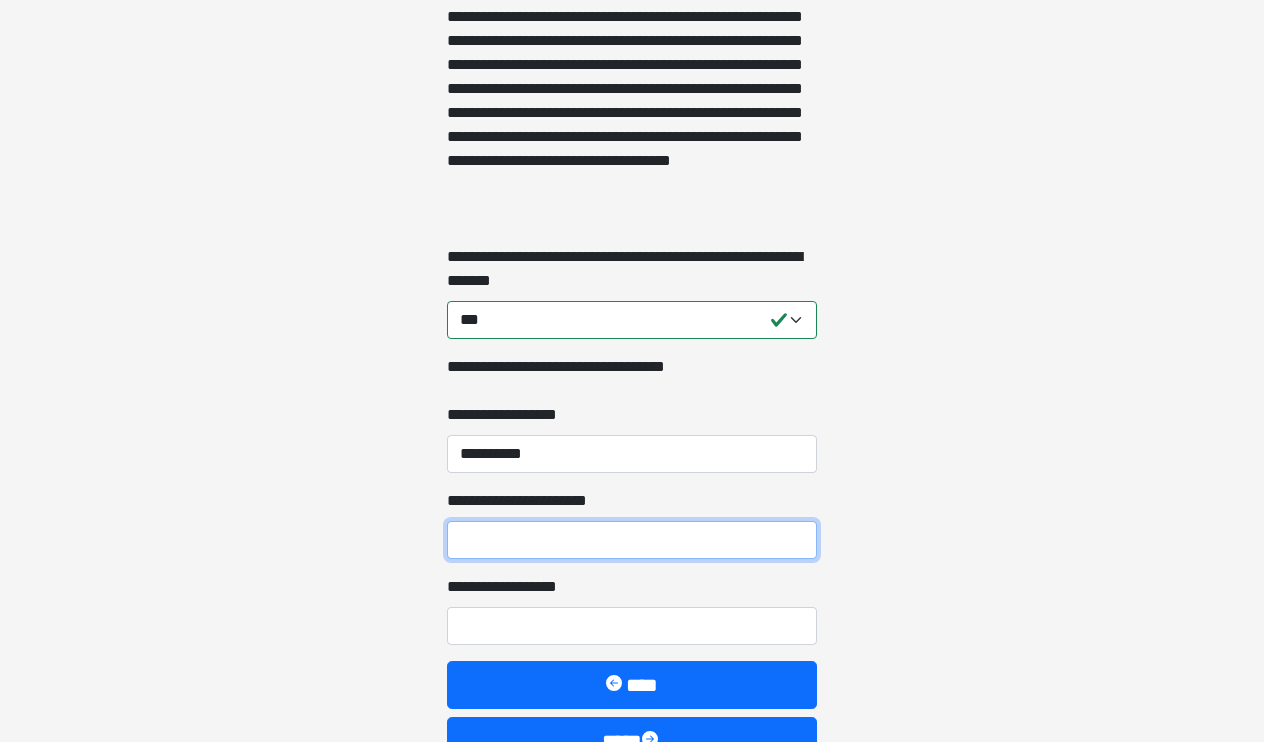 click on "**********" at bounding box center (632, 540) 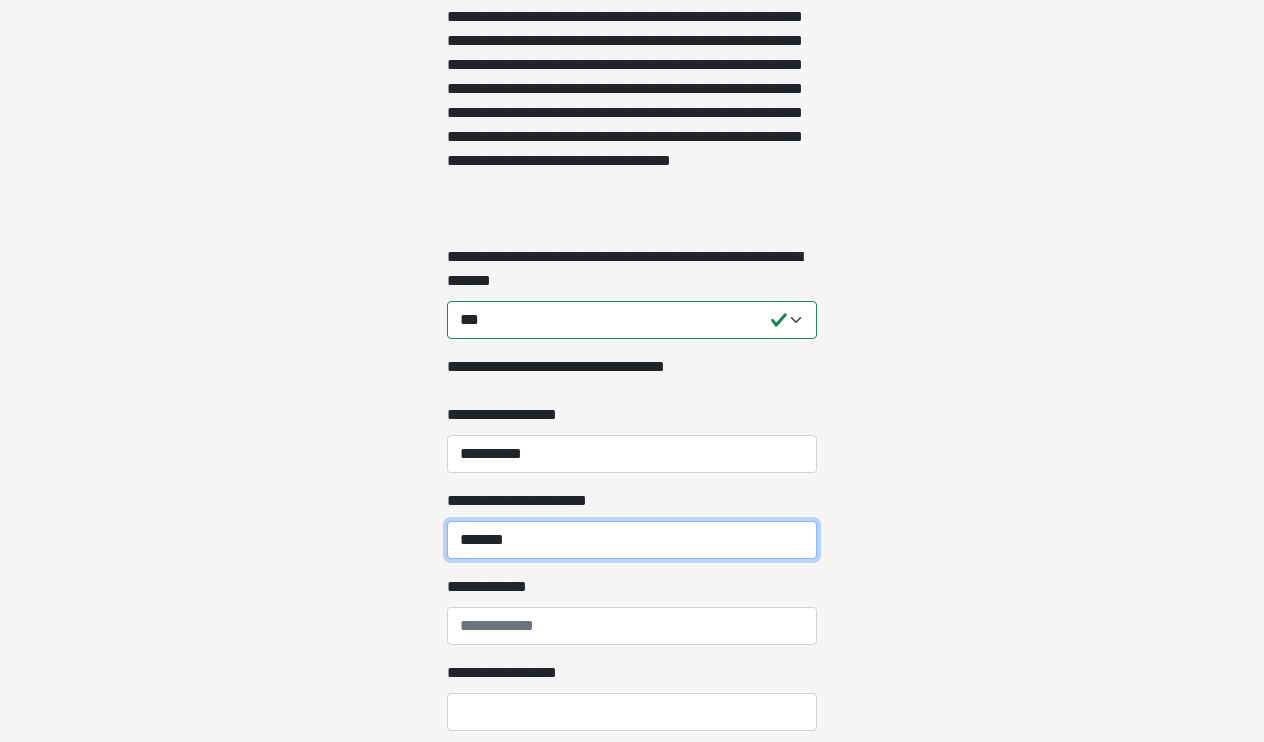 type on "*******" 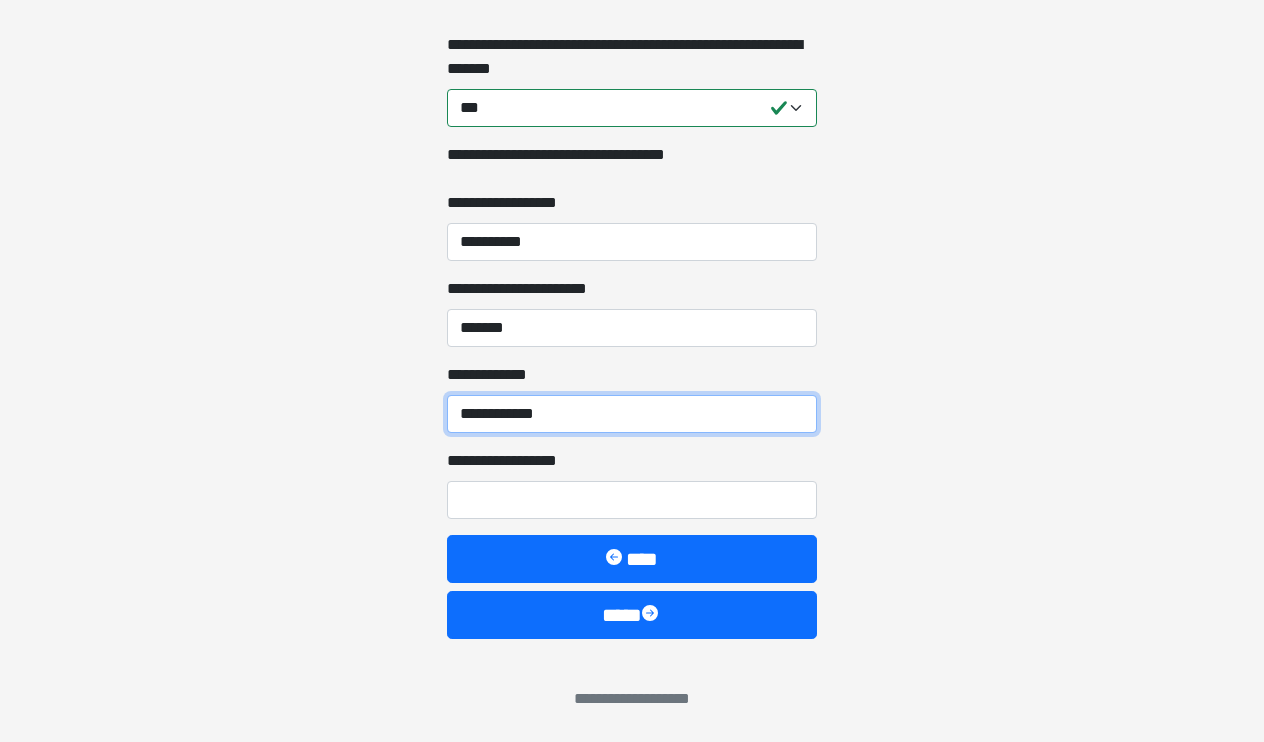 scroll, scrollTop: 2223, scrollLeft: 0, axis: vertical 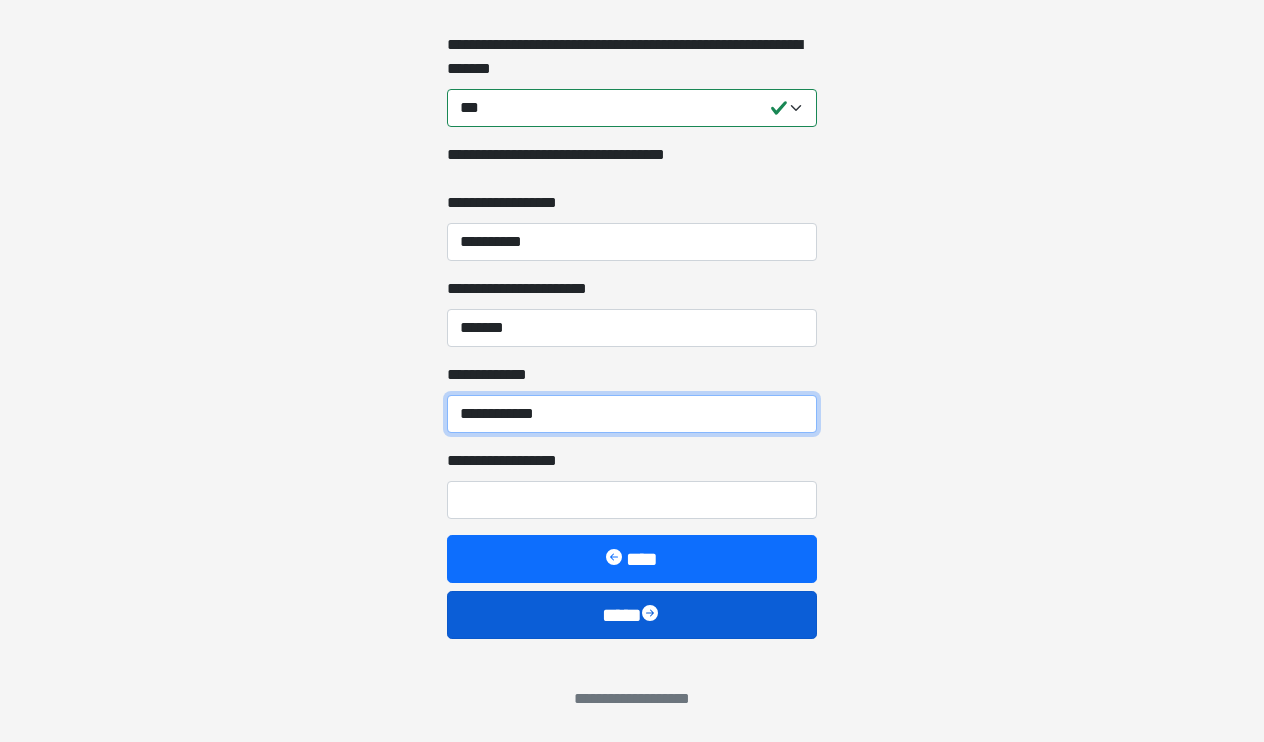 type on "**********" 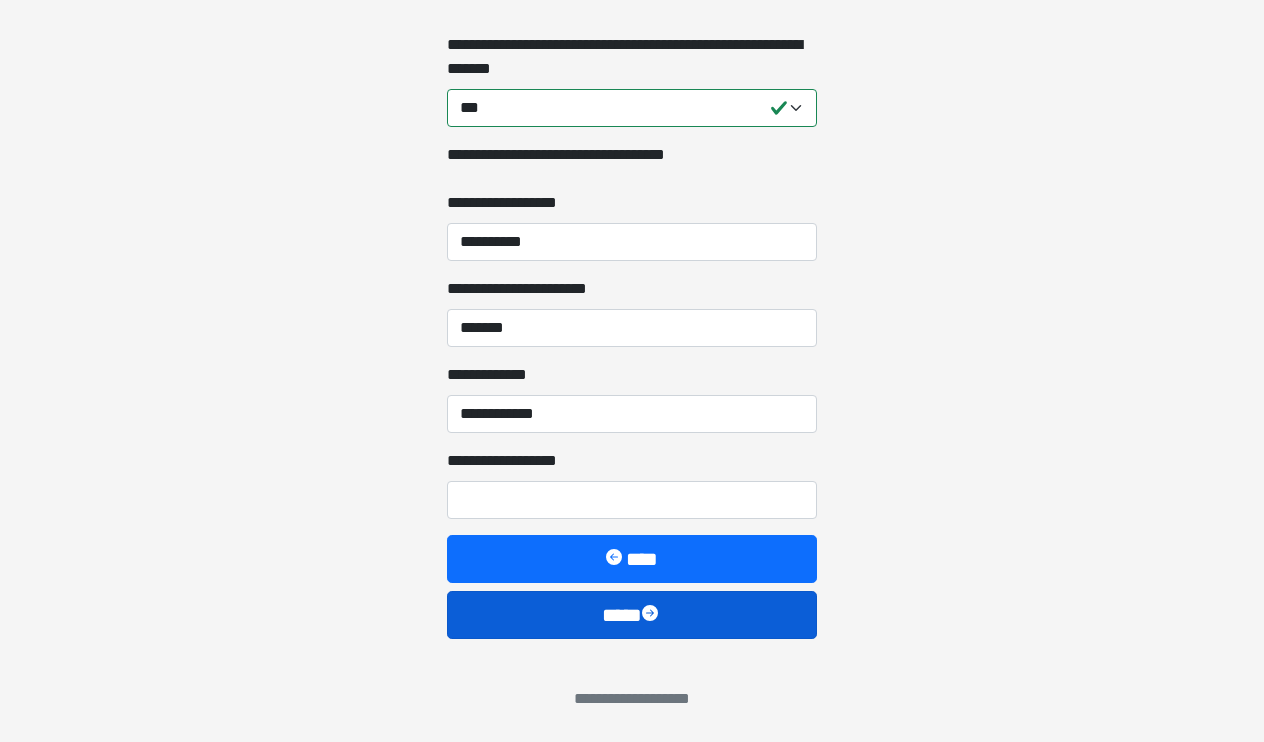click on "****" at bounding box center (632, 615) 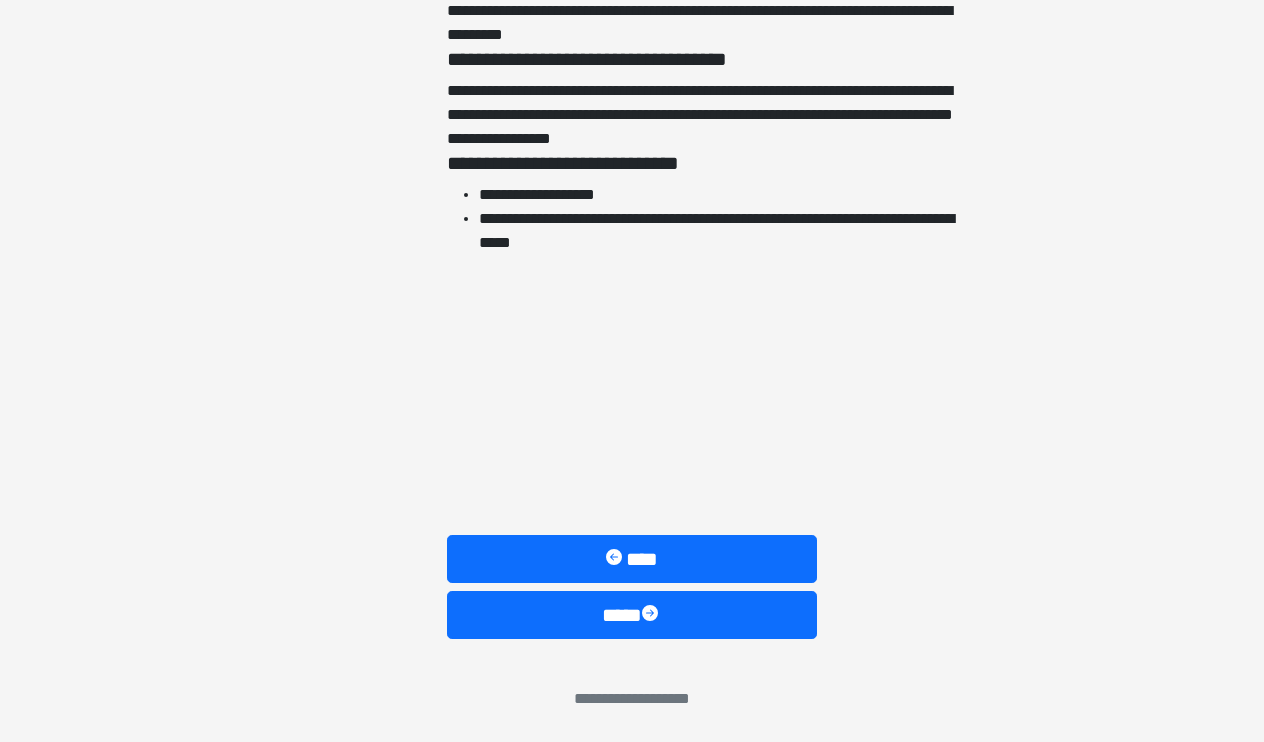 scroll, scrollTop: 4573, scrollLeft: 0, axis: vertical 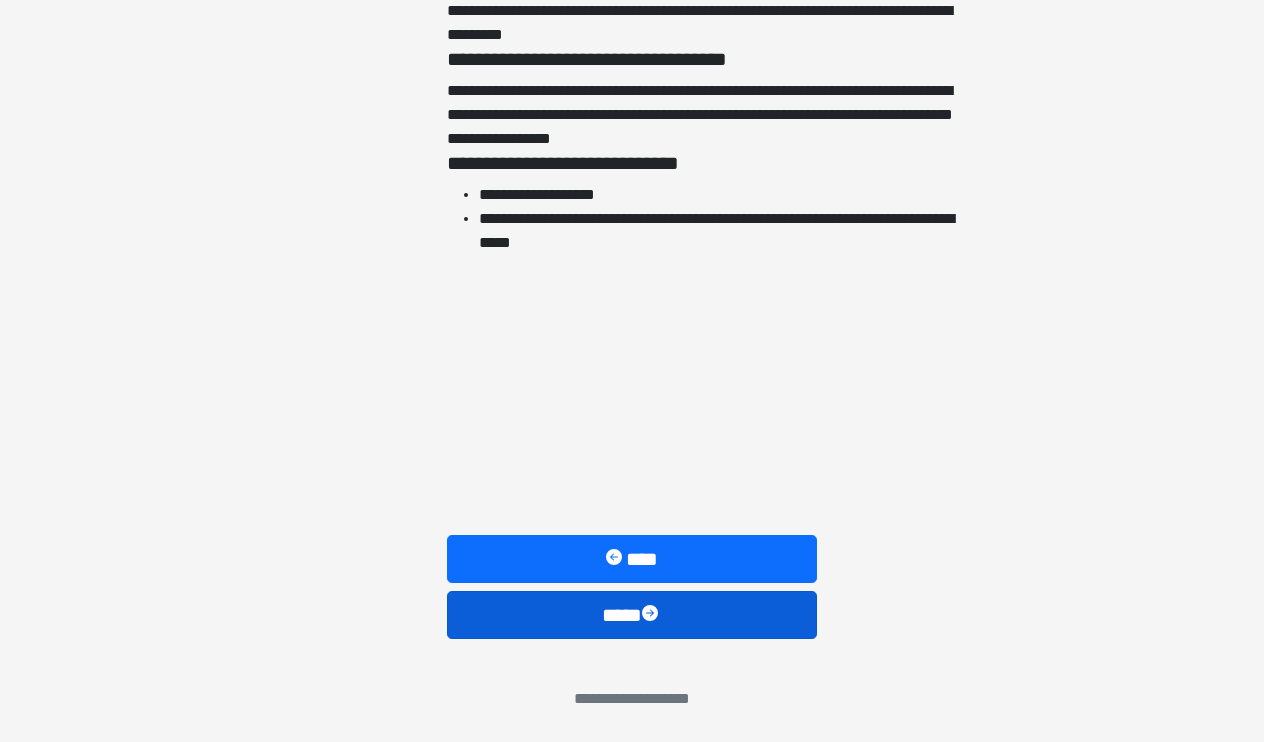 click on "****" at bounding box center [632, 615] 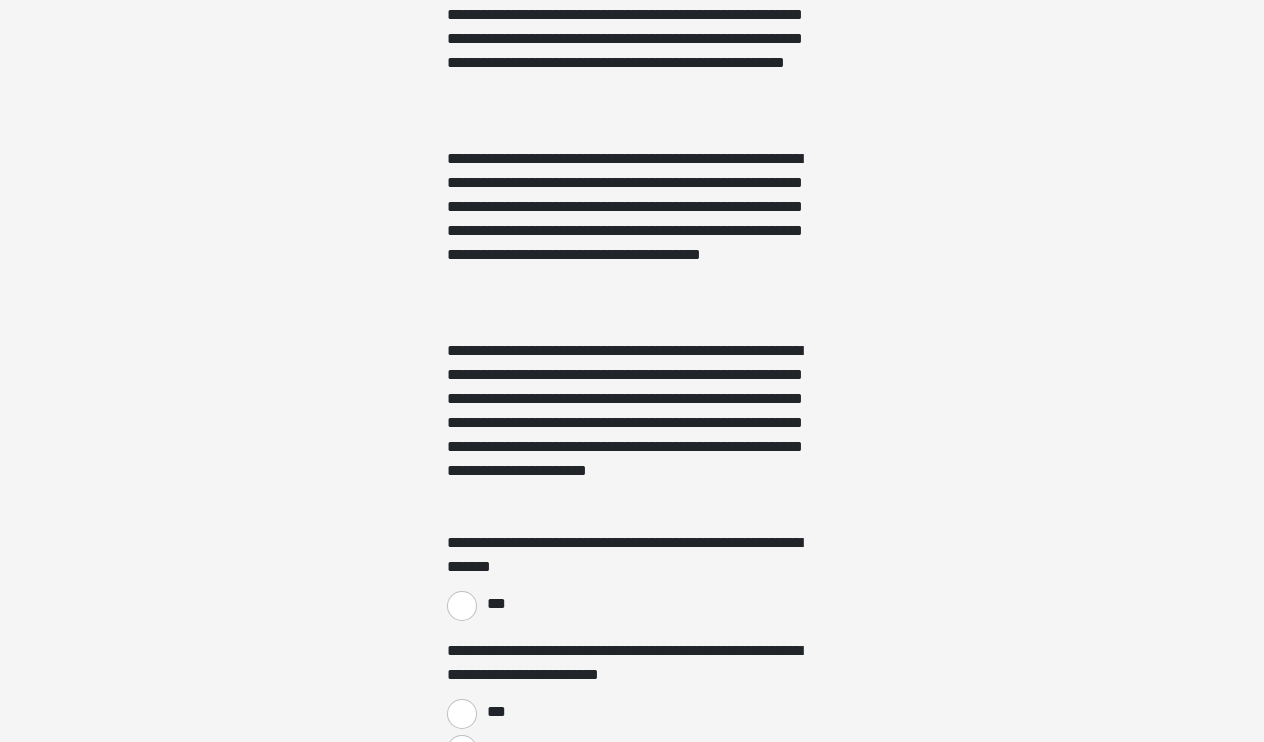 scroll, scrollTop: 1001, scrollLeft: 0, axis: vertical 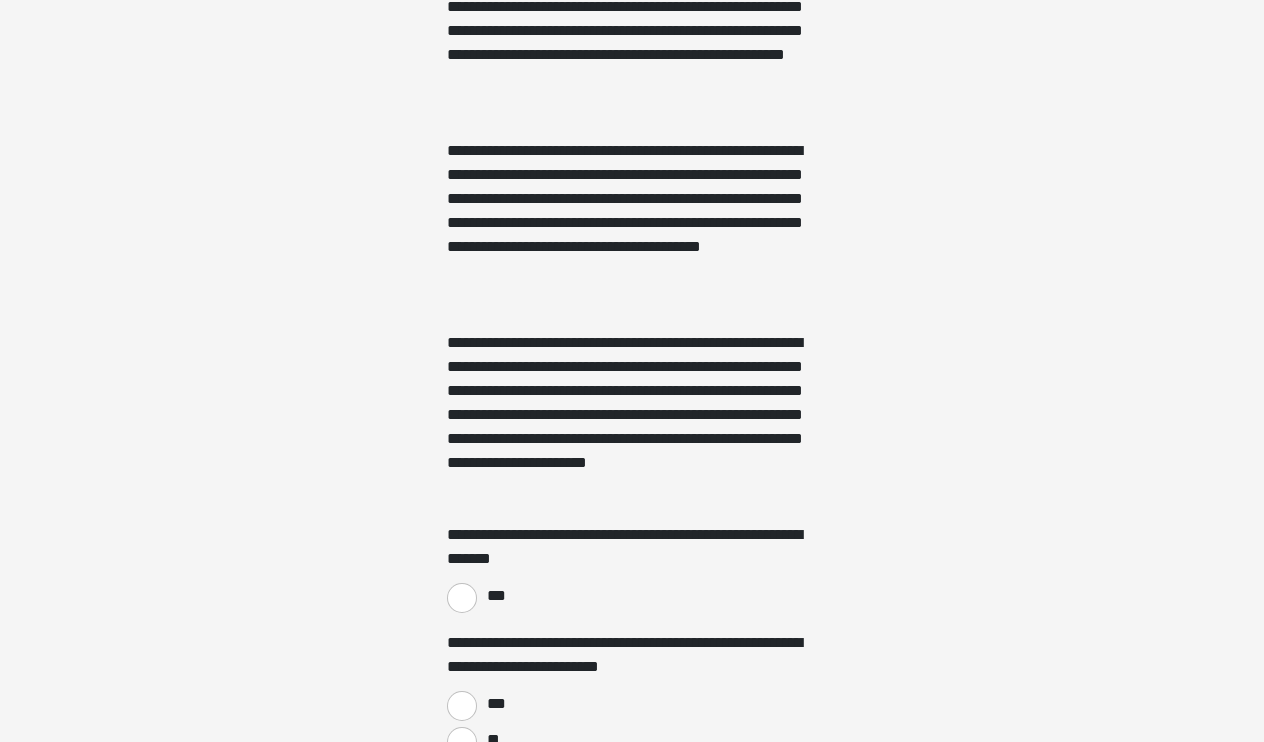 click on "***" at bounding box center (462, 598) 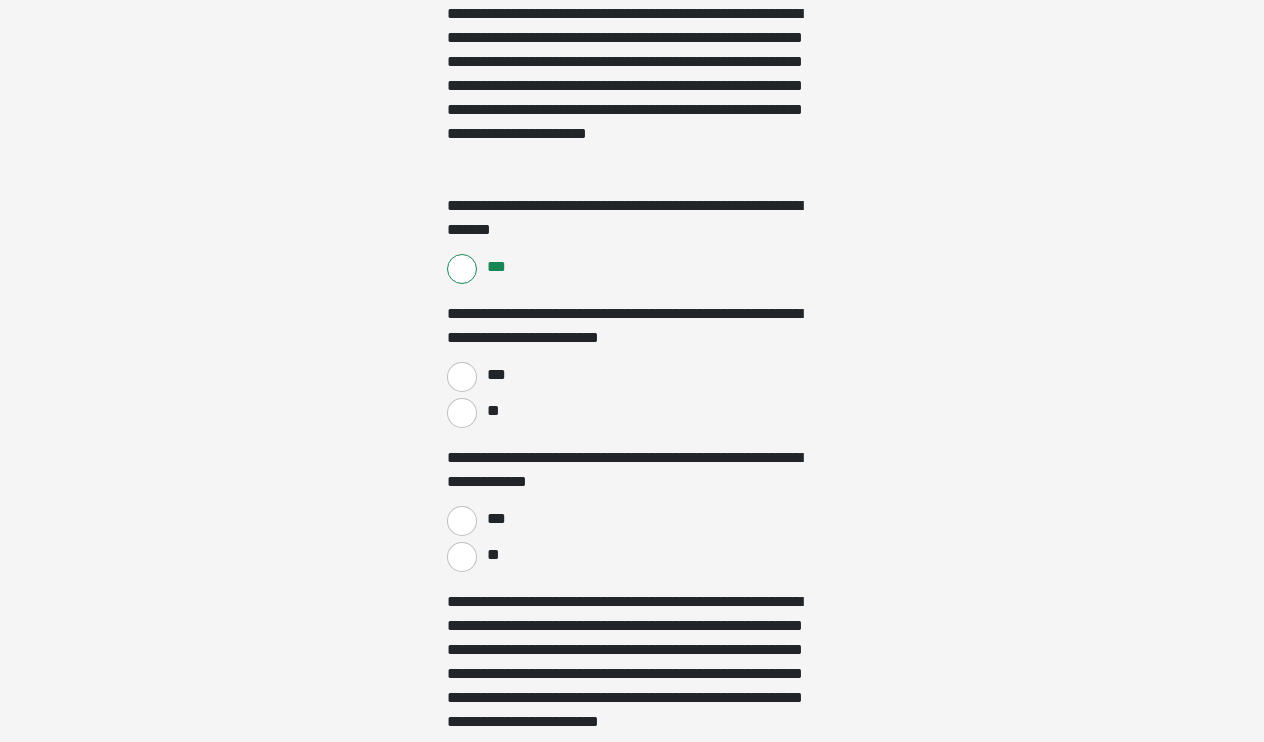 scroll, scrollTop: 1329, scrollLeft: 0, axis: vertical 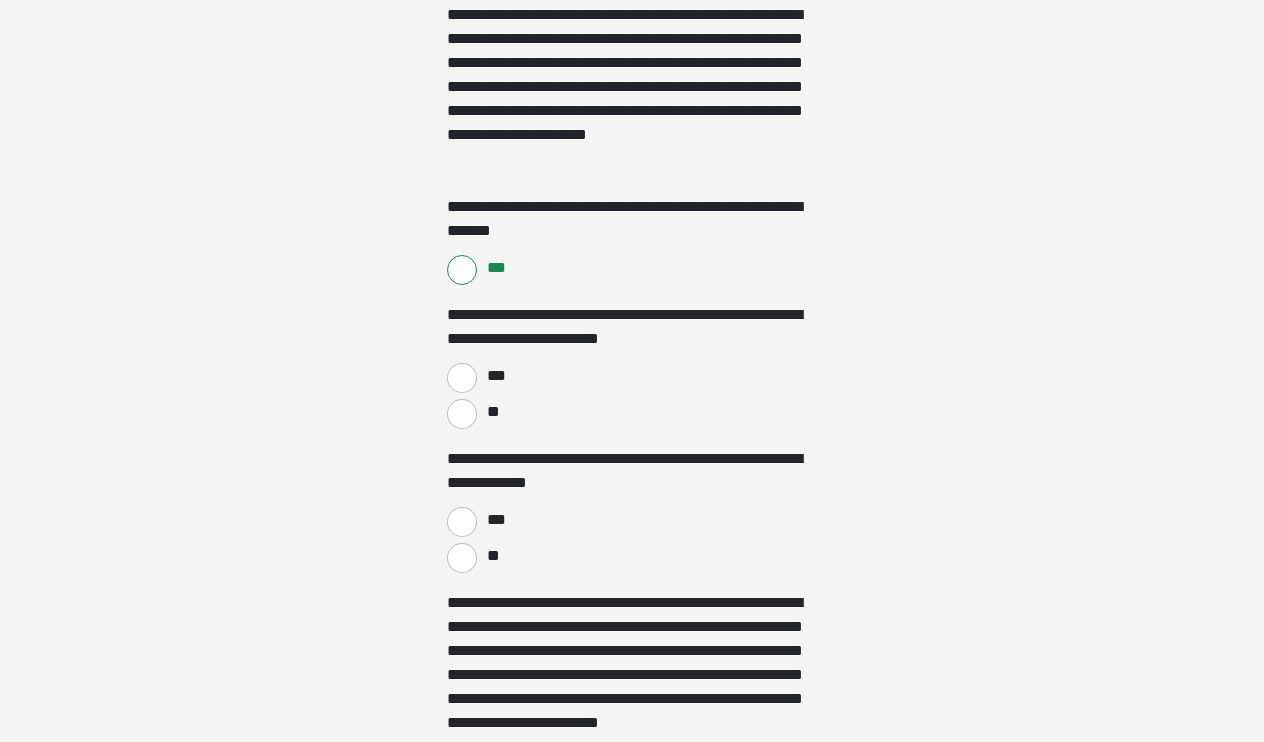 click on "***" at bounding box center [462, 378] 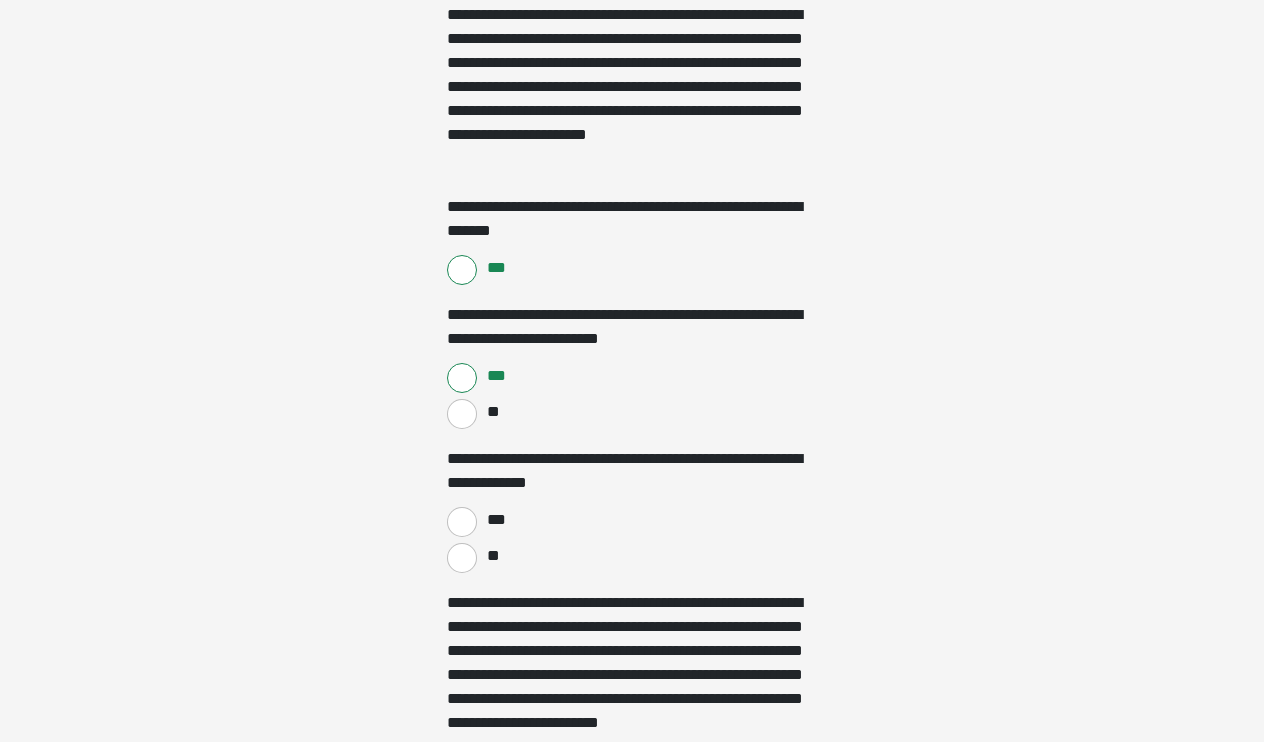 click on "**" at bounding box center [462, 558] 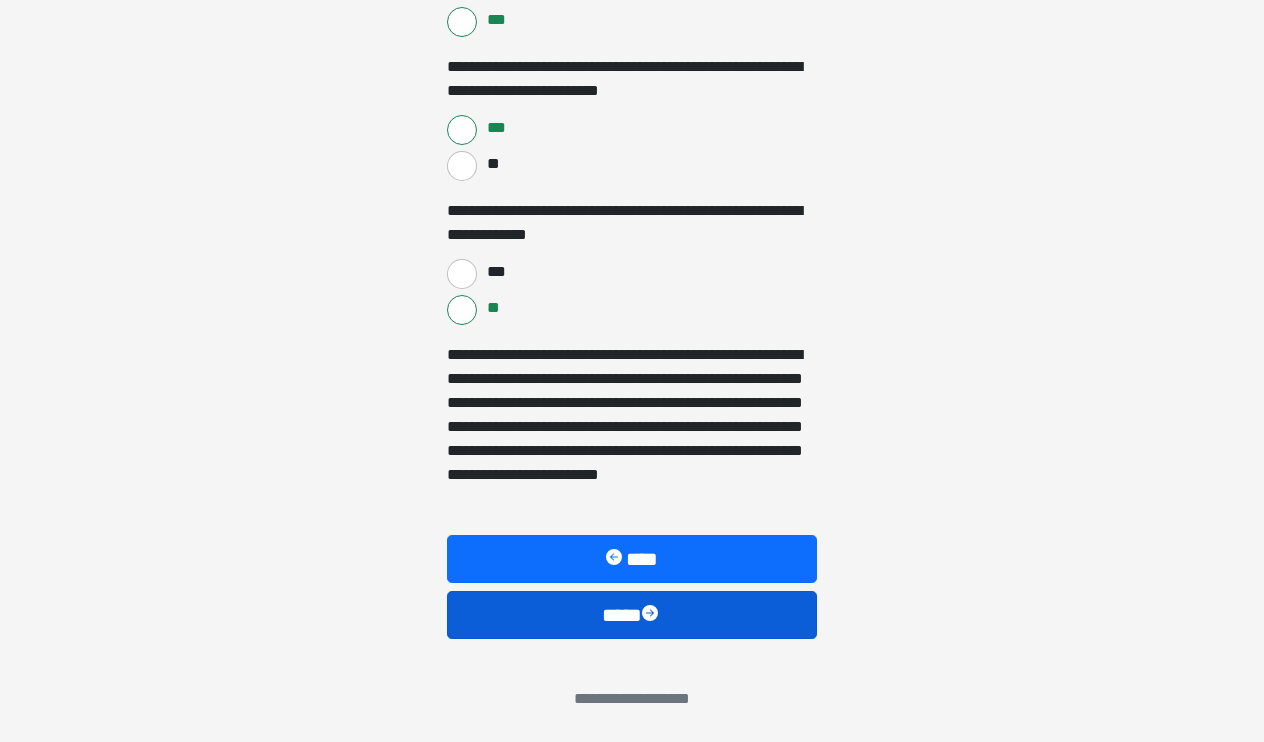 click on "****" at bounding box center [632, 615] 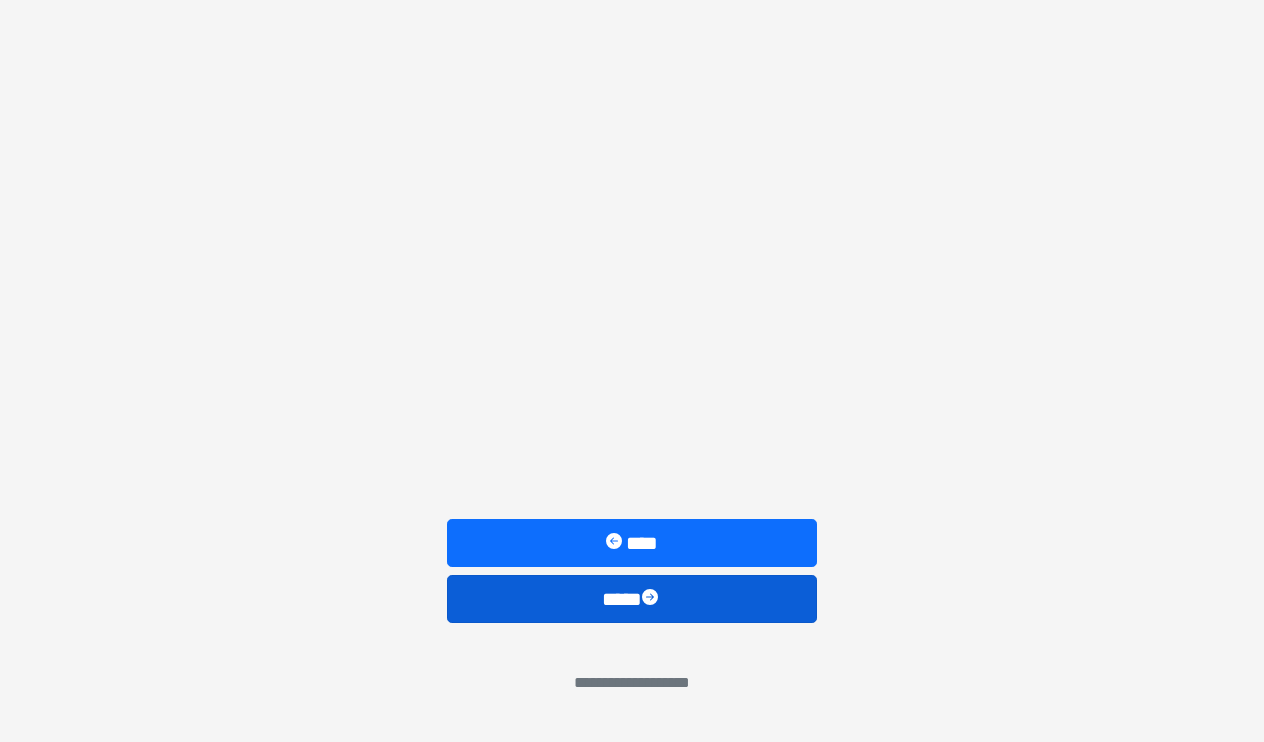 scroll, scrollTop: 831, scrollLeft: 0, axis: vertical 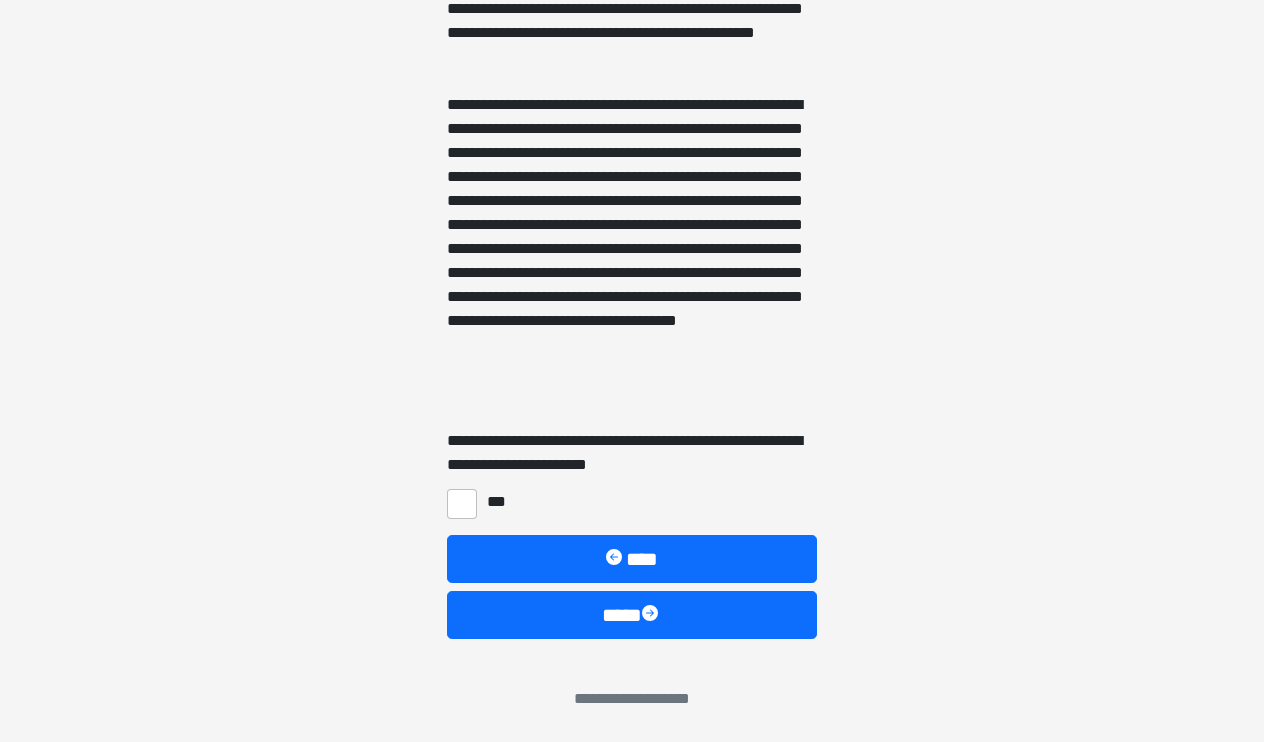 click on "***" at bounding box center [462, 504] 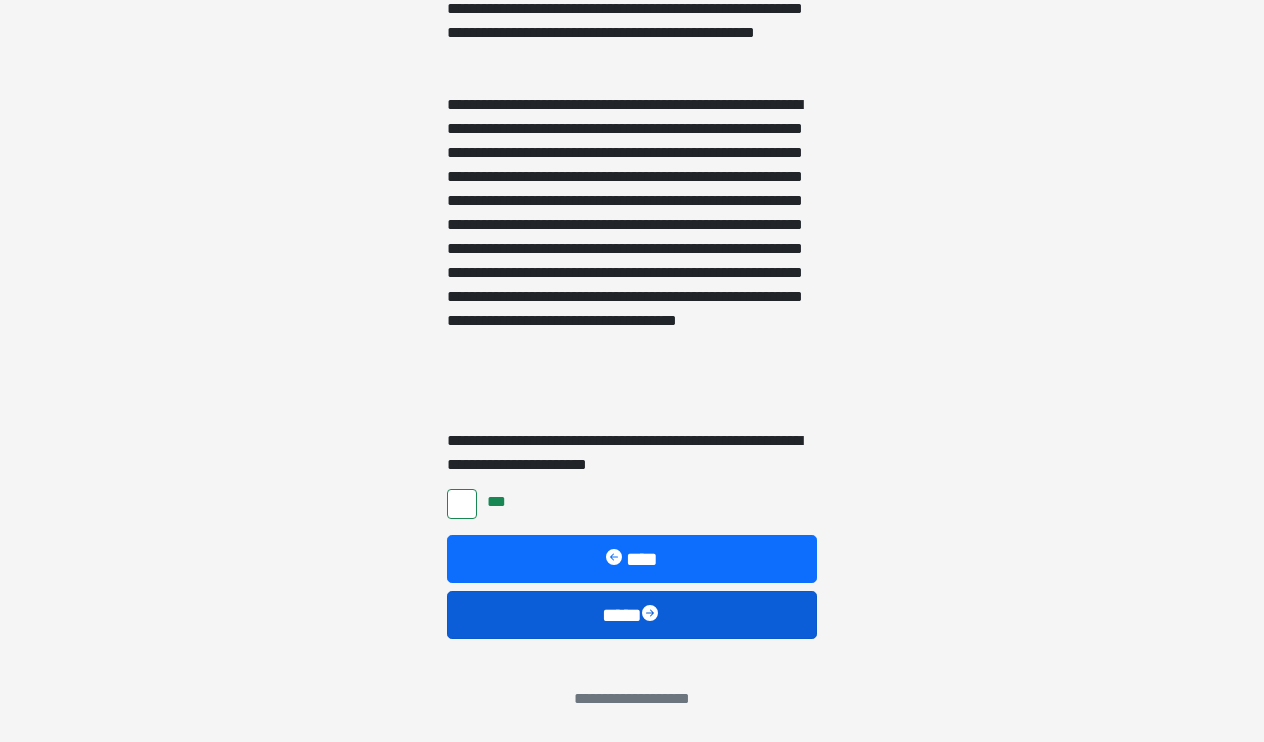 click on "****" at bounding box center (632, 615) 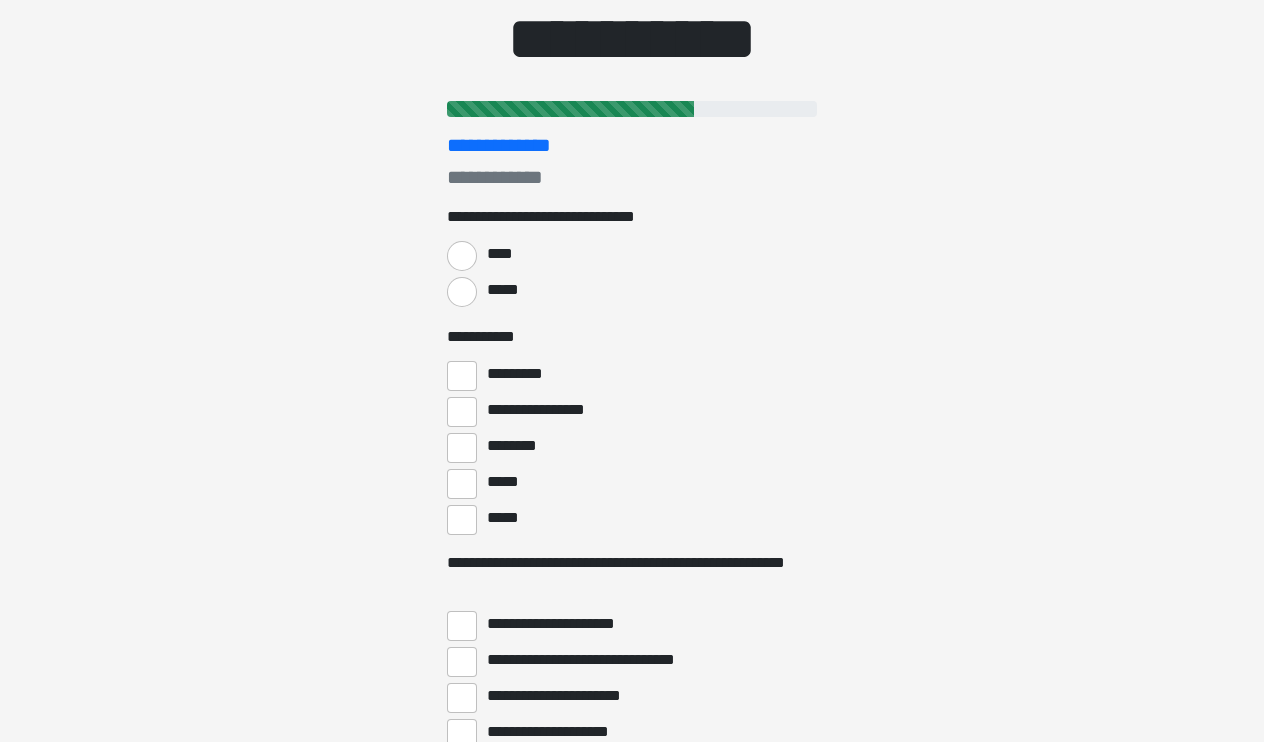 scroll, scrollTop: 0, scrollLeft: 0, axis: both 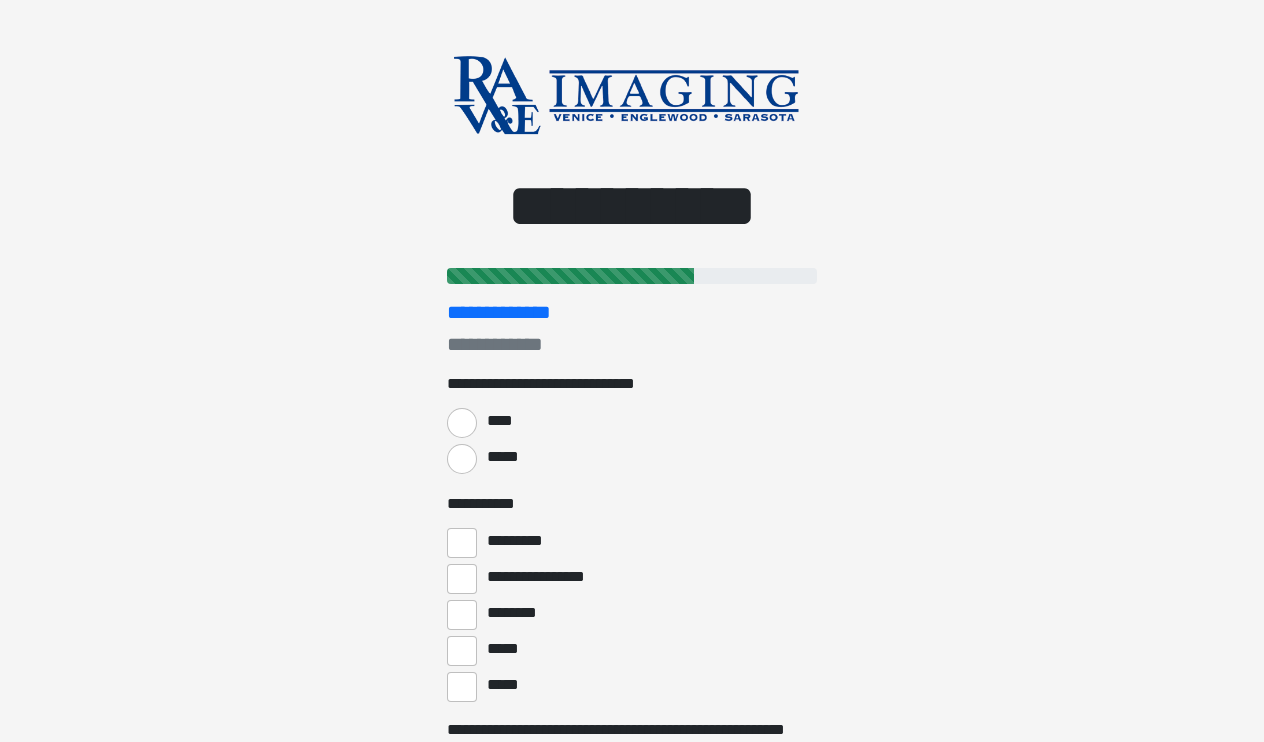 click on "*****" at bounding box center (462, 459) 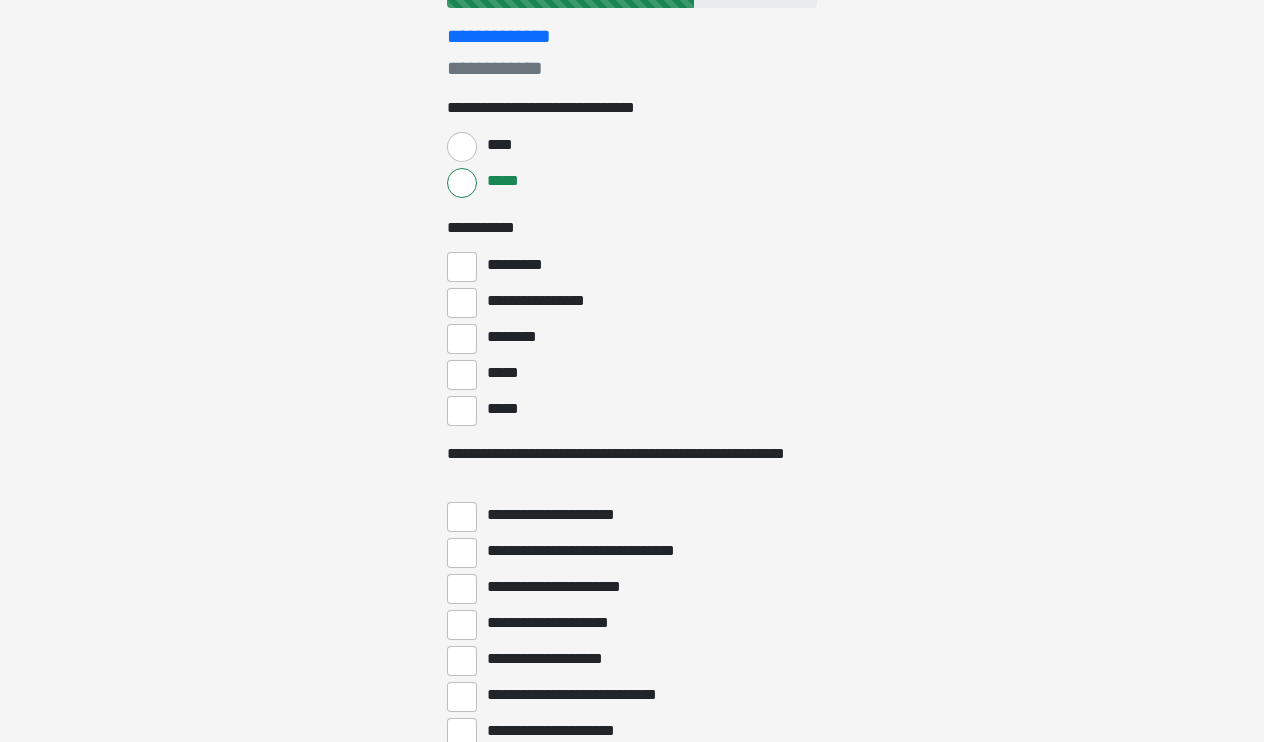 scroll, scrollTop: 290, scrollLeft: 0, axis: vertical 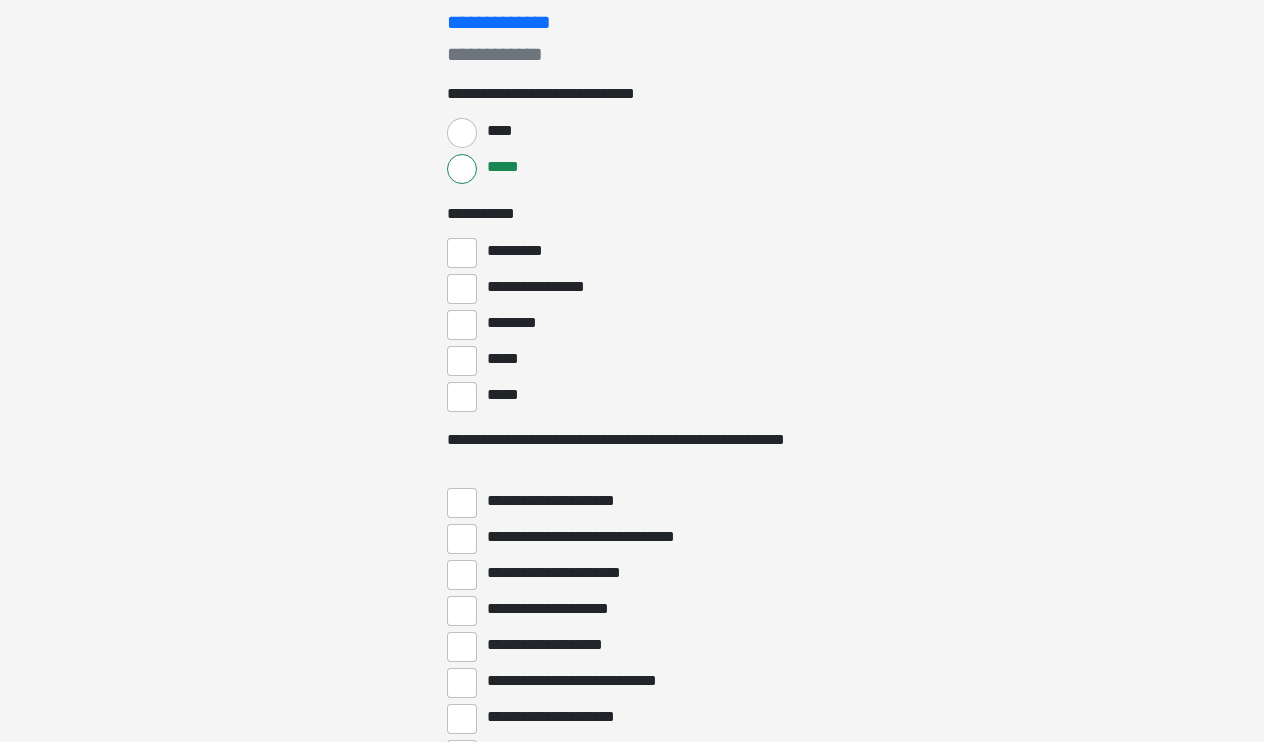 click on "*********" at bounding box center (462, 253) 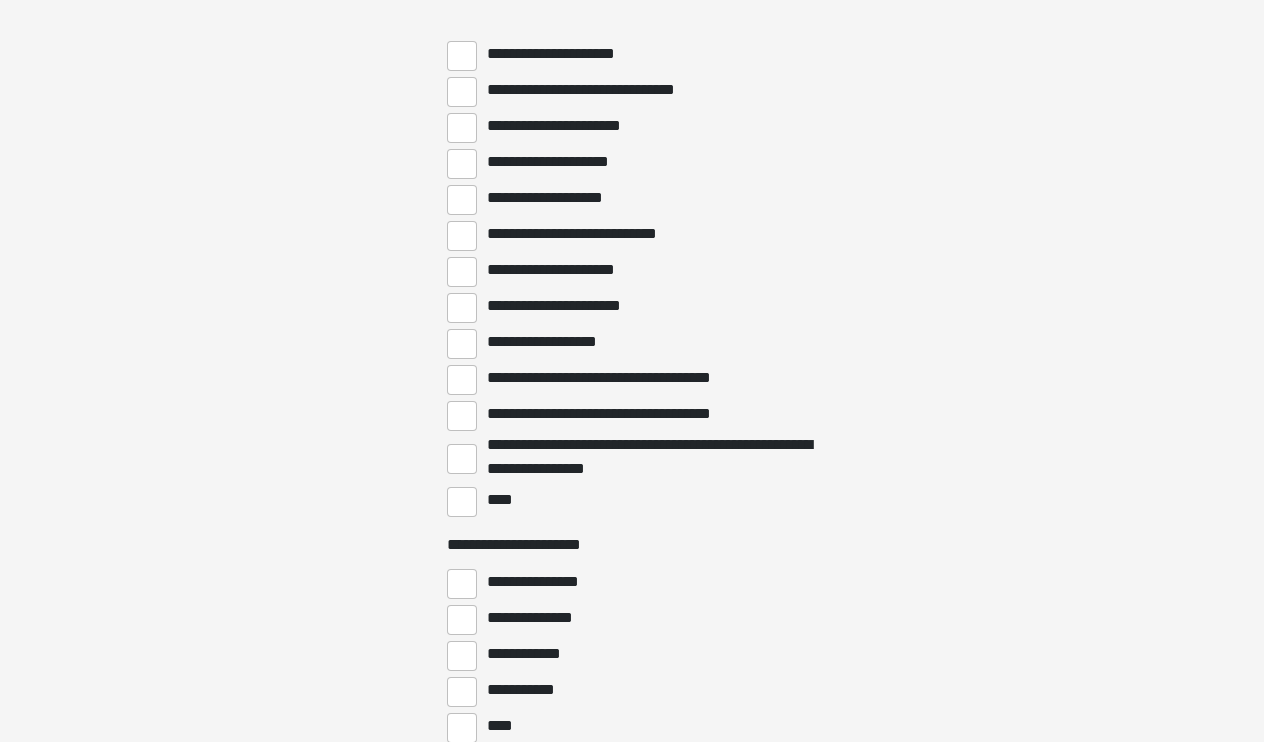 scroll, scrollTop: 737, scrollLeft: 0, axis: vertical 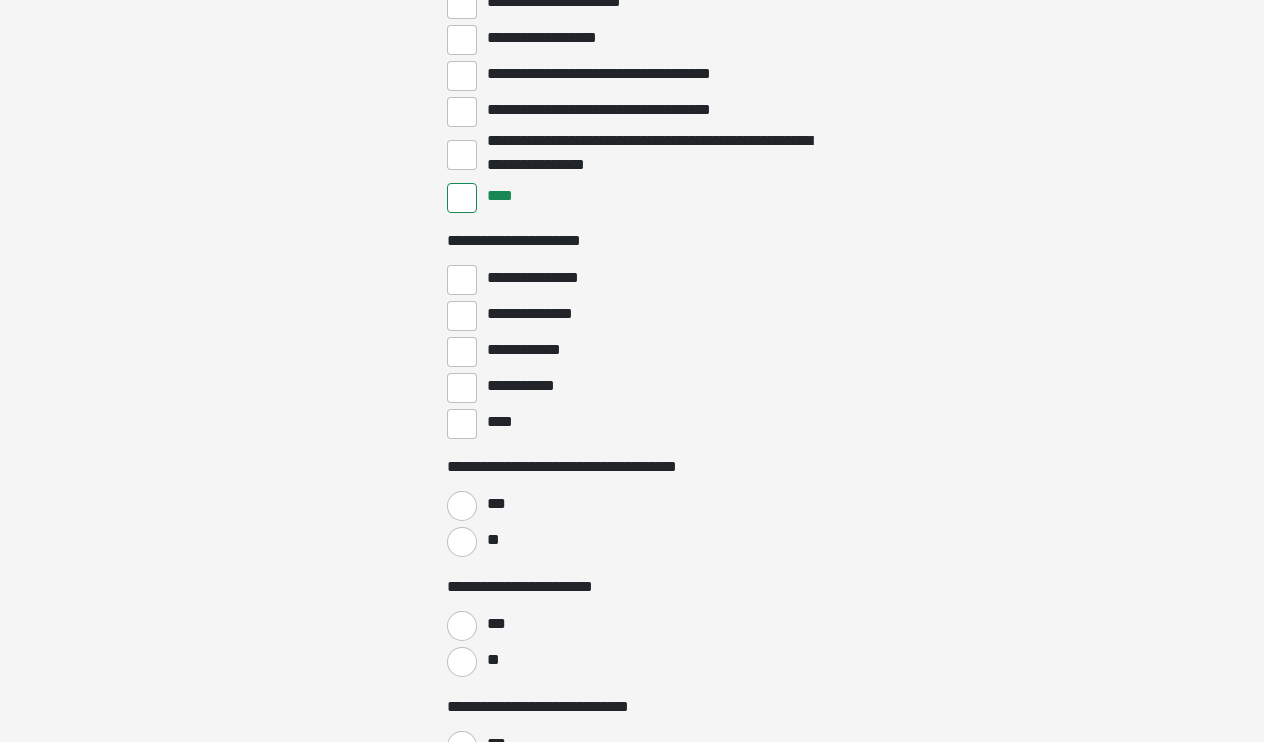 click on "****" at bounding box center (462, 424) 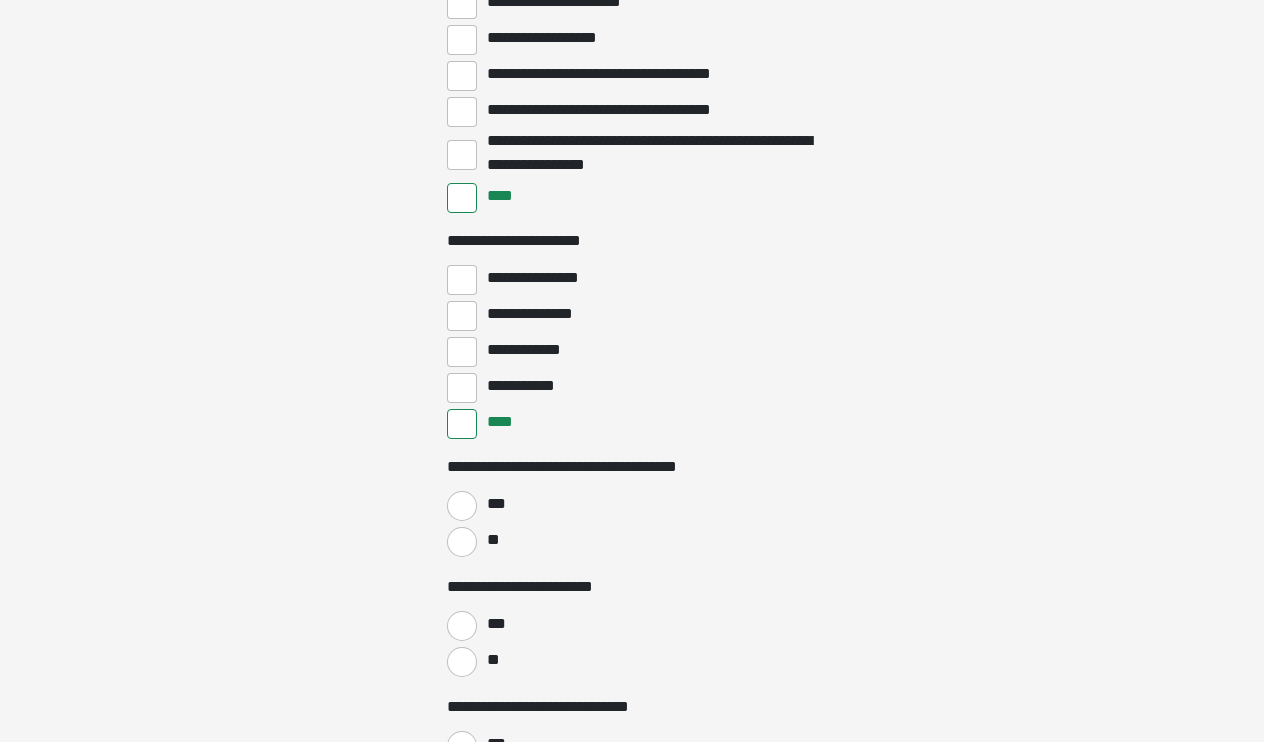 click on "**" at bounding box center (462, 542) 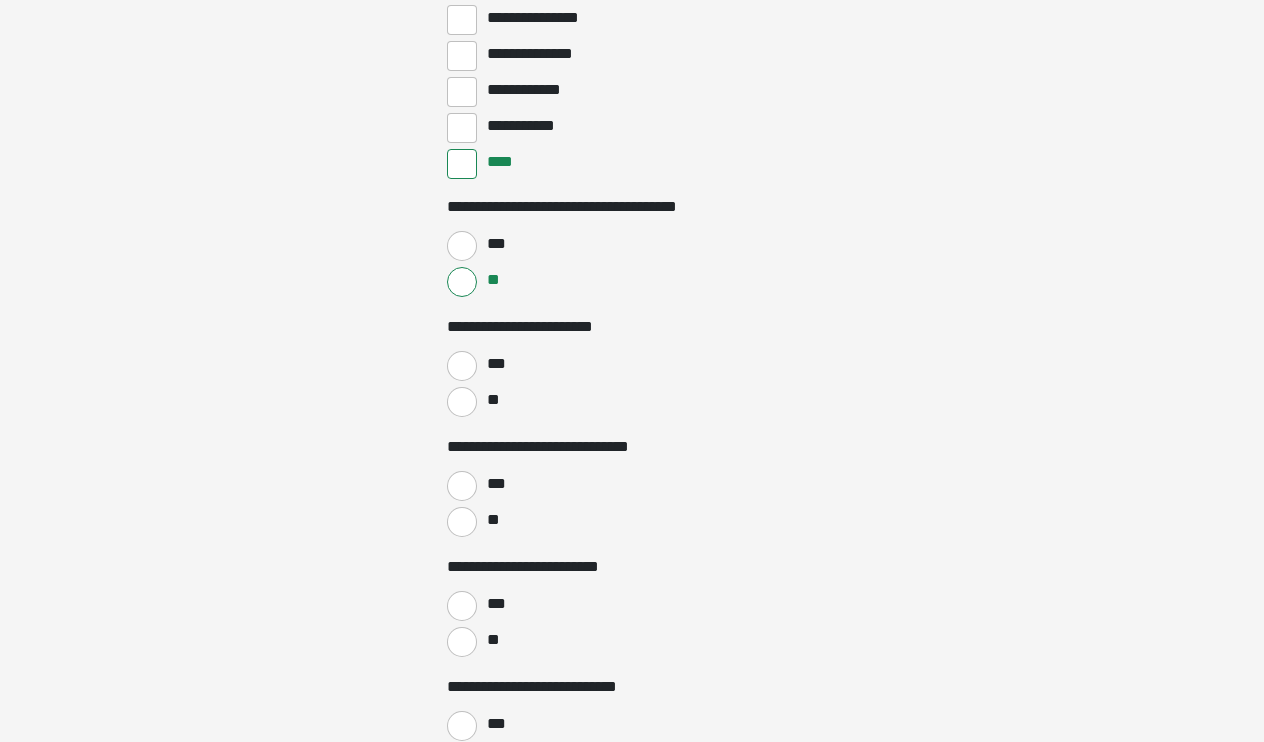 scroll, scrollTop: 1299, scrollLeft: 0, axis: vertical 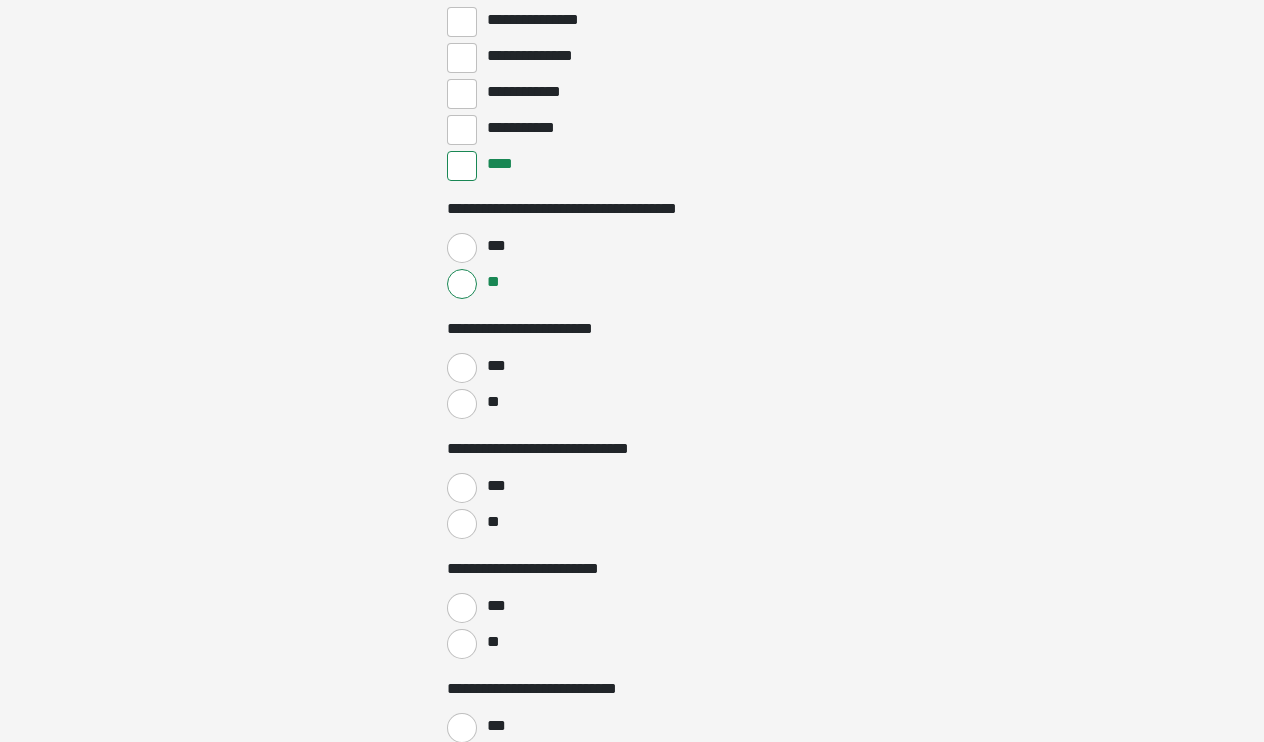 click on "**" at bounding box center [462, 404] 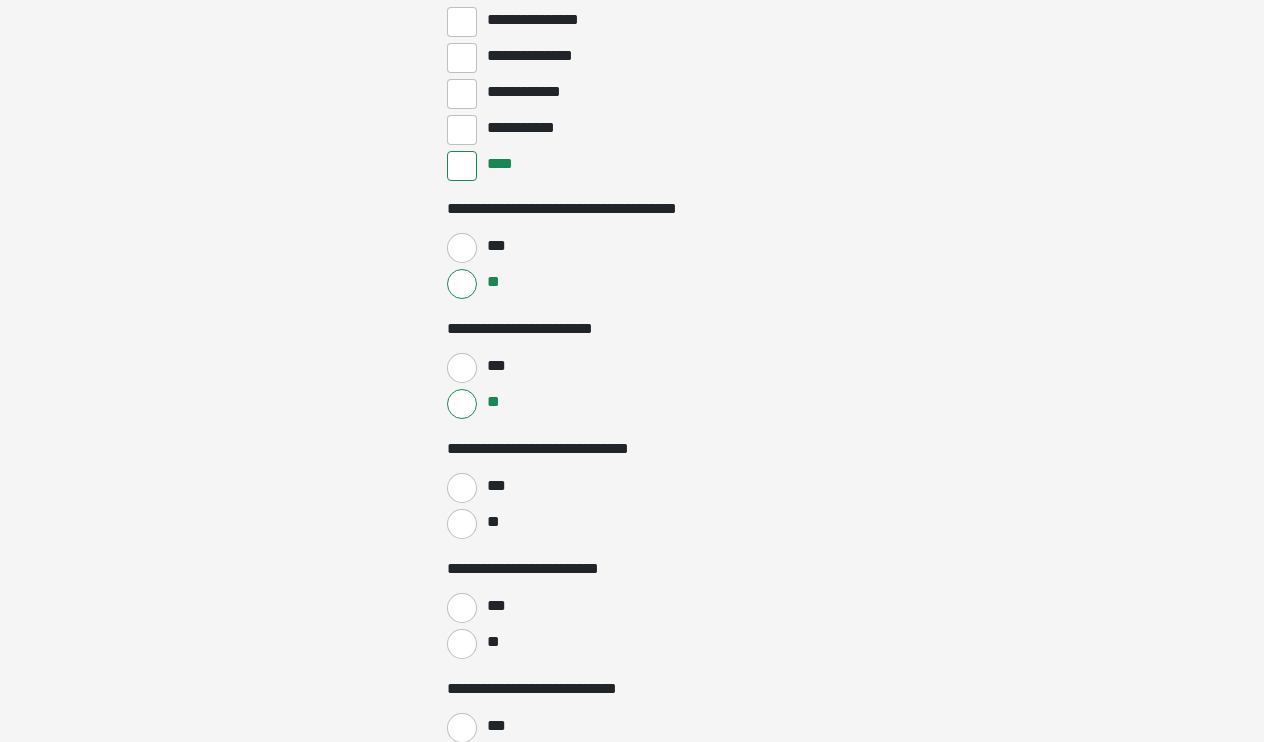 click on "***" at bounding box center (462, 608) 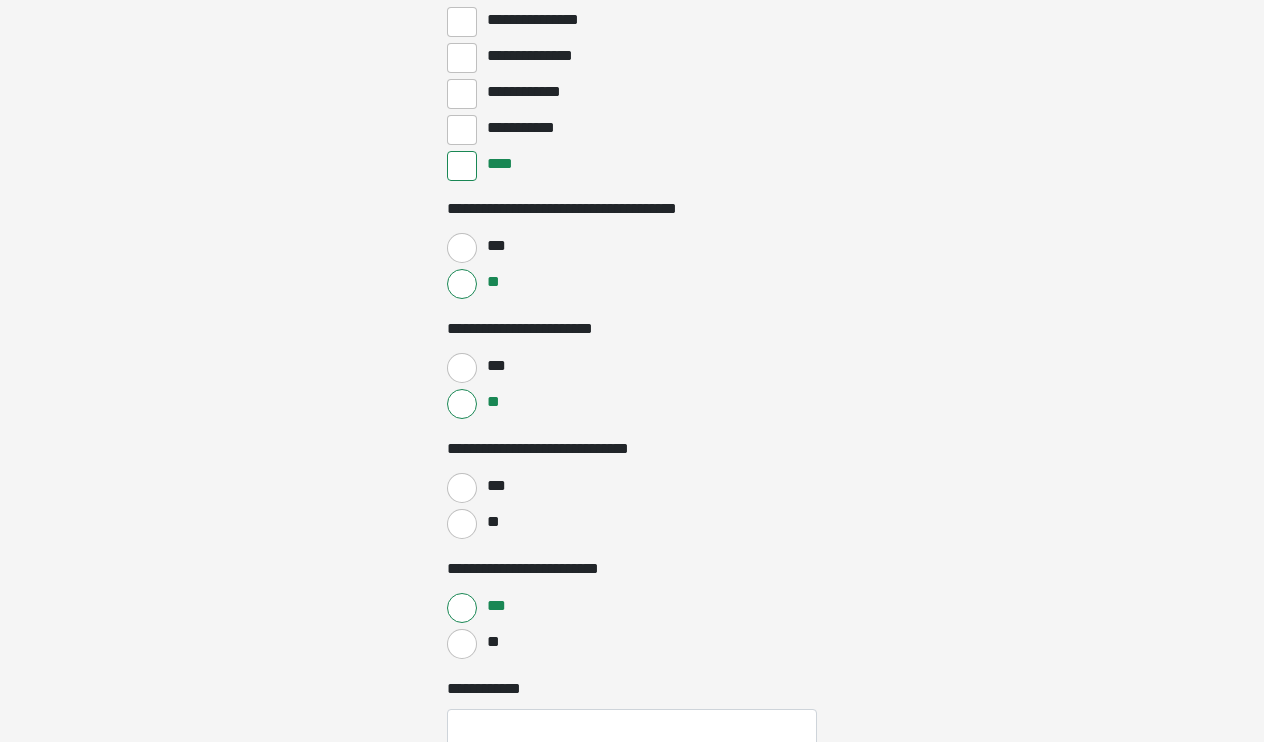 click on "***" at bounding box center [462, 488] 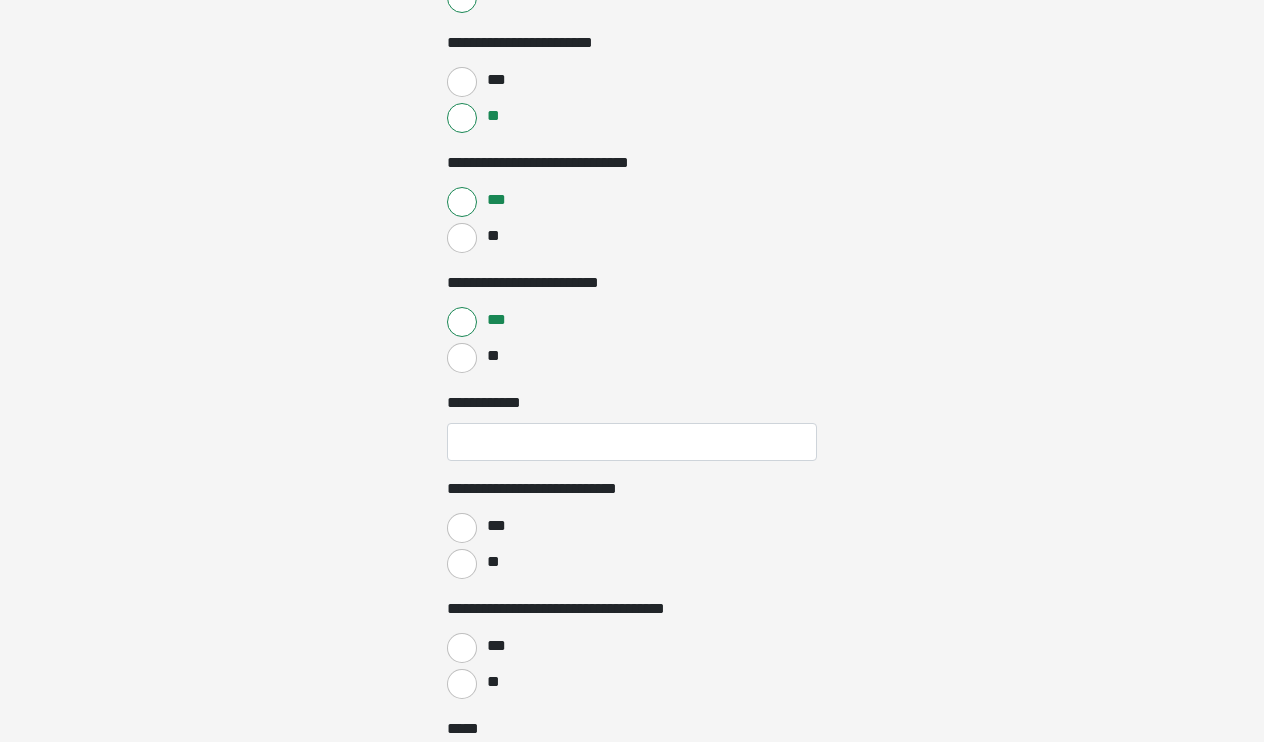 scroll, scrollTop: 1585, scrollLeft: 0, axis: vertical 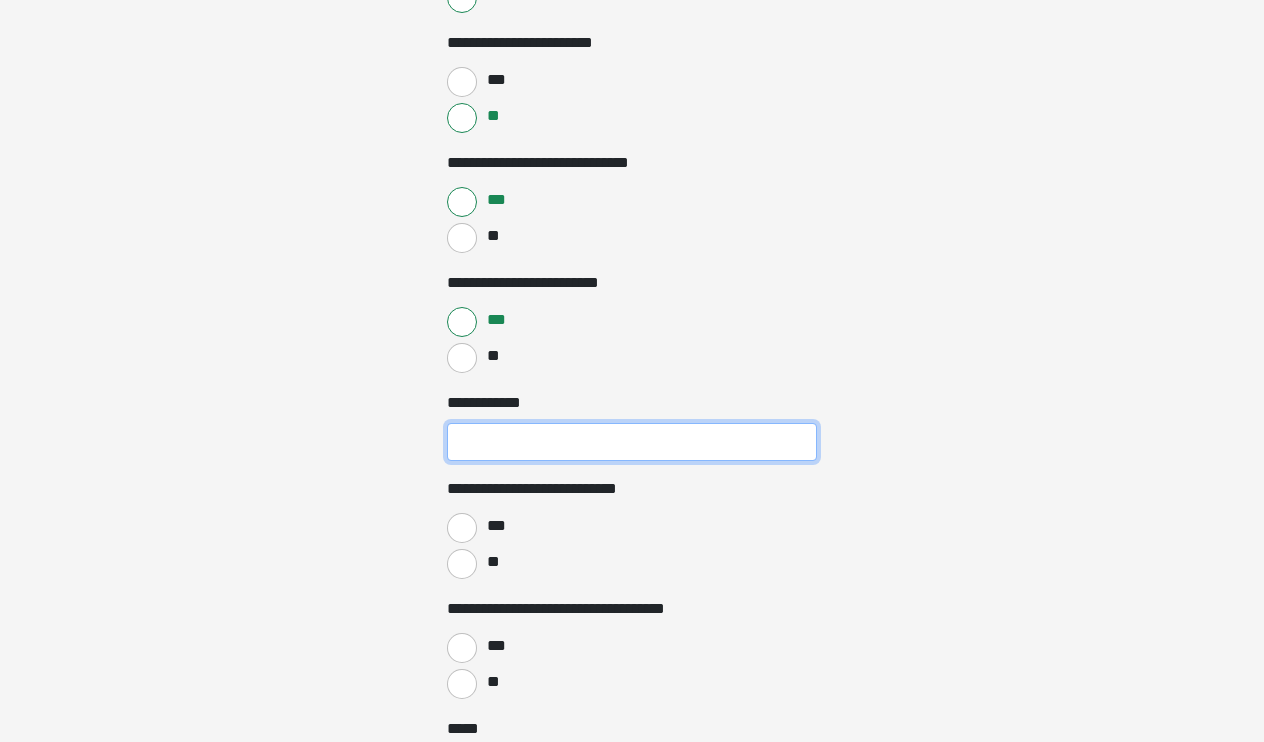 click on "**********" at bounding box center (632, 442) 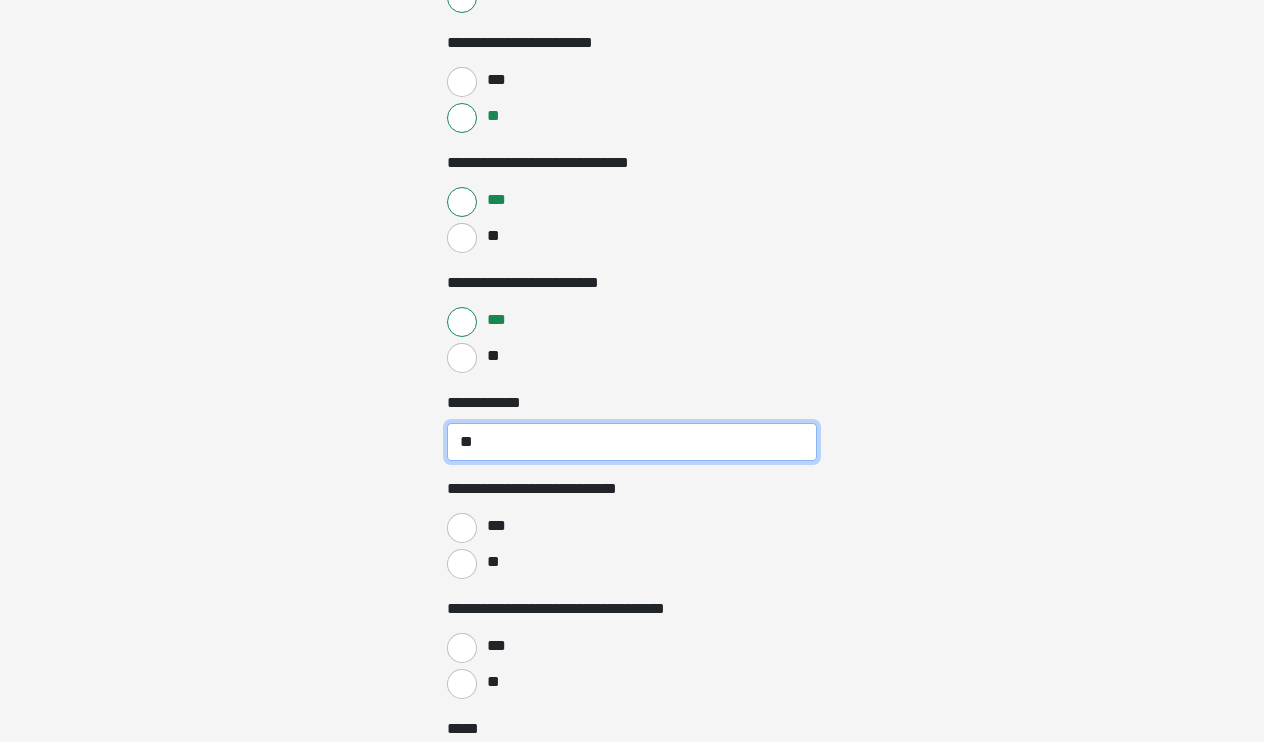 type on "**" 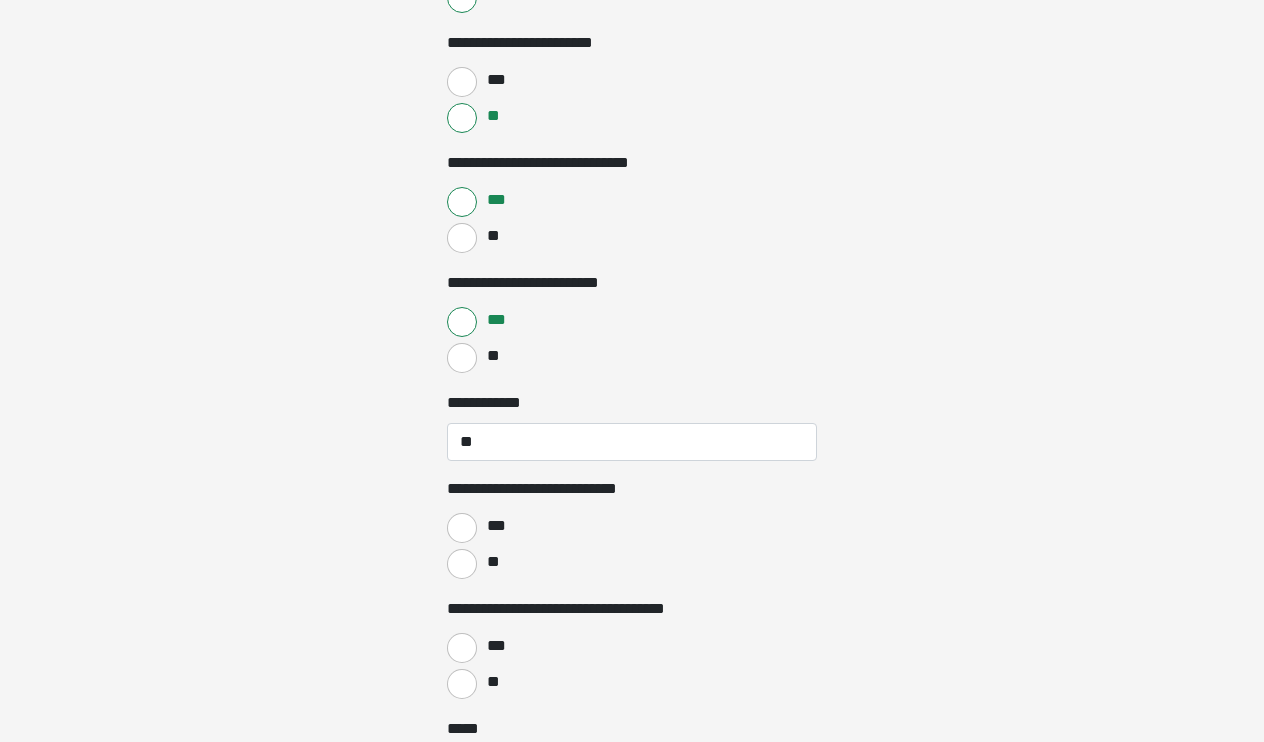 click on "**" at bounding box center (462, 564) 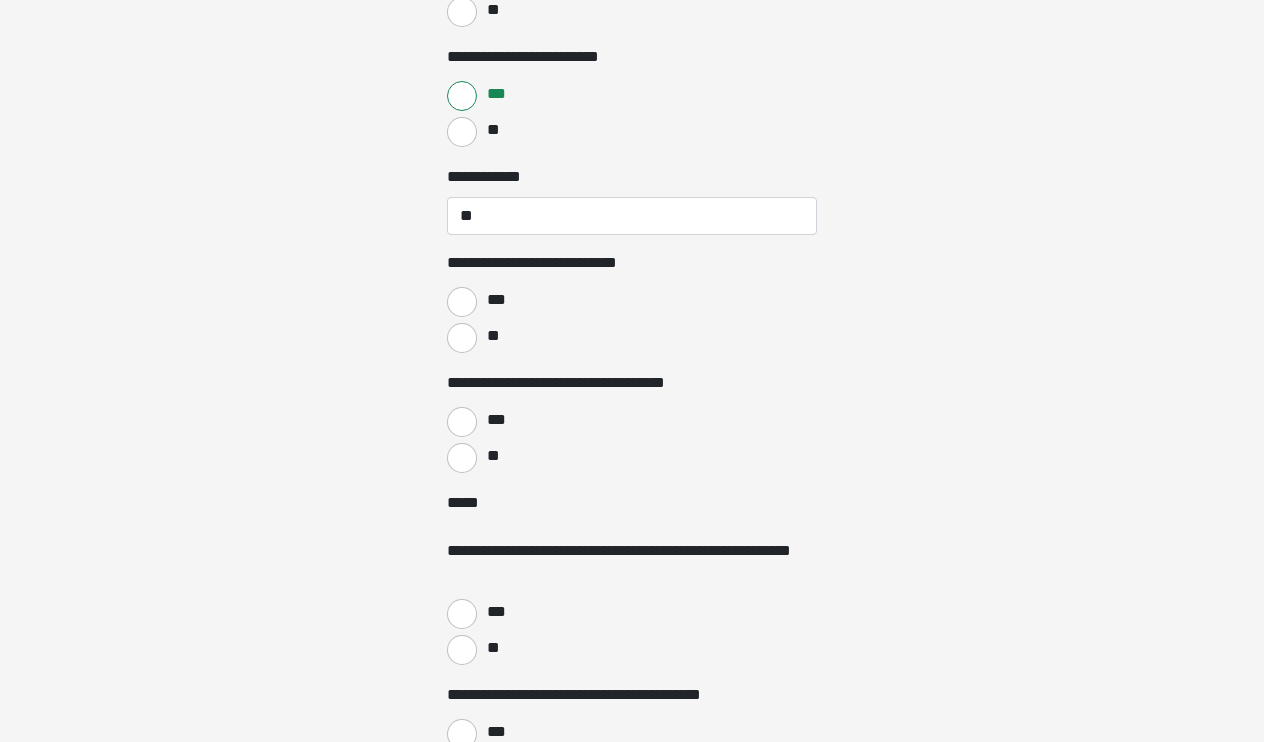 scroll, scrollTop: 1849, scrollLeft: 0, axis: vertical 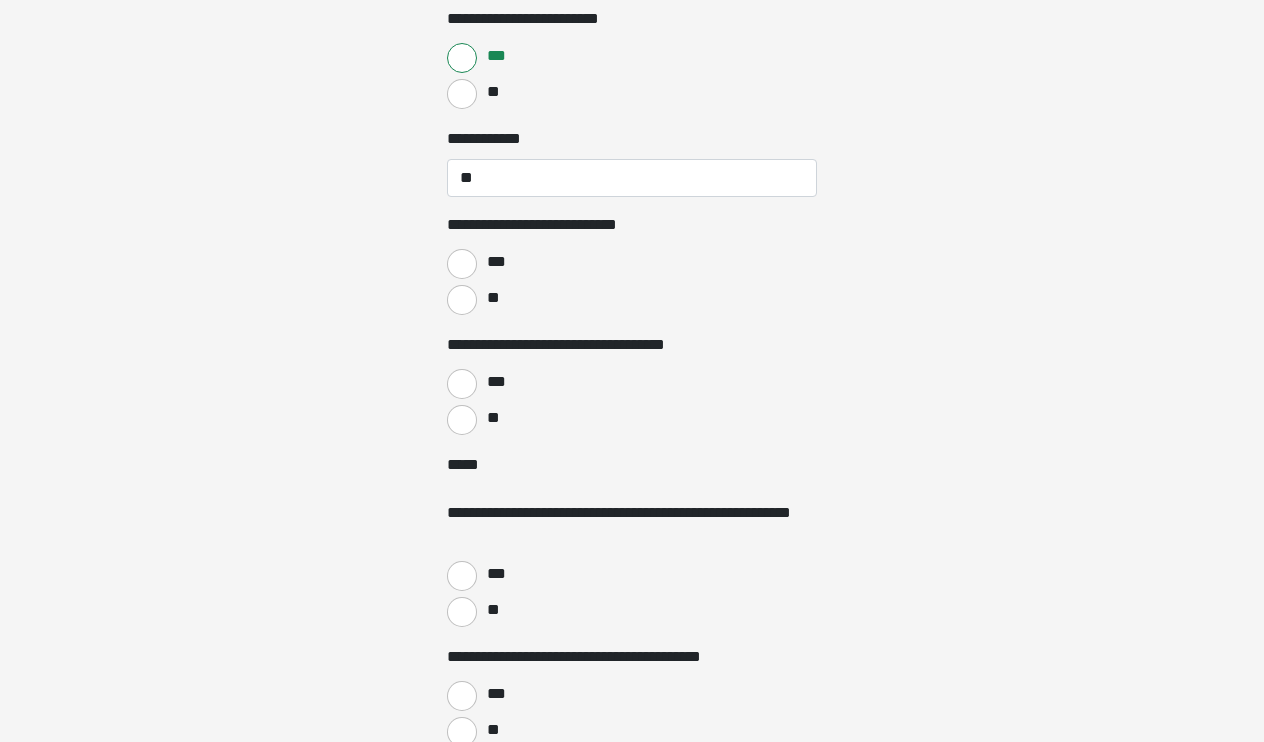 click on "**" at bounding box center (462, 420) 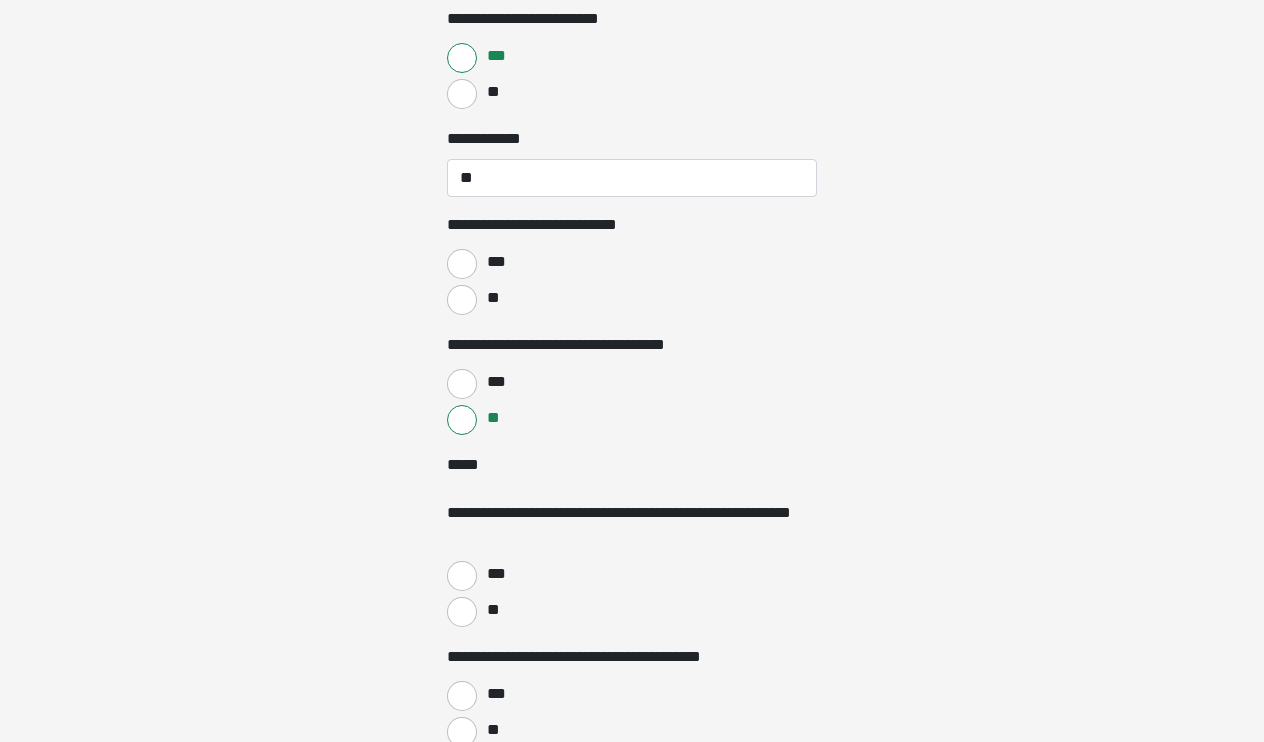 click on "**" at bounding box center [462, 612] 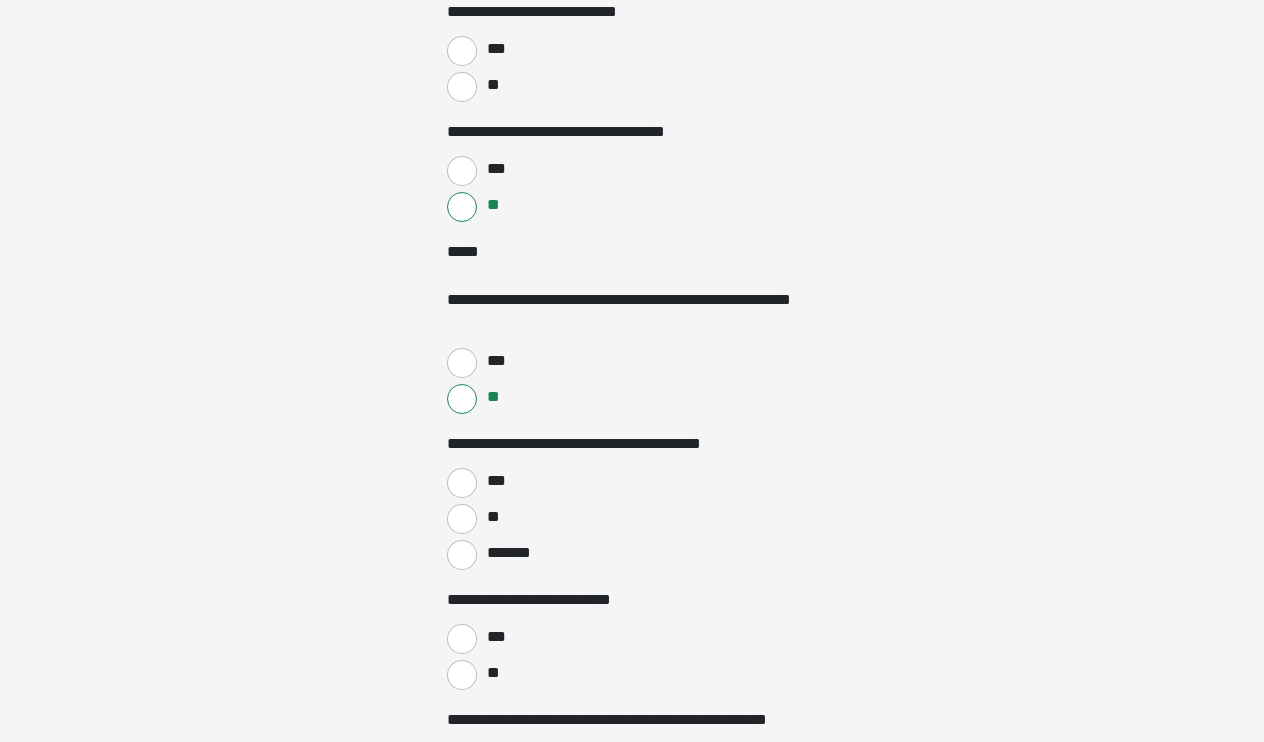 scroll, scrollTop: 2120, scrollLeft: 0, axis: vertical 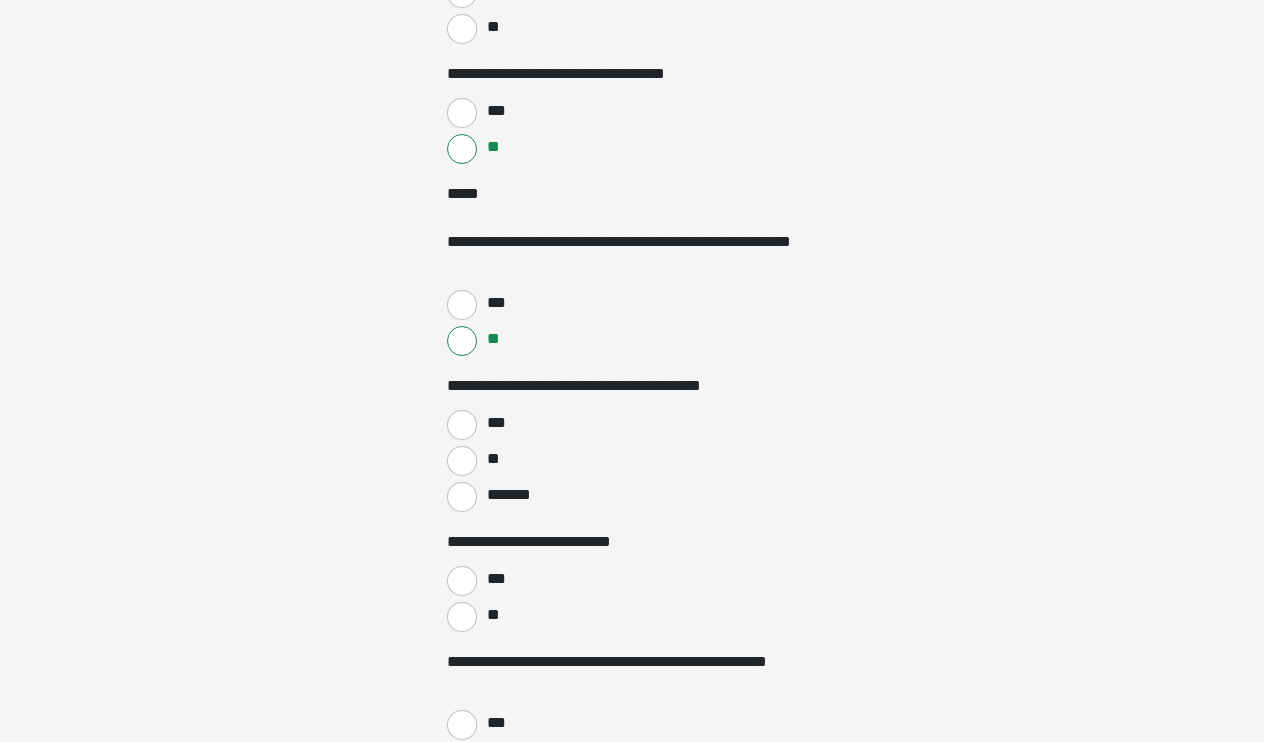 click on "**" at bounding box center [462, 461] 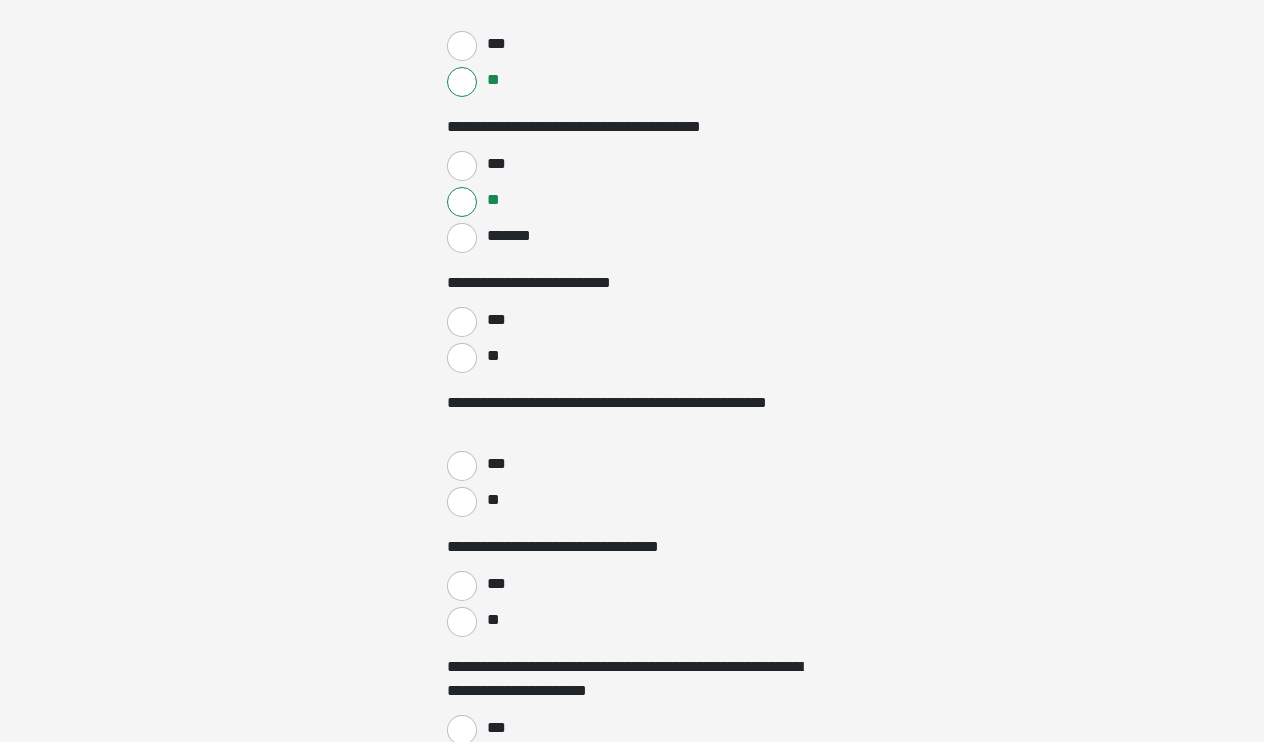scroll, scrollTop: 2381, scrollLeft: 0, axis: vertical 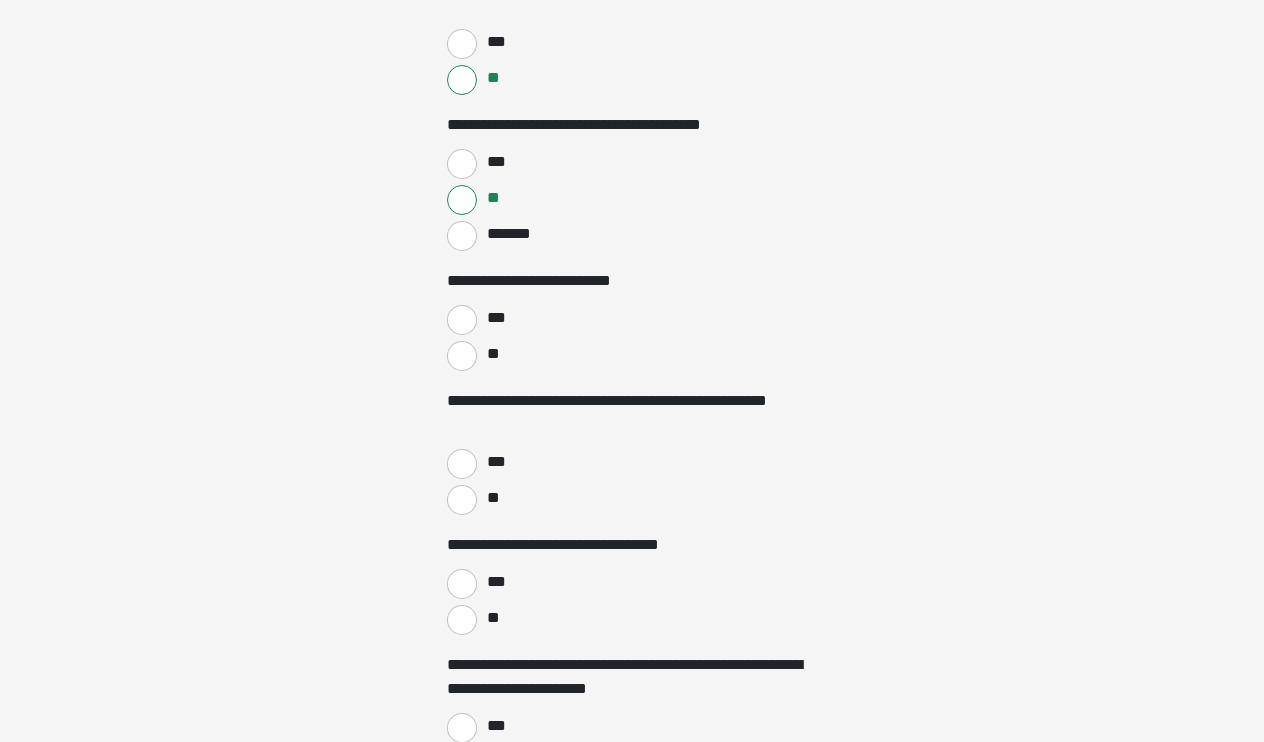 click on "**" at bounding box center [462, 356] 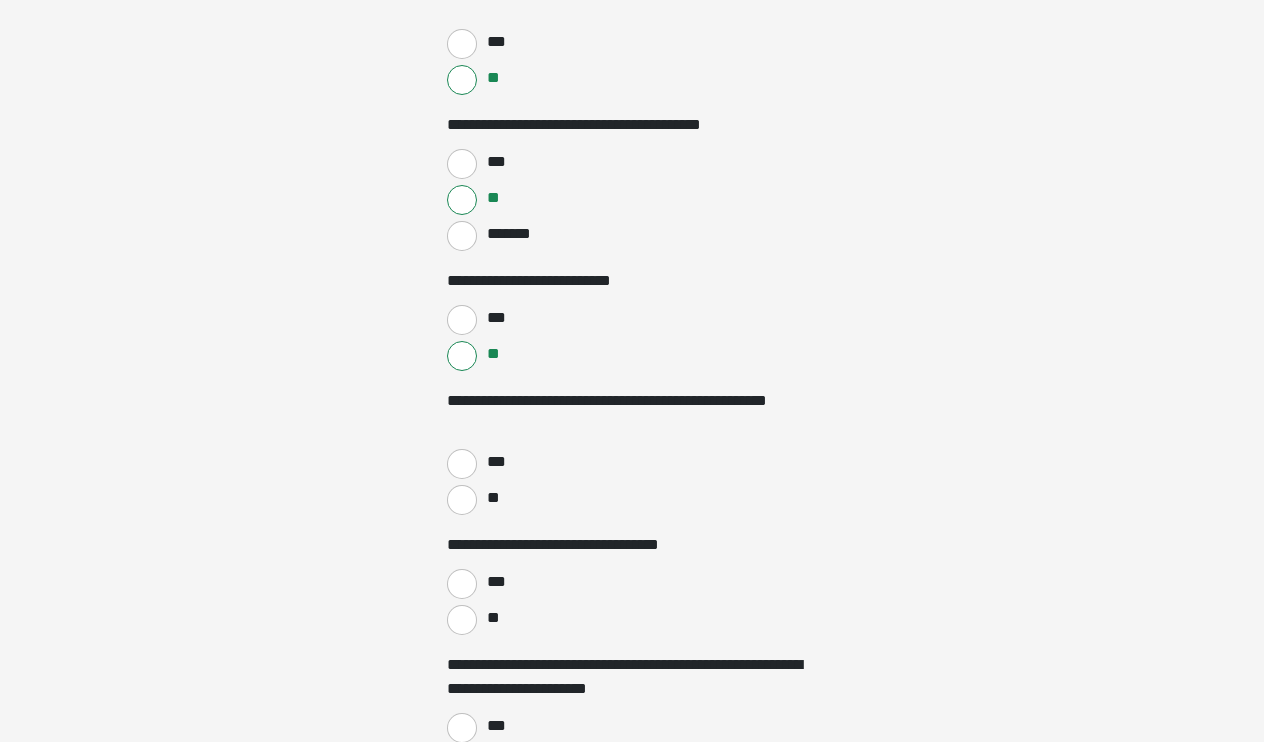 click on "**" at bounding box center [462, 500] 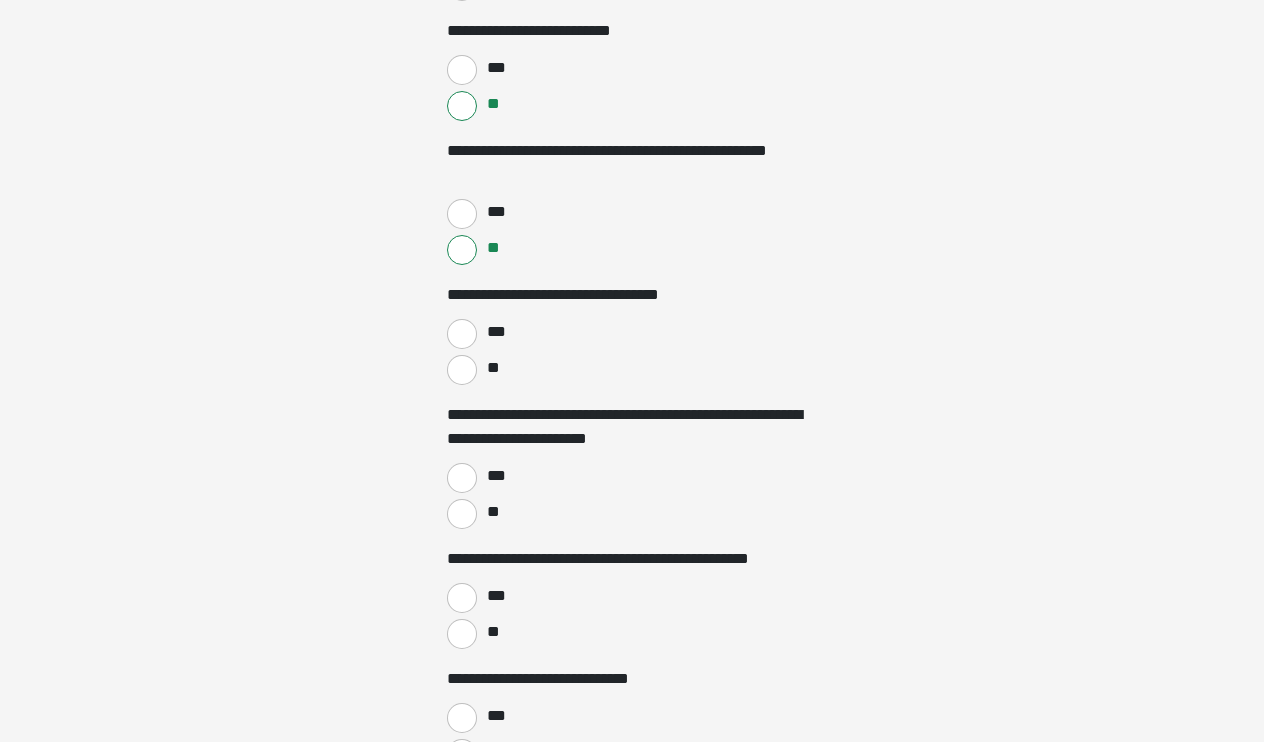 scroll, scrollTop: 2649, scrollLeft: 0, axis: vertical 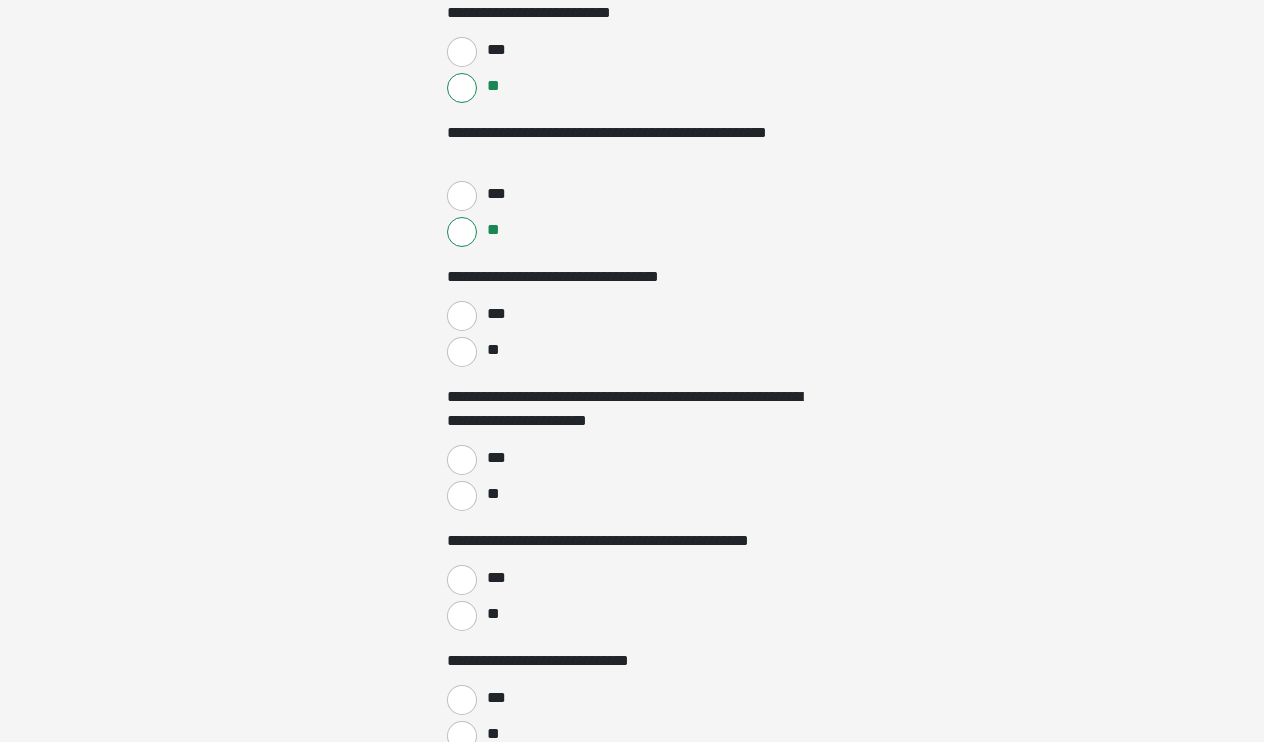 click on "**" at bounding box center [462, 352] 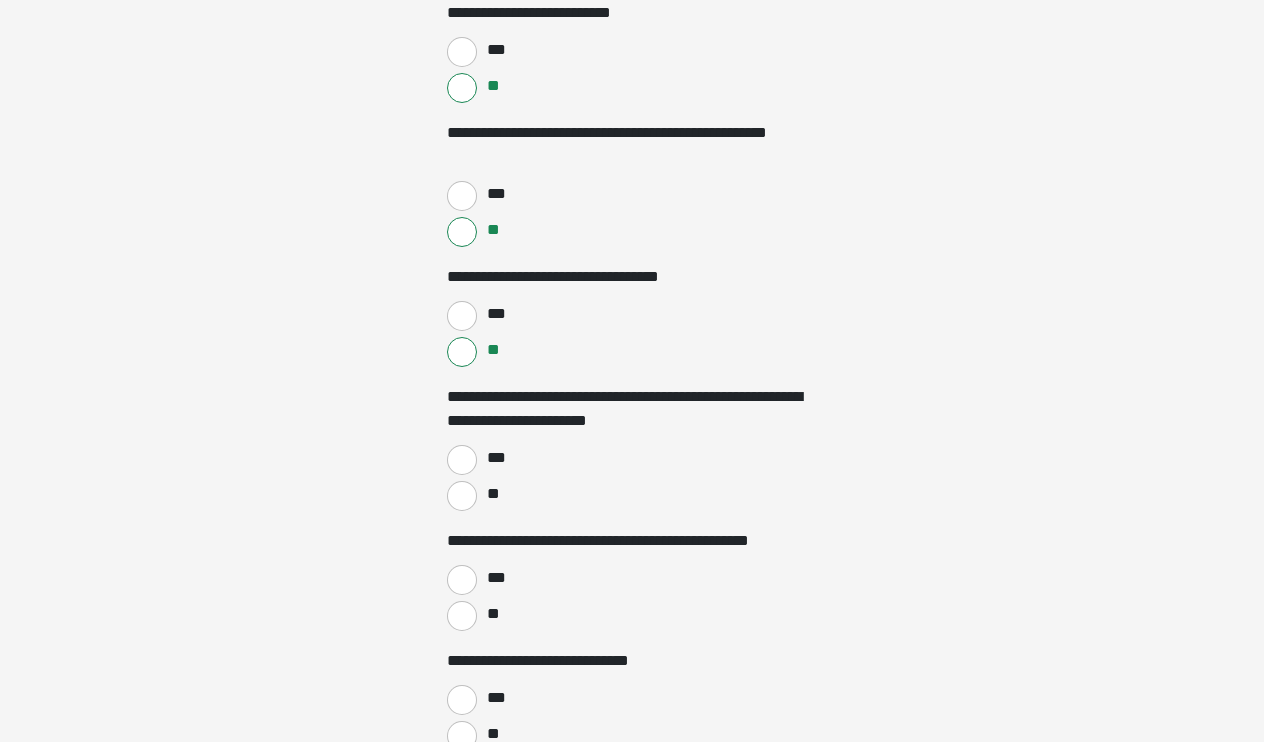 click on "**" at bounding box center [462, 496] 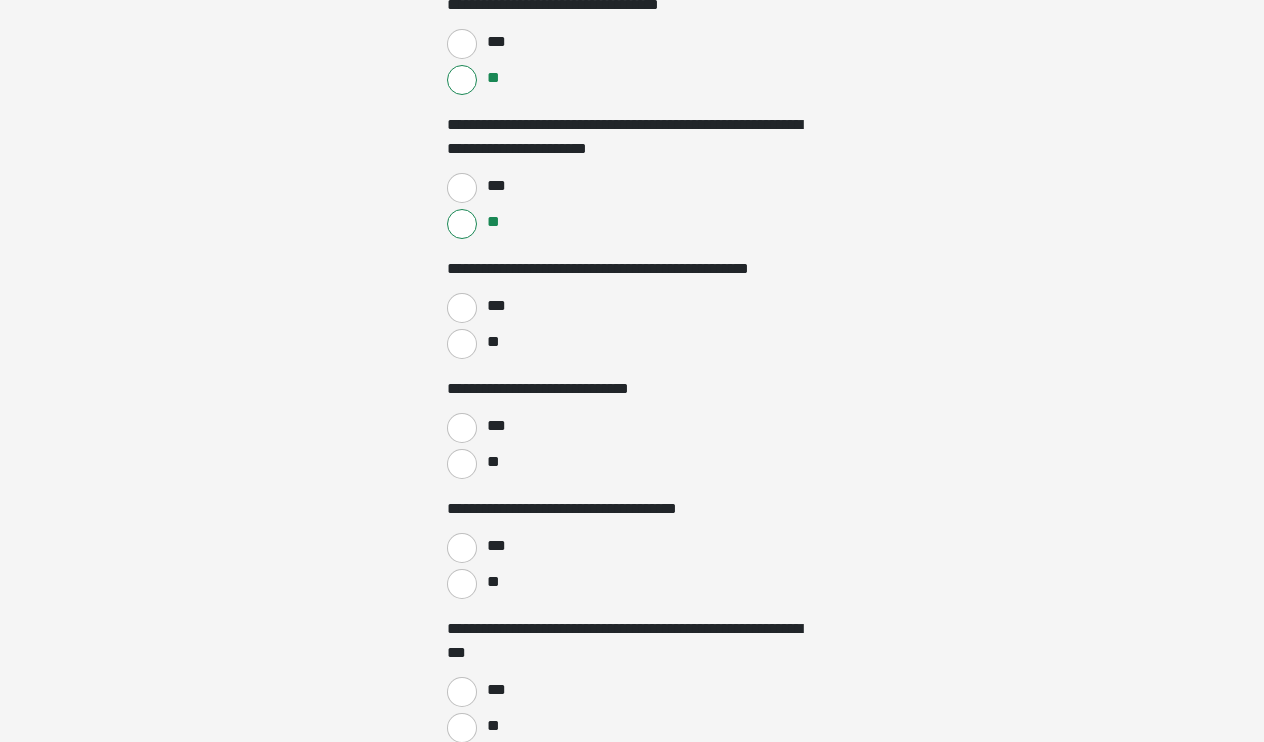 scroll, scrollTop: 2931, scrollLeft: 0, axis: vertical 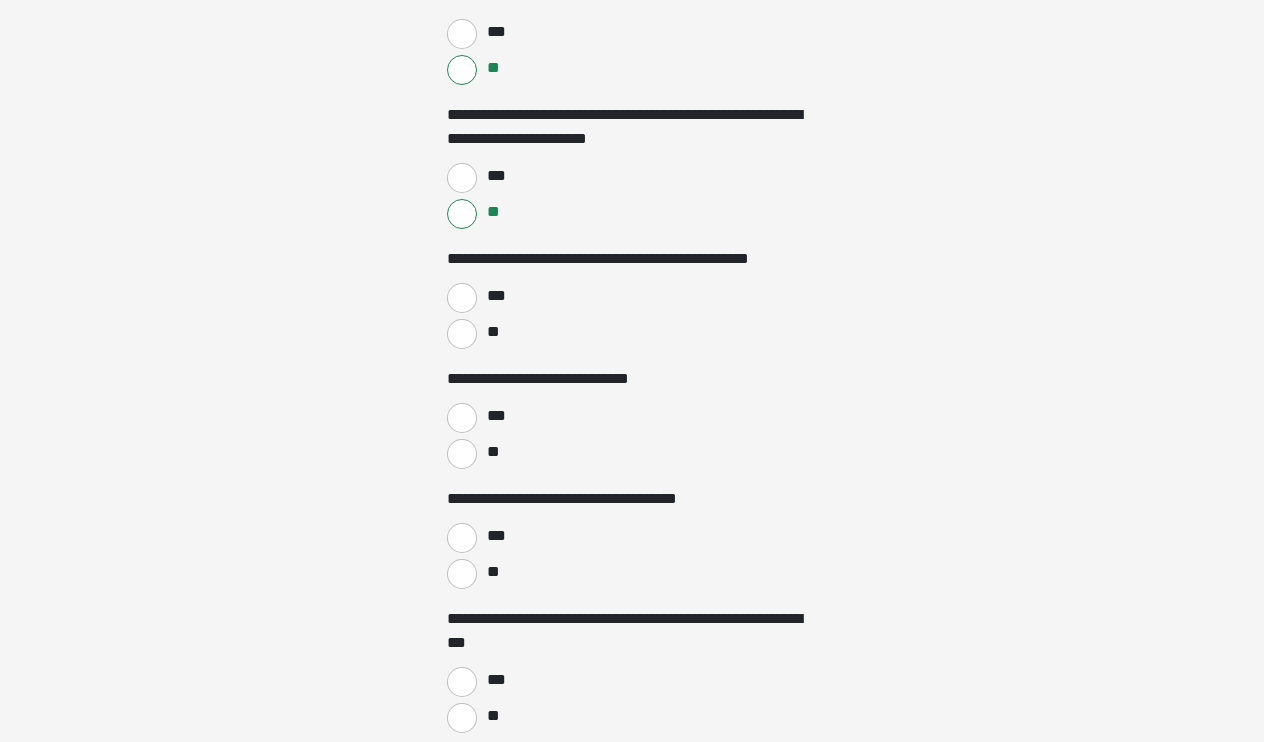 click on "**" at bounding box center (462, 334) 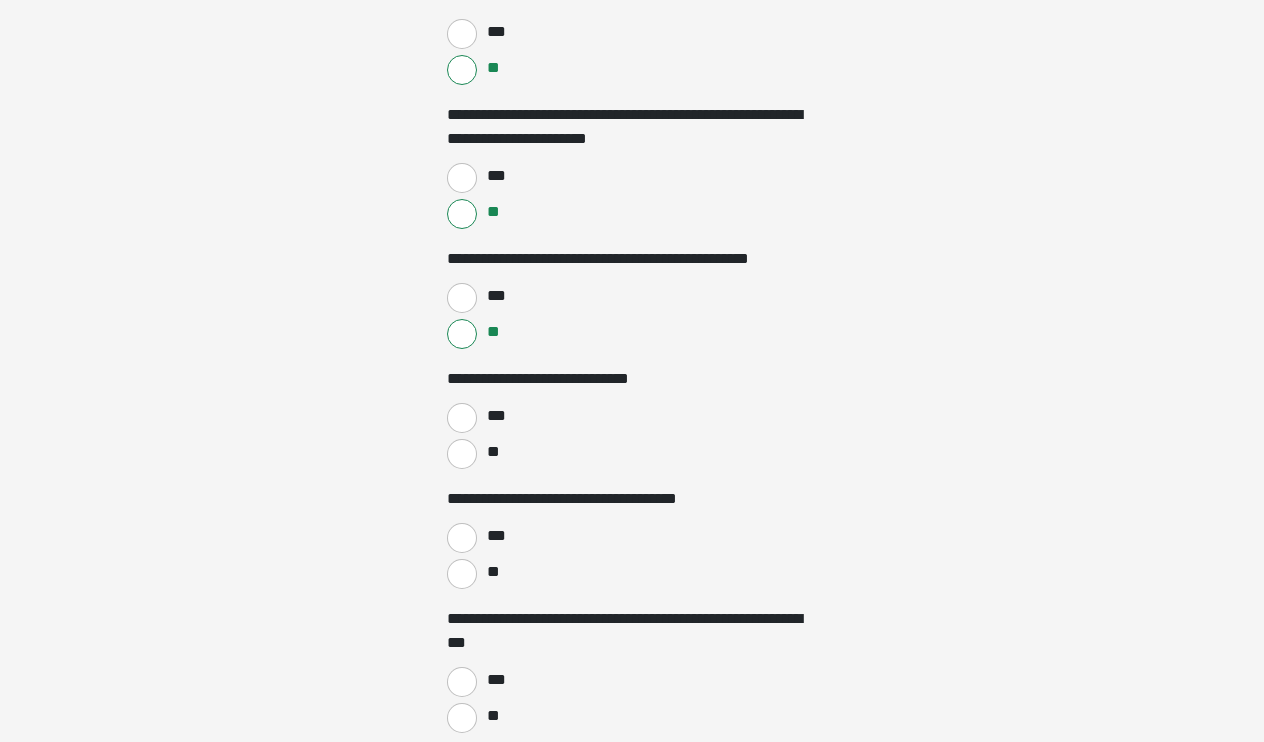 click on "**" at bounding box center (462, 454) 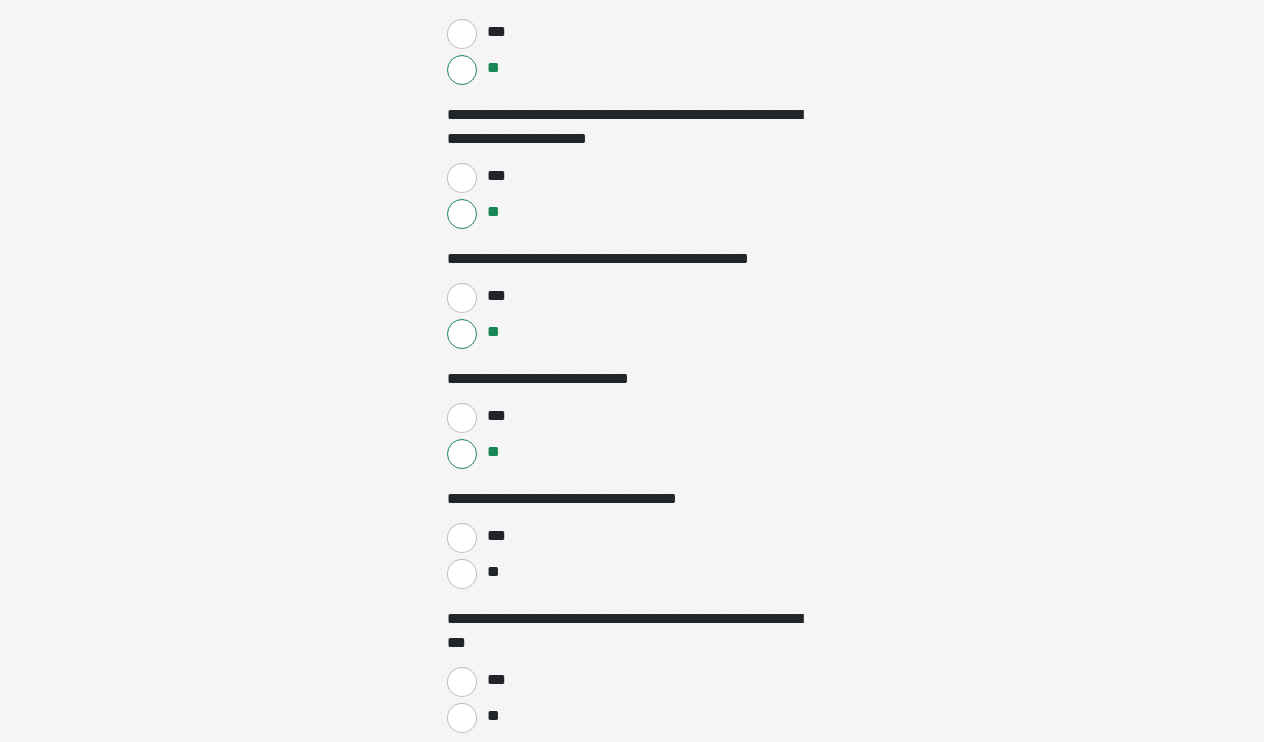 click on "**" at bounding box center (462, 574) 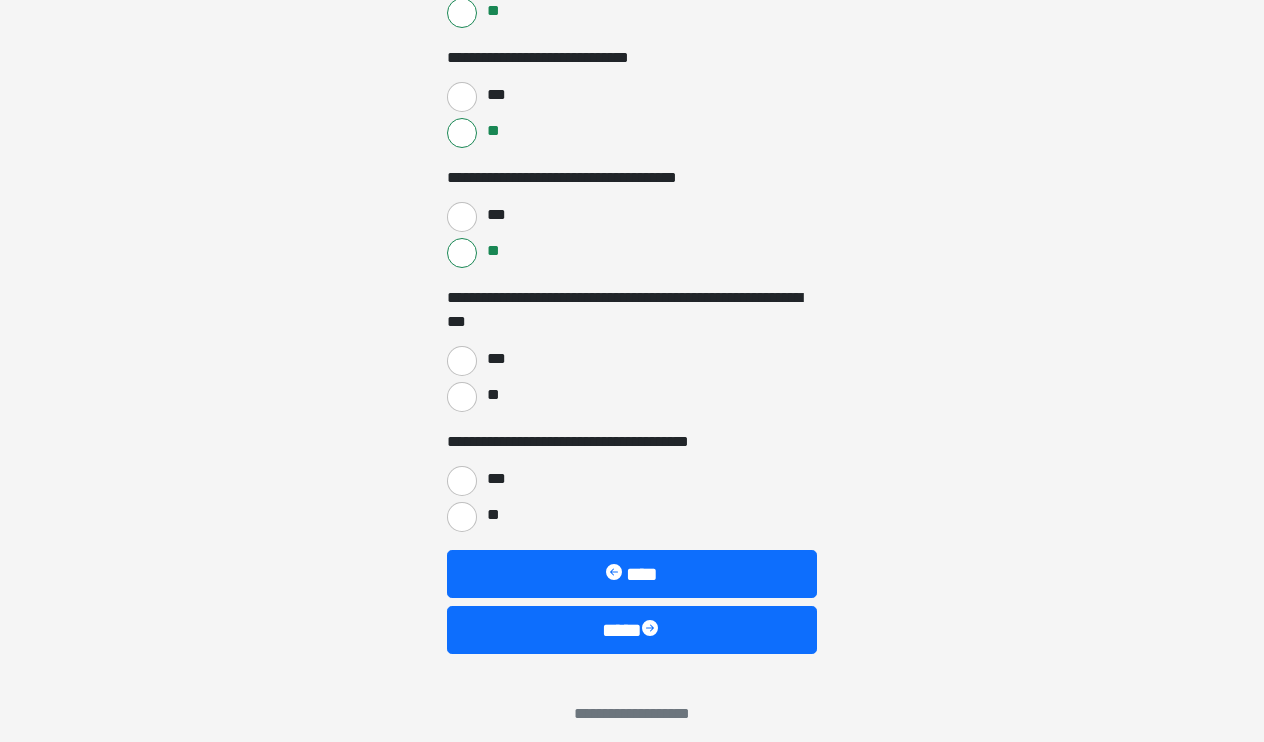 scroll, scrollTop: 3251, scrollLeft: 0, axis: vertical 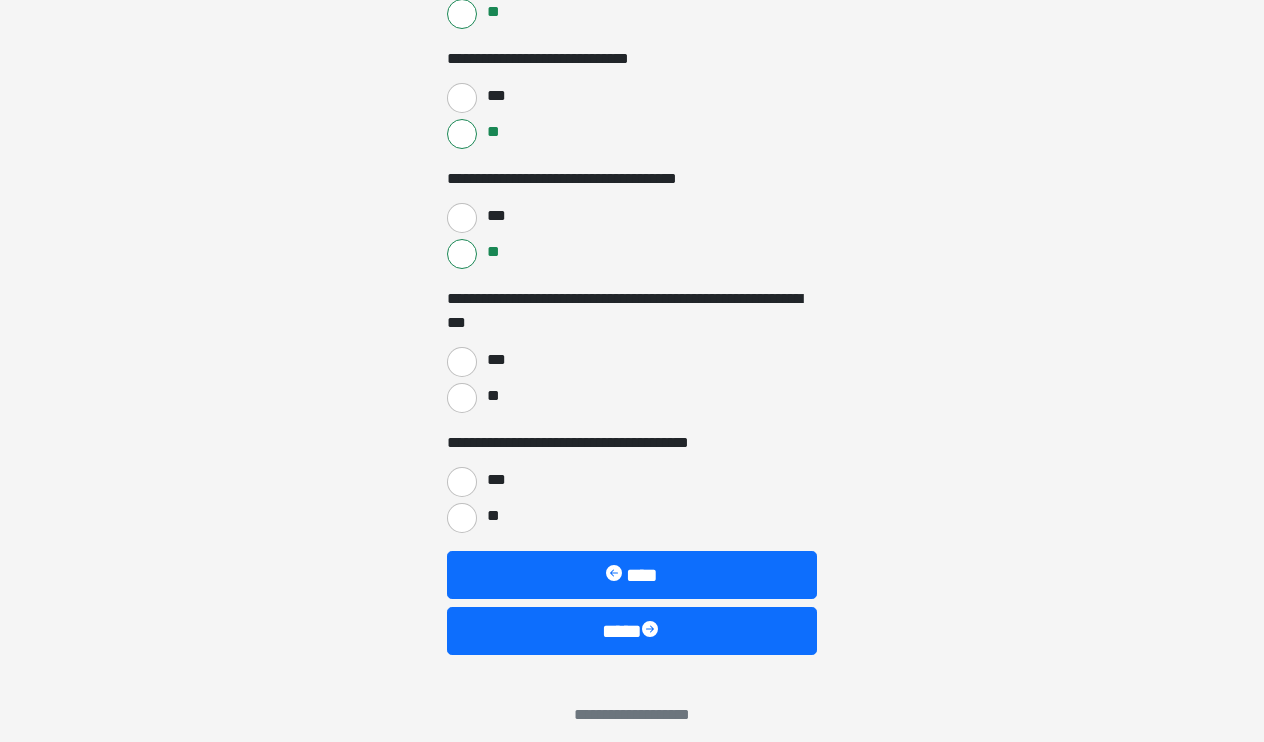 click on "**" at bounding box center (462, 398) 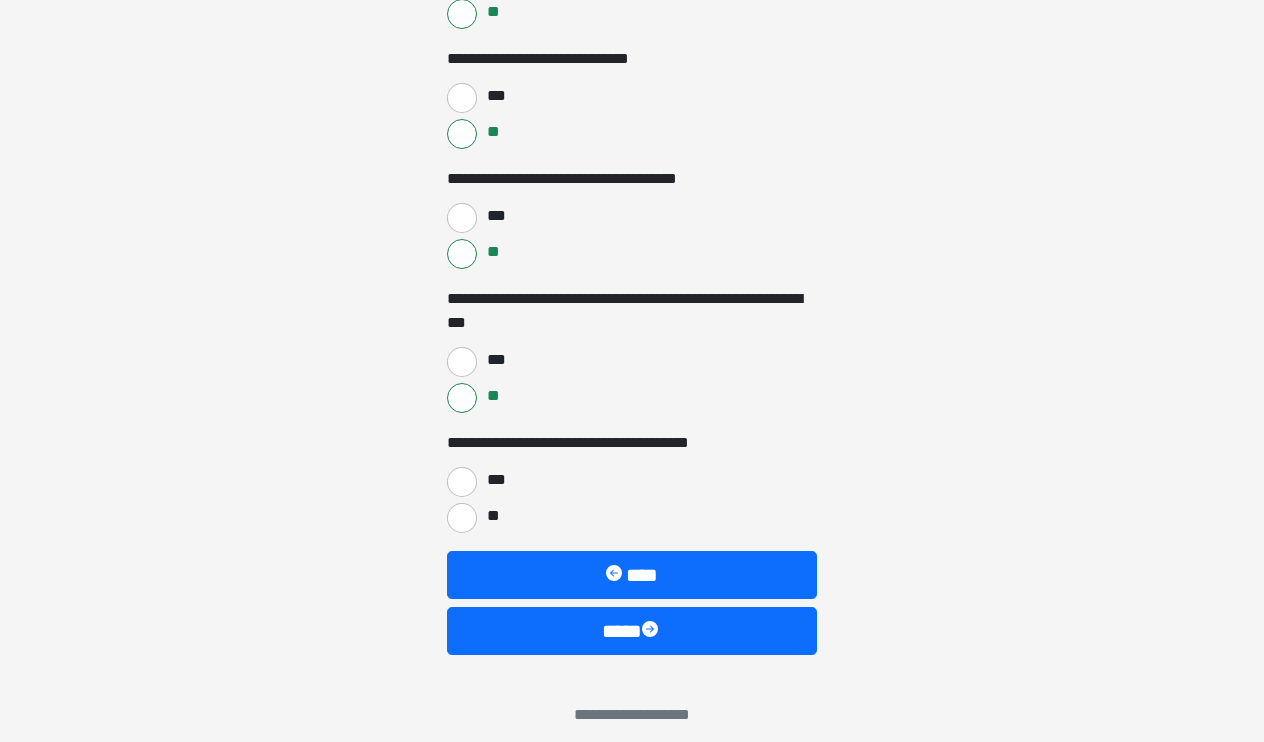click on "**" at bounding box center (462, 518) 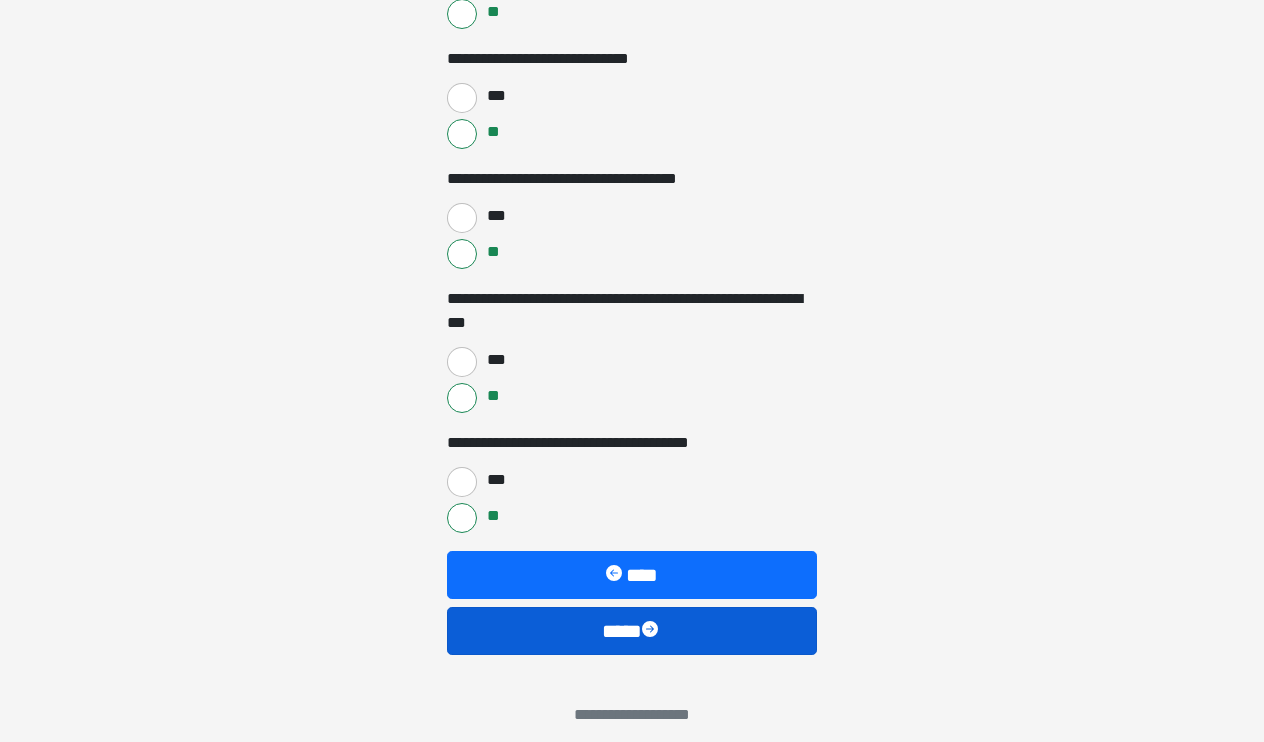 click on "****" at bounding box center [632, 631] 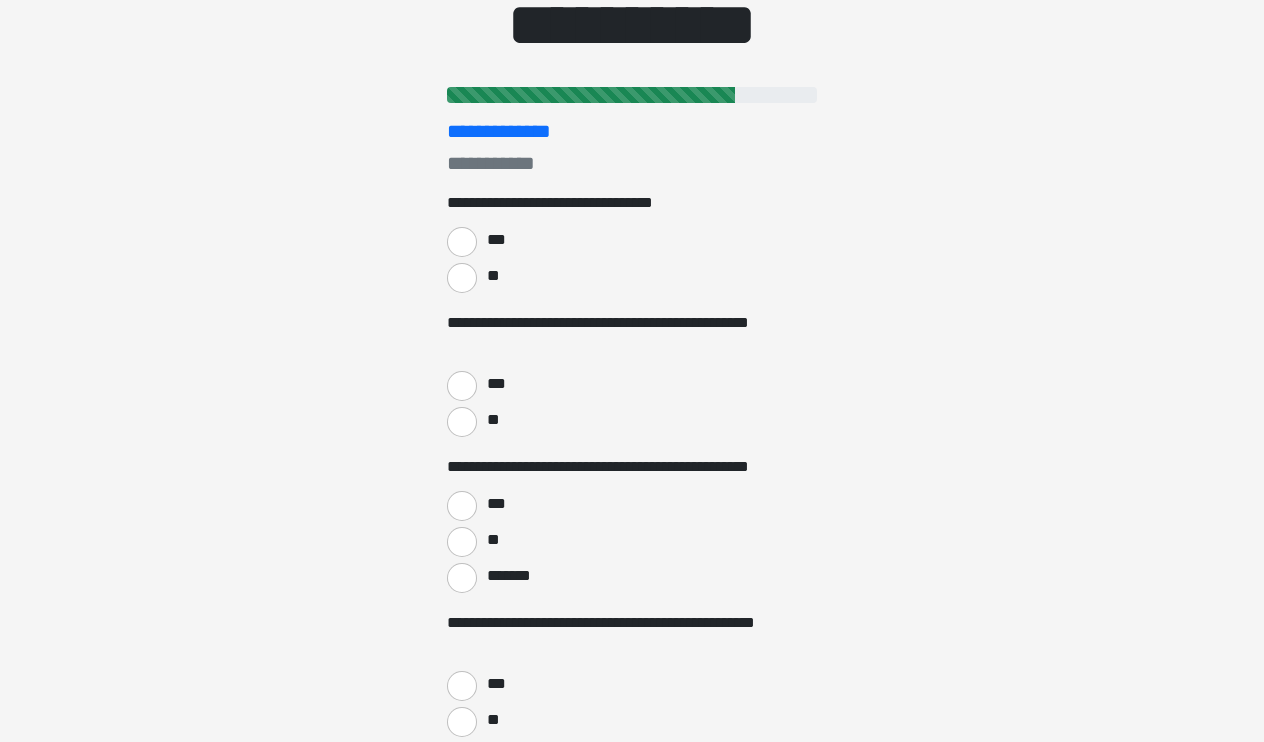 scroll, scrollTop: 184, scrollLeft: 0, axis: vertical 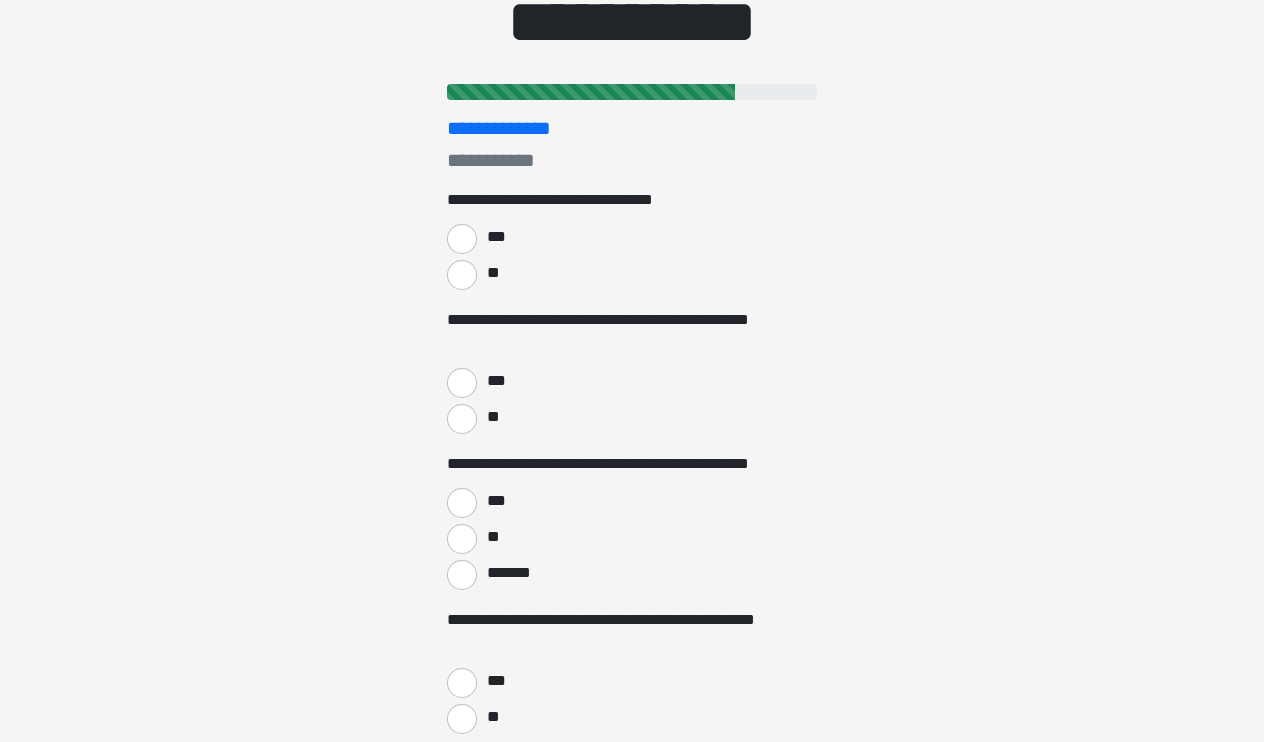 click on "***" at bounding box center (462, 239) 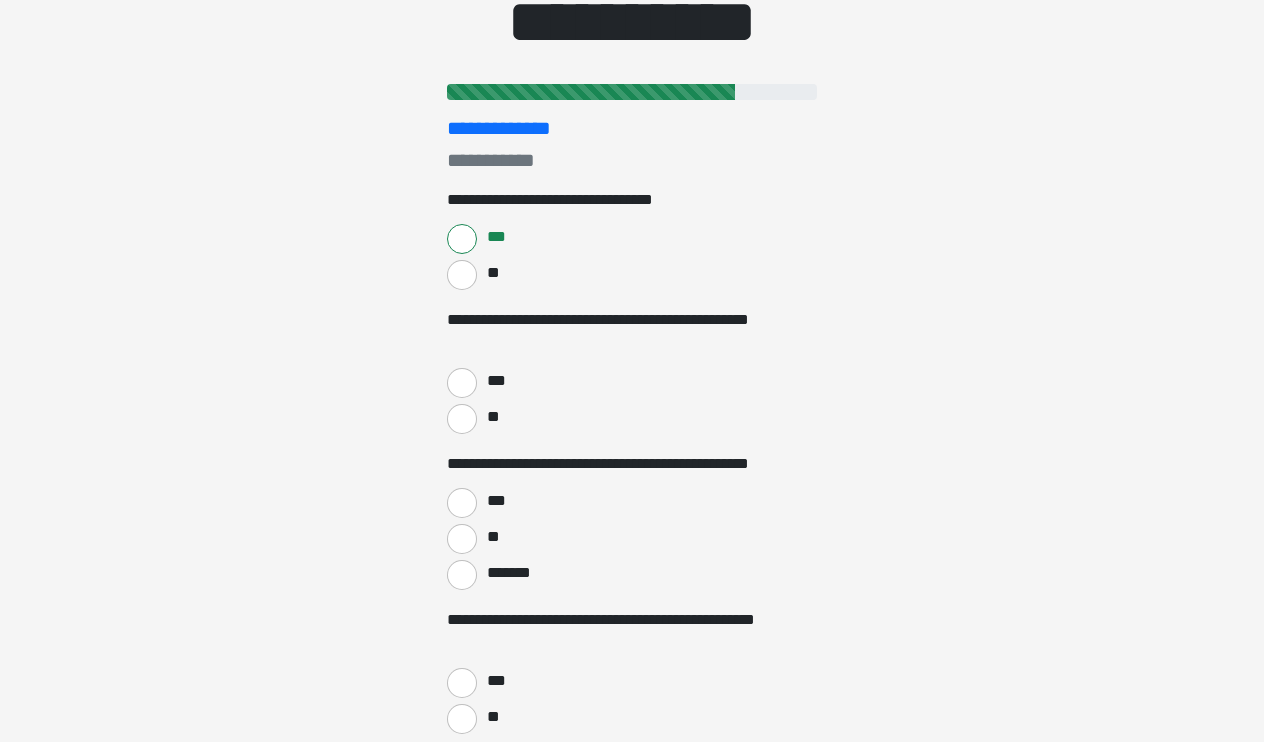 click on "**" at bounding box center (462, 419) 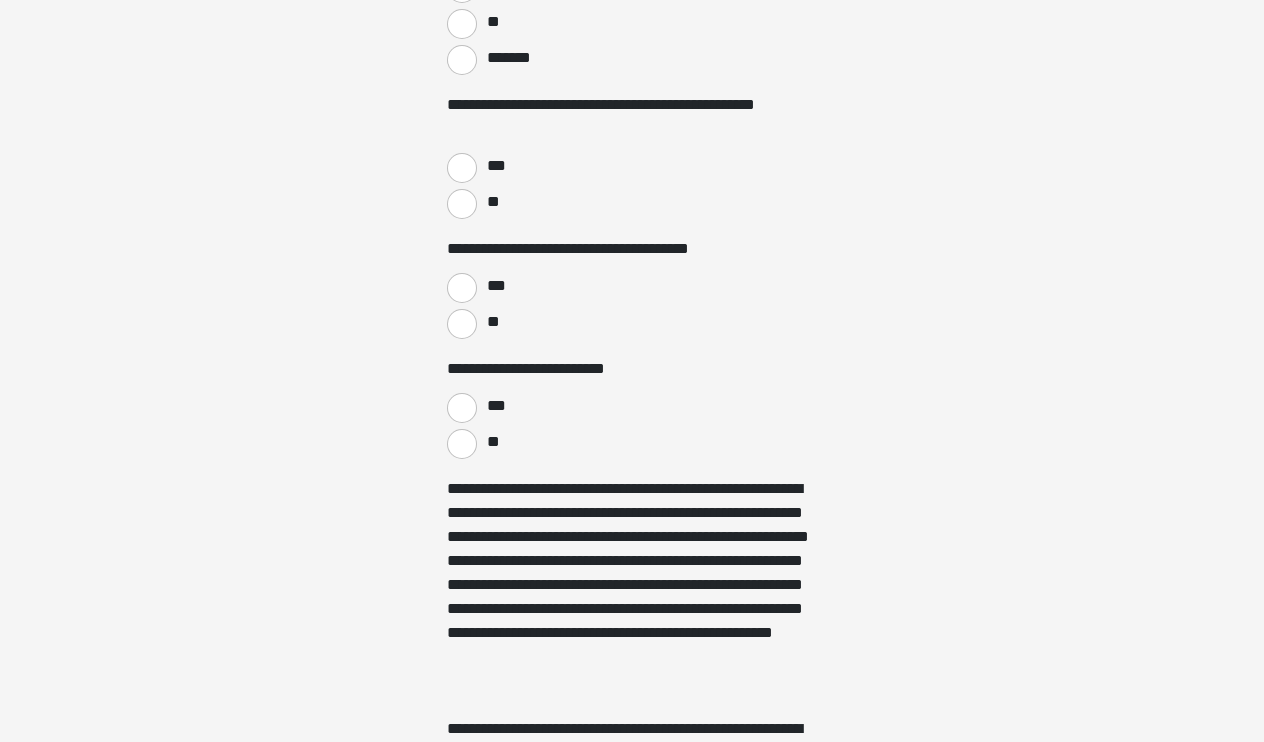 scroll, scrollTop: 587, scrollLeft: 0, axis: vertical 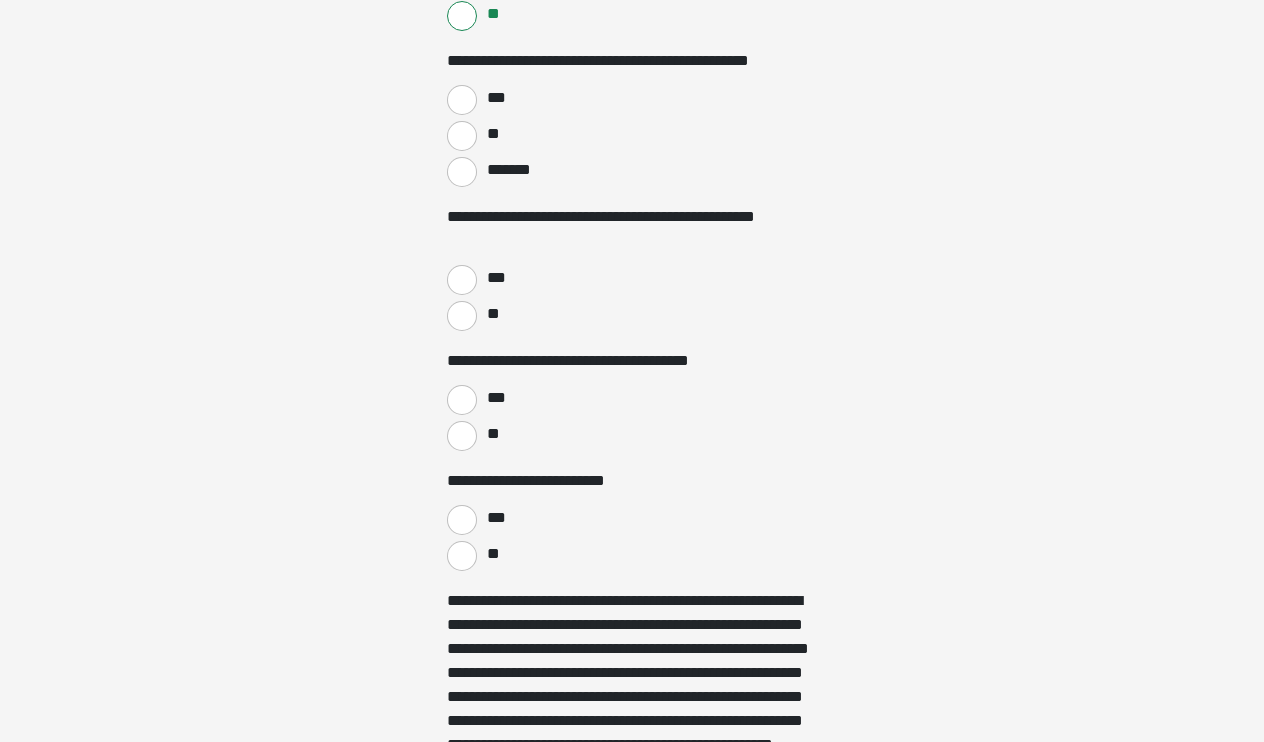 click on "***" at bounding box center [462, 100] 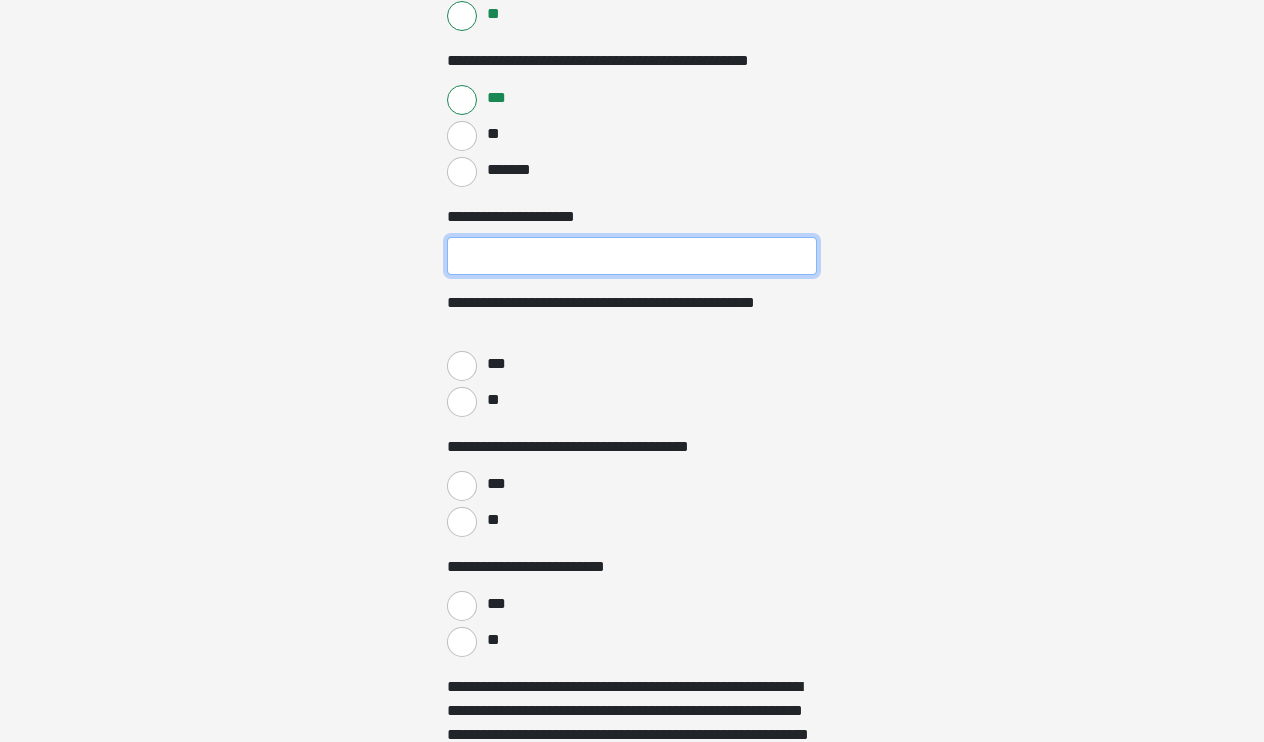 click on "**********" at bounding box center (632, 256) 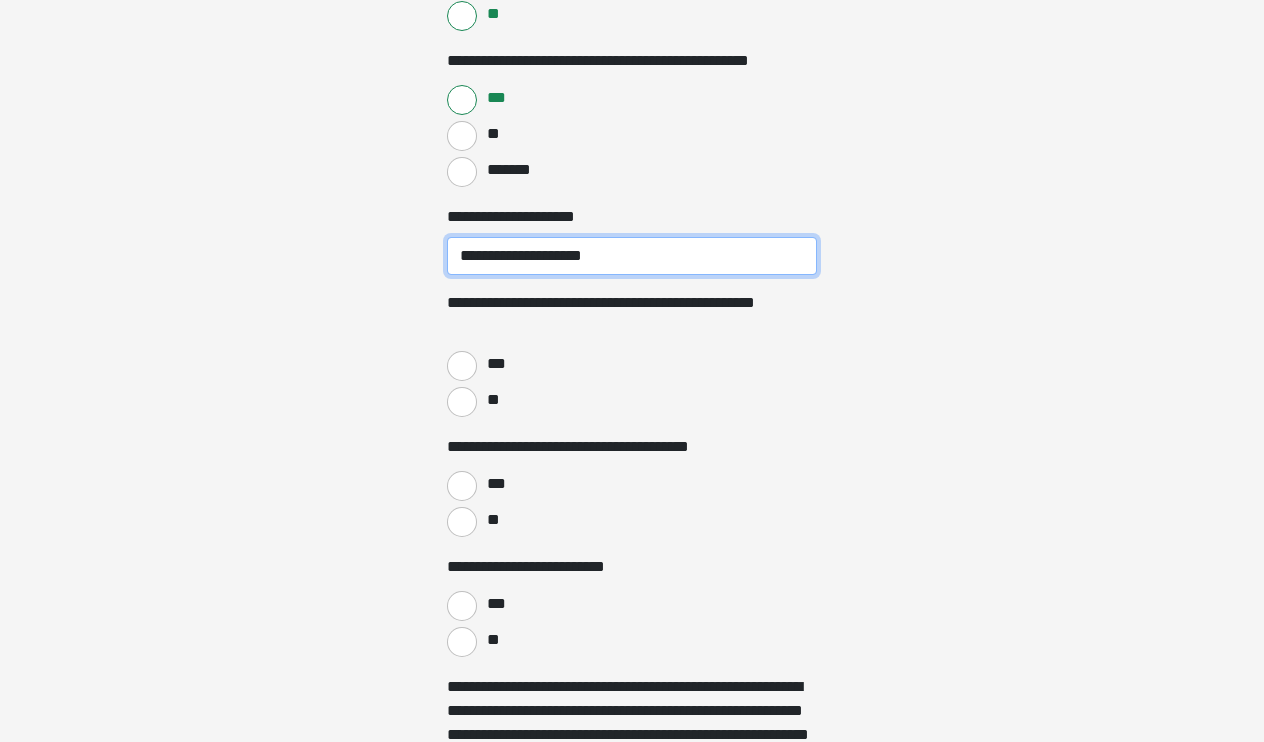 type on "**********" 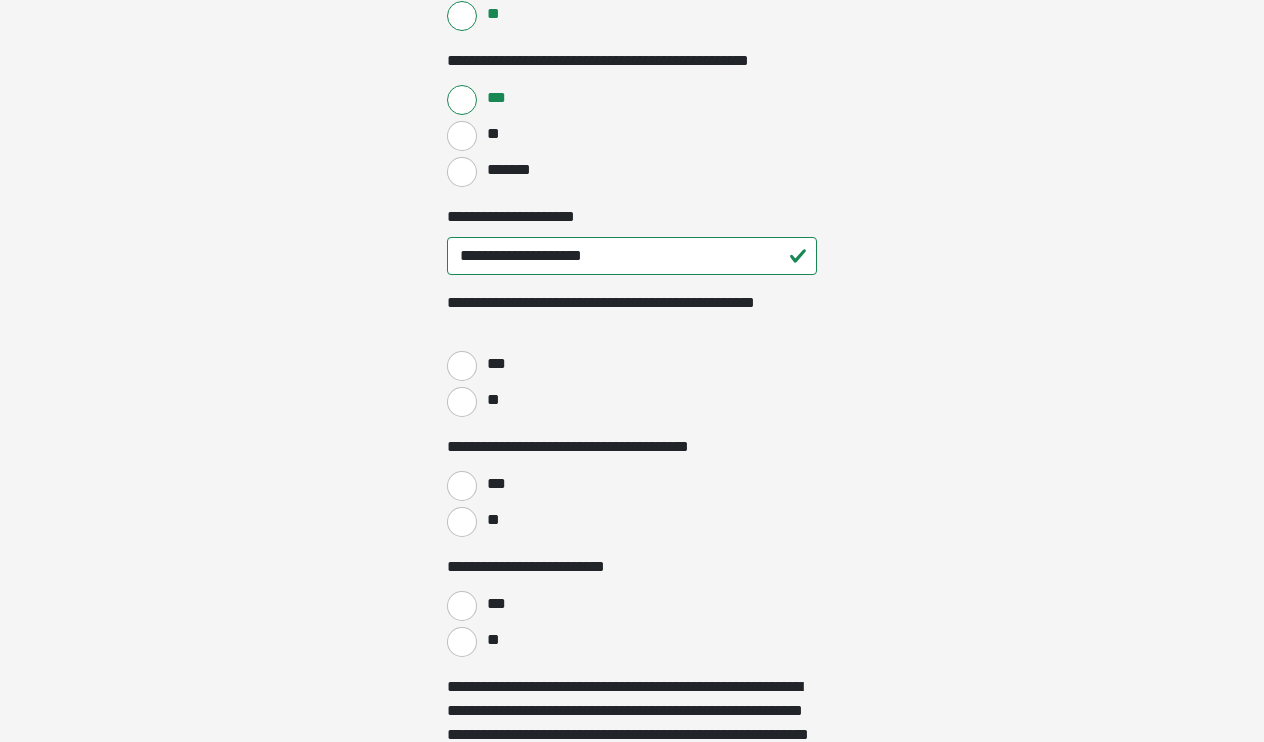 click on "**" at bounding box center (462, 402) 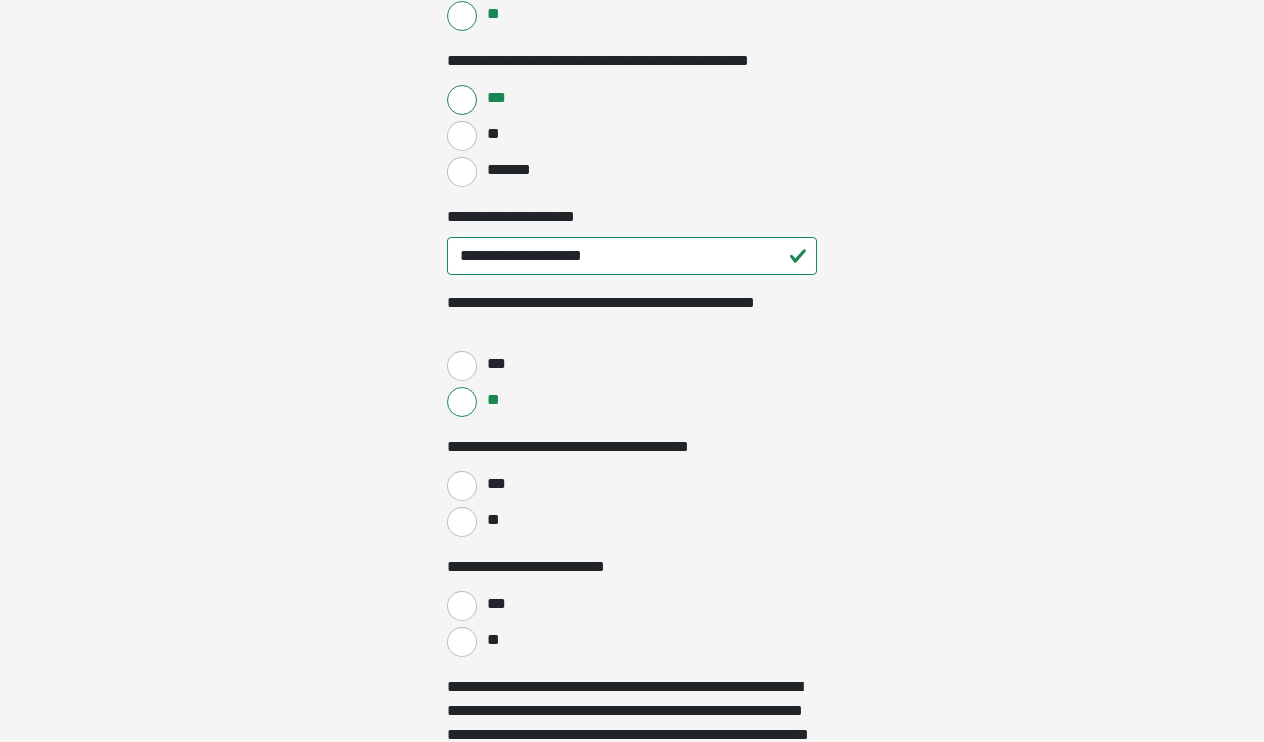 click on "**" at bounding box center [462, 522] 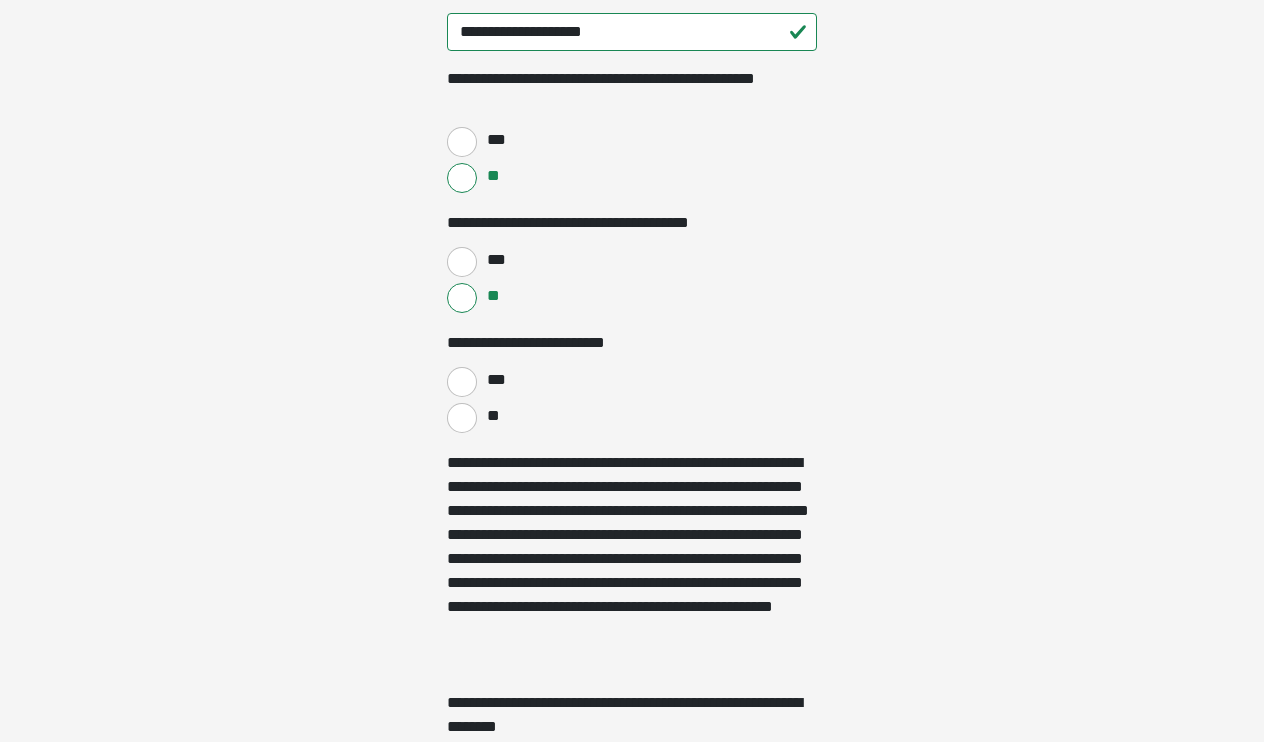 scroll, scrollTop: 897, scrollLeft: 0, axis: vertical 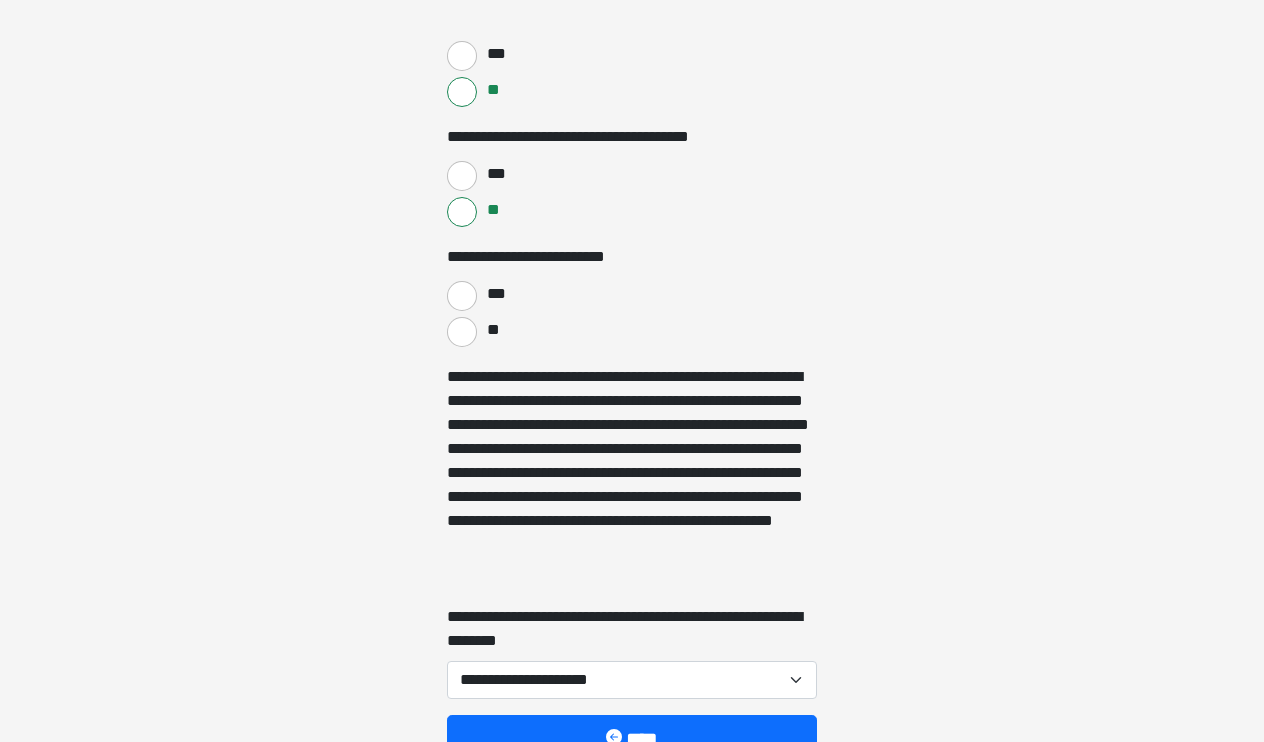 click on "**" at bounding box center (462, 332) 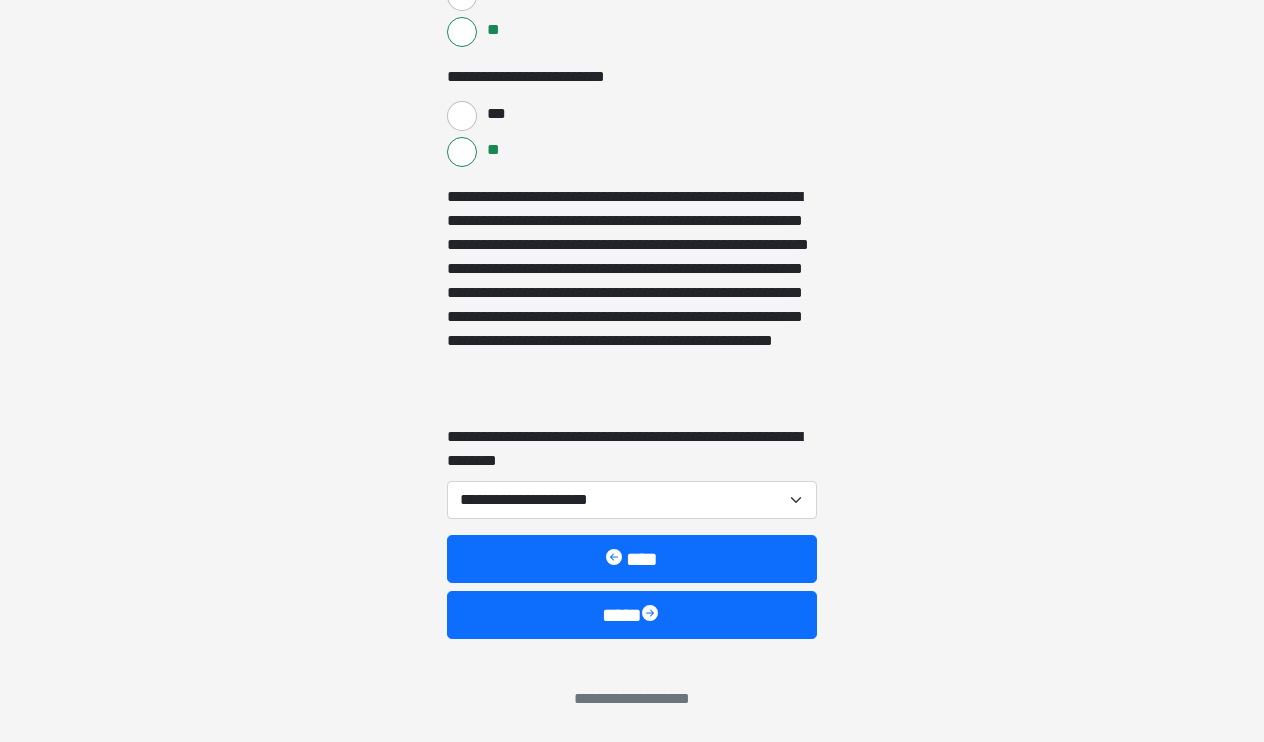 scroll, scrollTop: 1077, scrollLeft: 0, axis: vertical 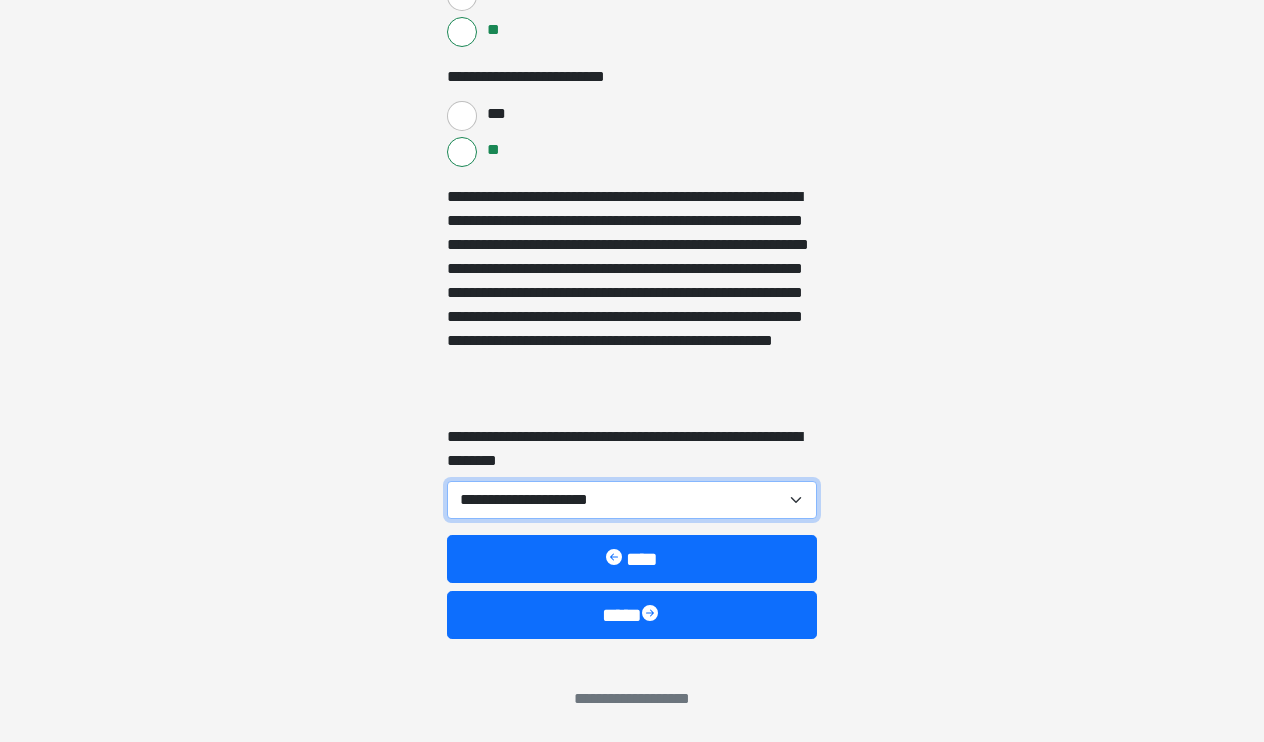 select on "***" 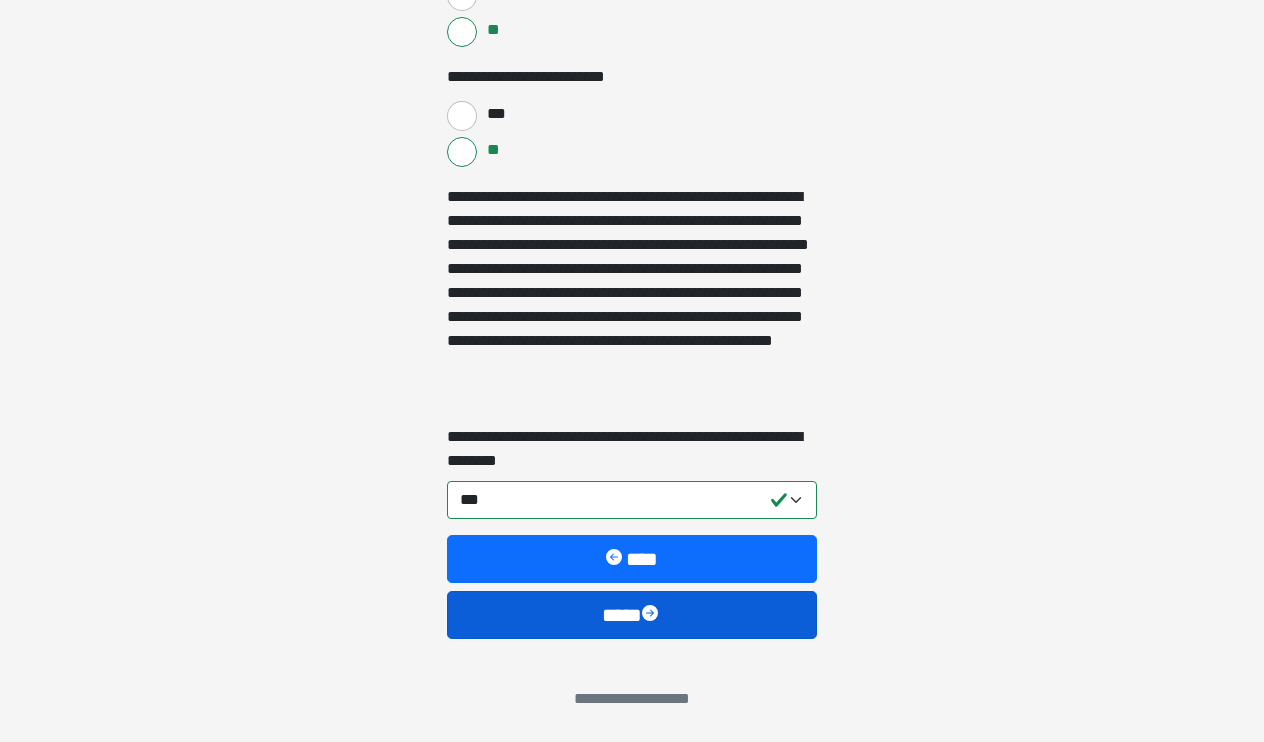 click on "****" at bounding box center [632, 615] 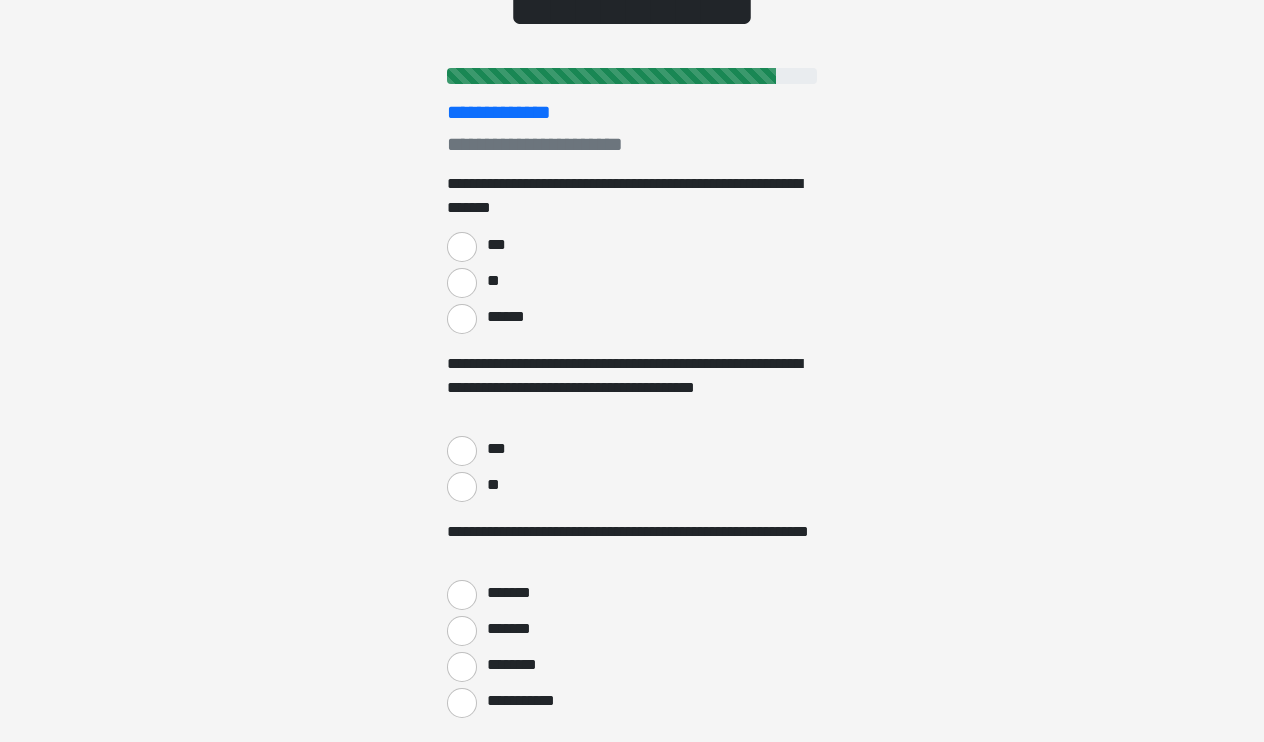 scroll, scrollTop: 217, scrollLeft: 0, axis: vertical 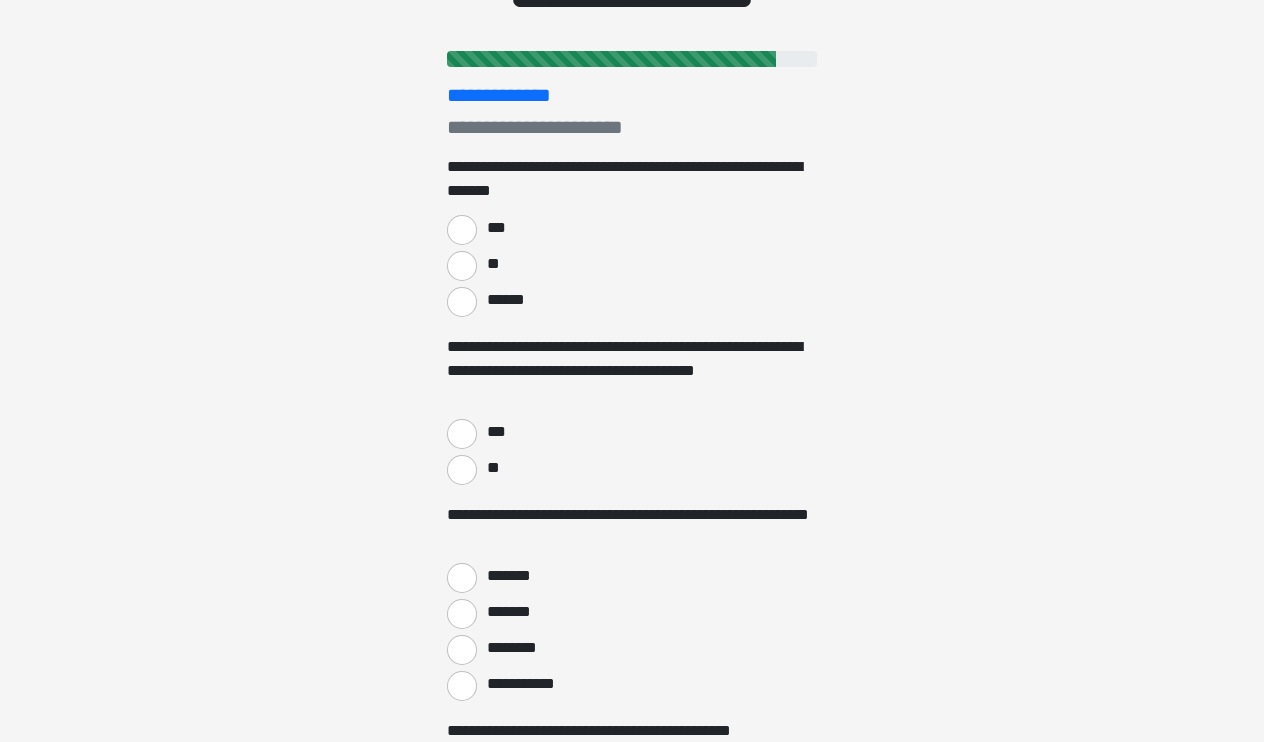 click on "**" at bounding box center [462, 266] 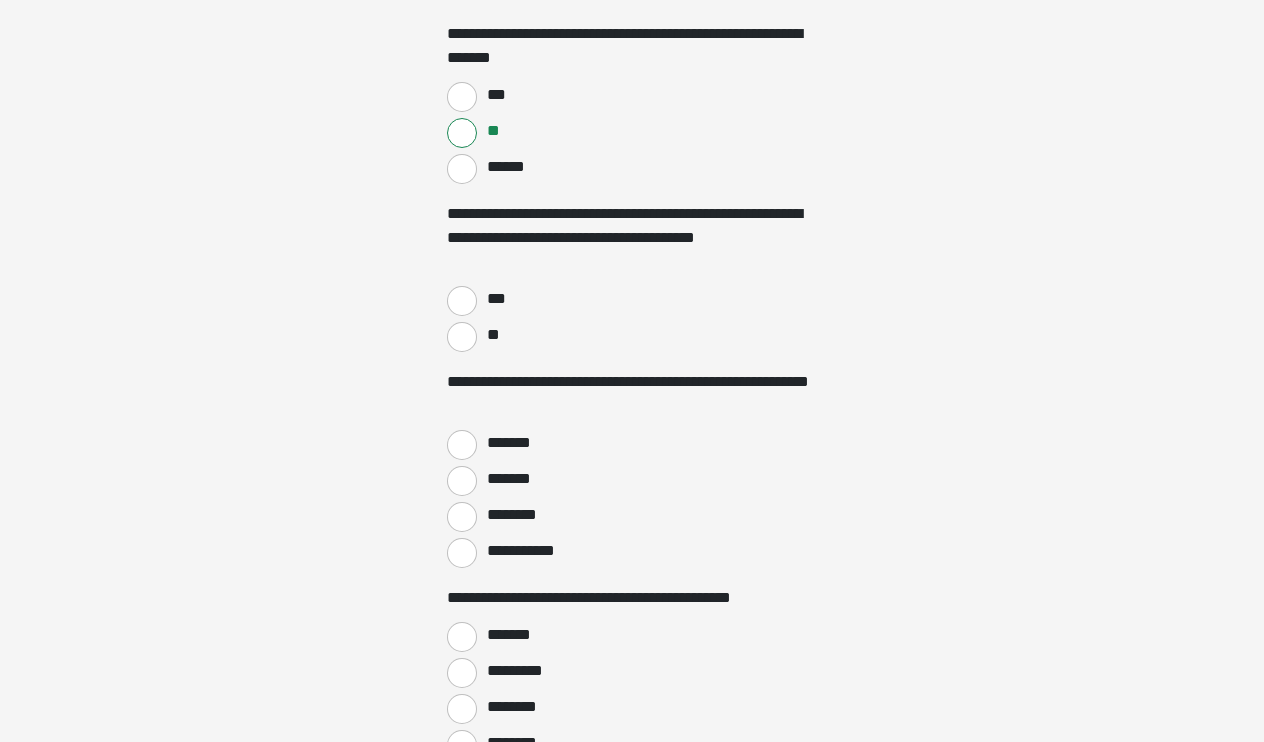 scroll, scrollTop: 354, scrollLeft: 0, axis: vertical 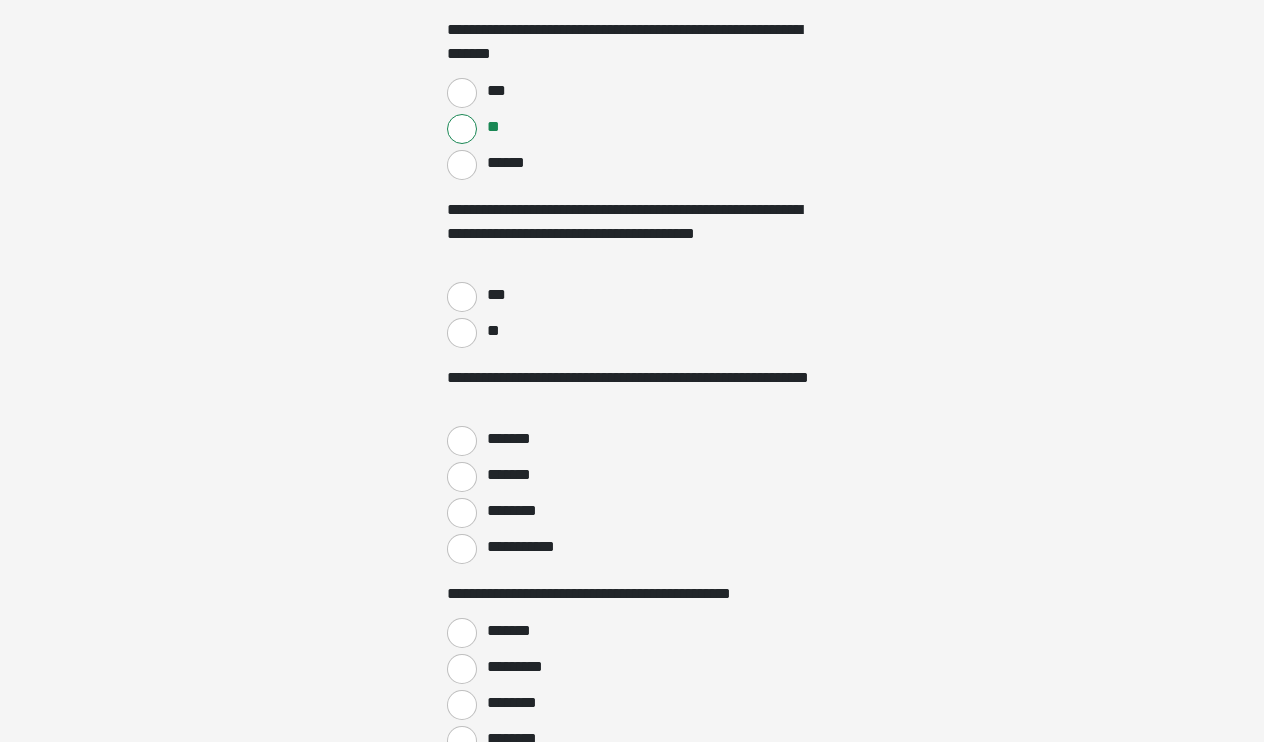 click on "***" at bounding box center [462, 297] 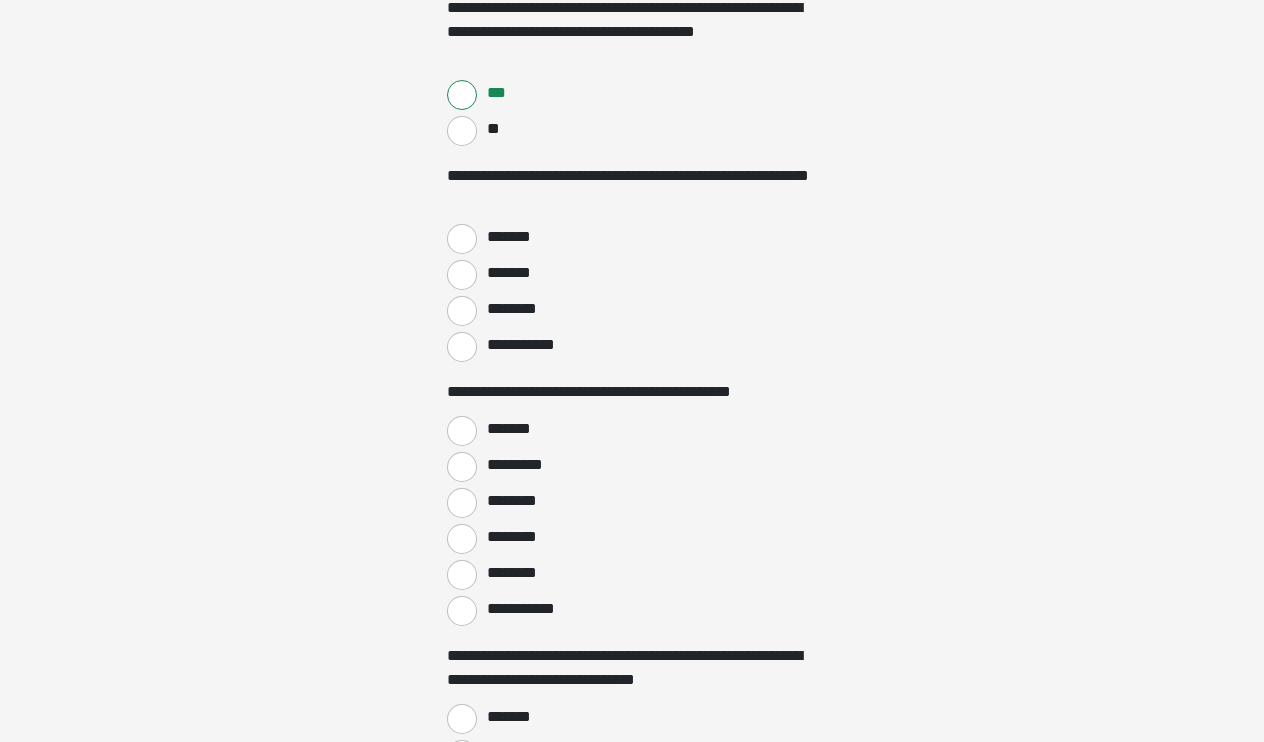 scroll, scrollTop: 556, scrollLeft: 0, axis: vertical 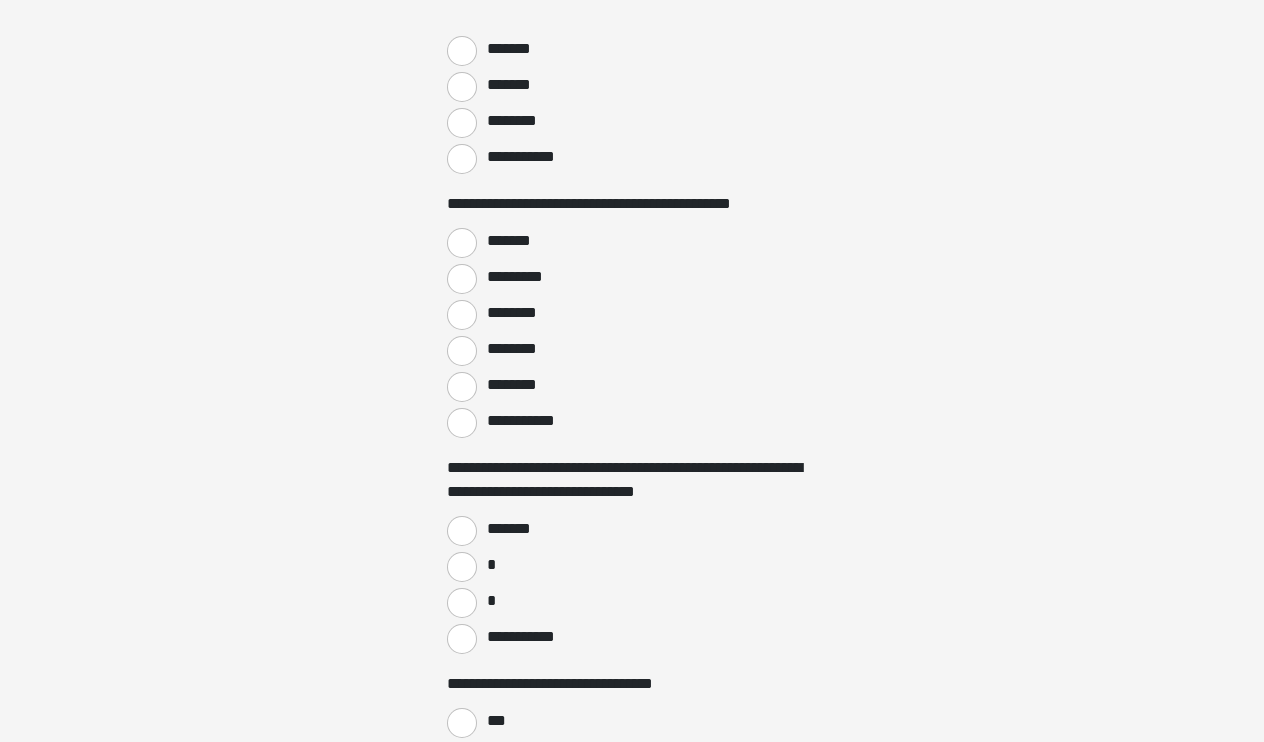 click on "********" at bounding box center (462, 387) 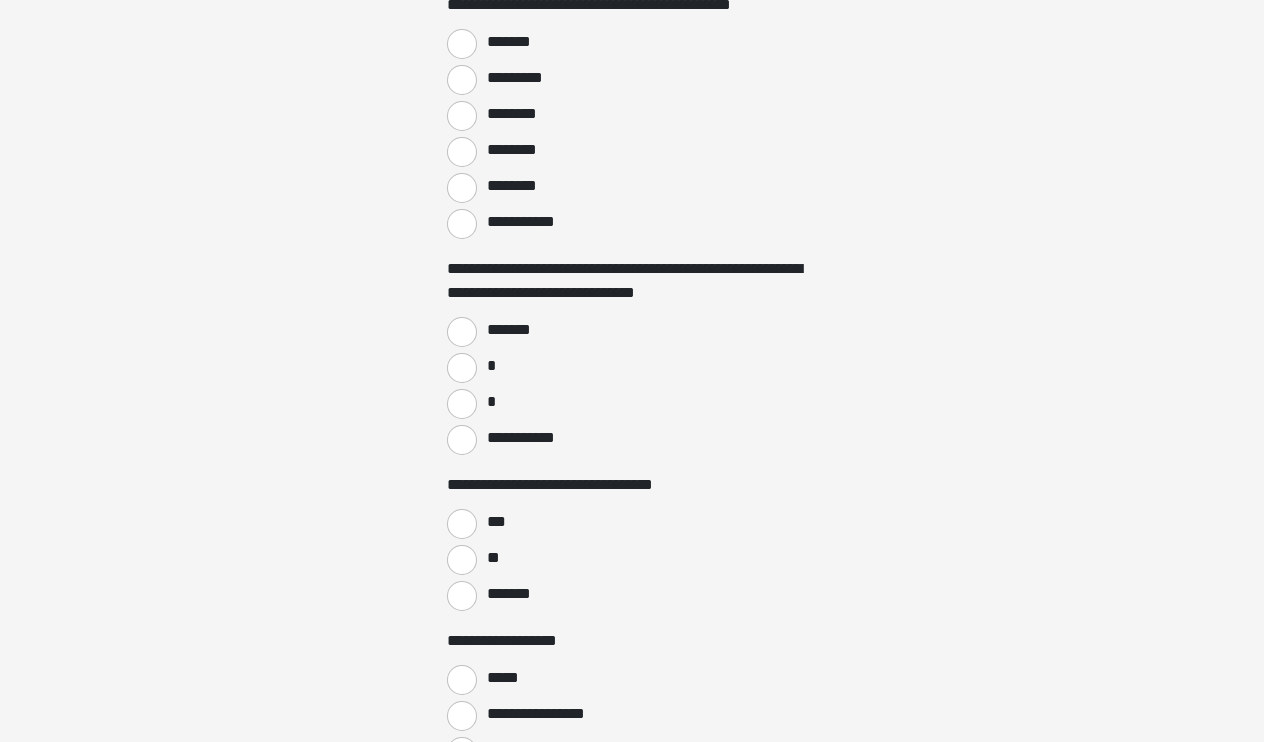 scroll, scrollTop: 944, scrollLeft: 0, axis: vertical 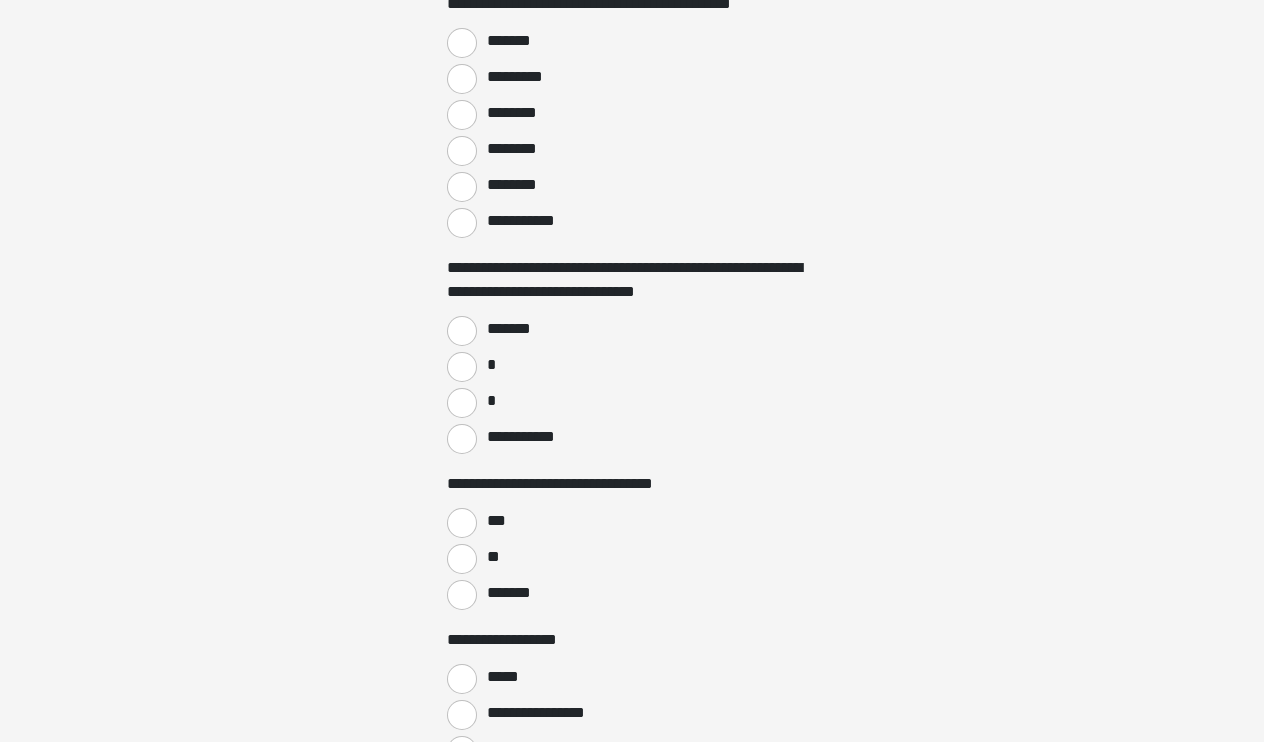 click on "*" at bounding box center (462, 367) 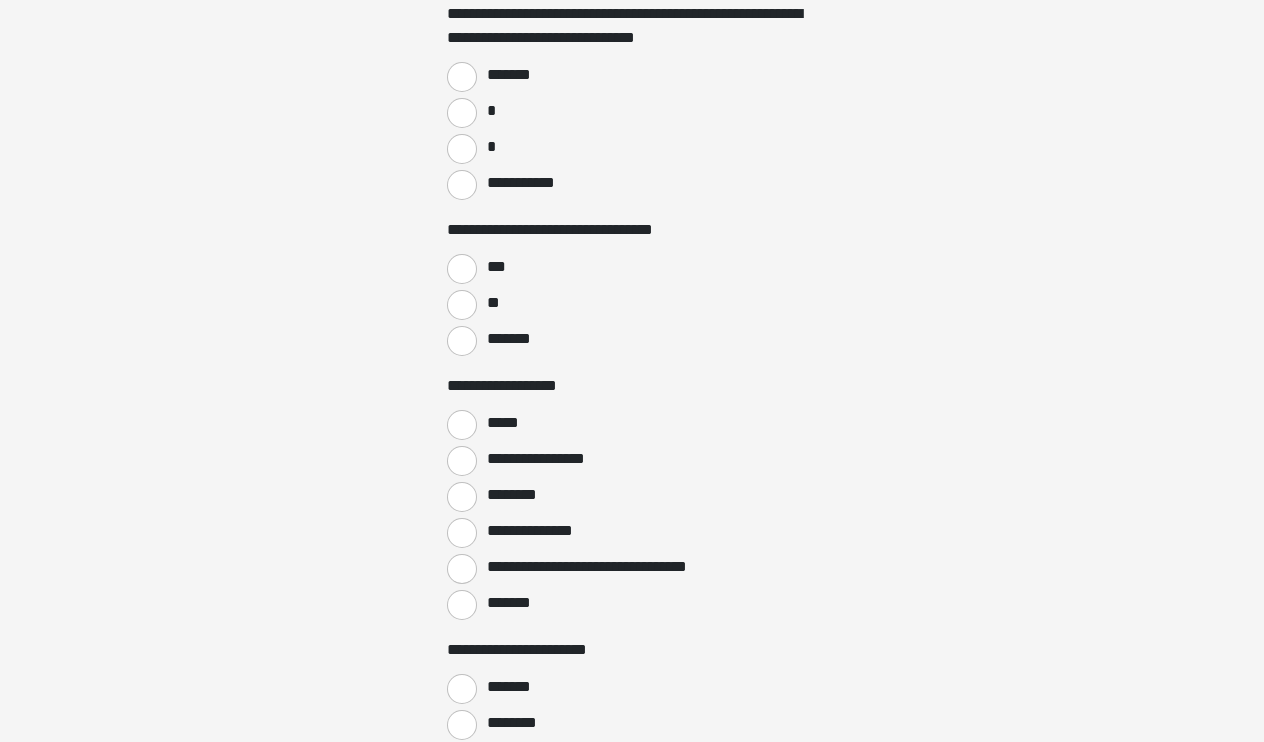 scroll, scrollTop: 1200, scrollLeft: 0, axis: vertical 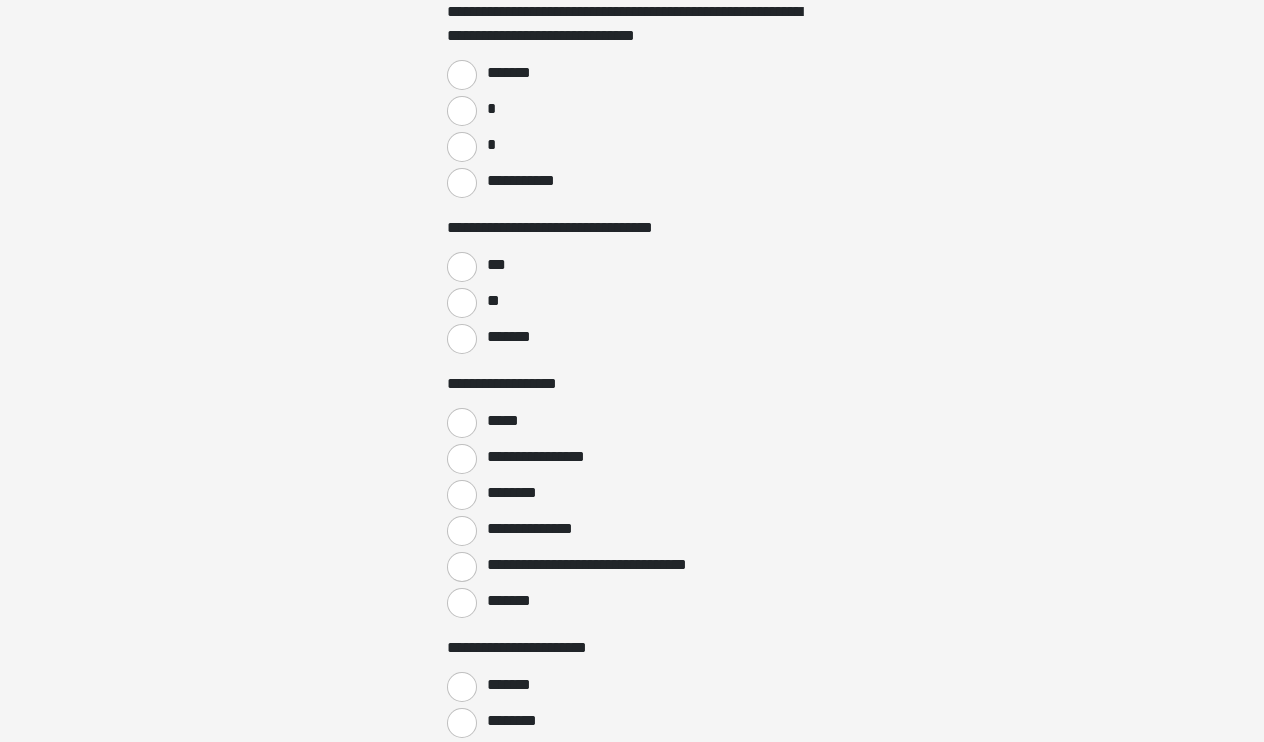 click on "**" at bounding box center [462, 303] 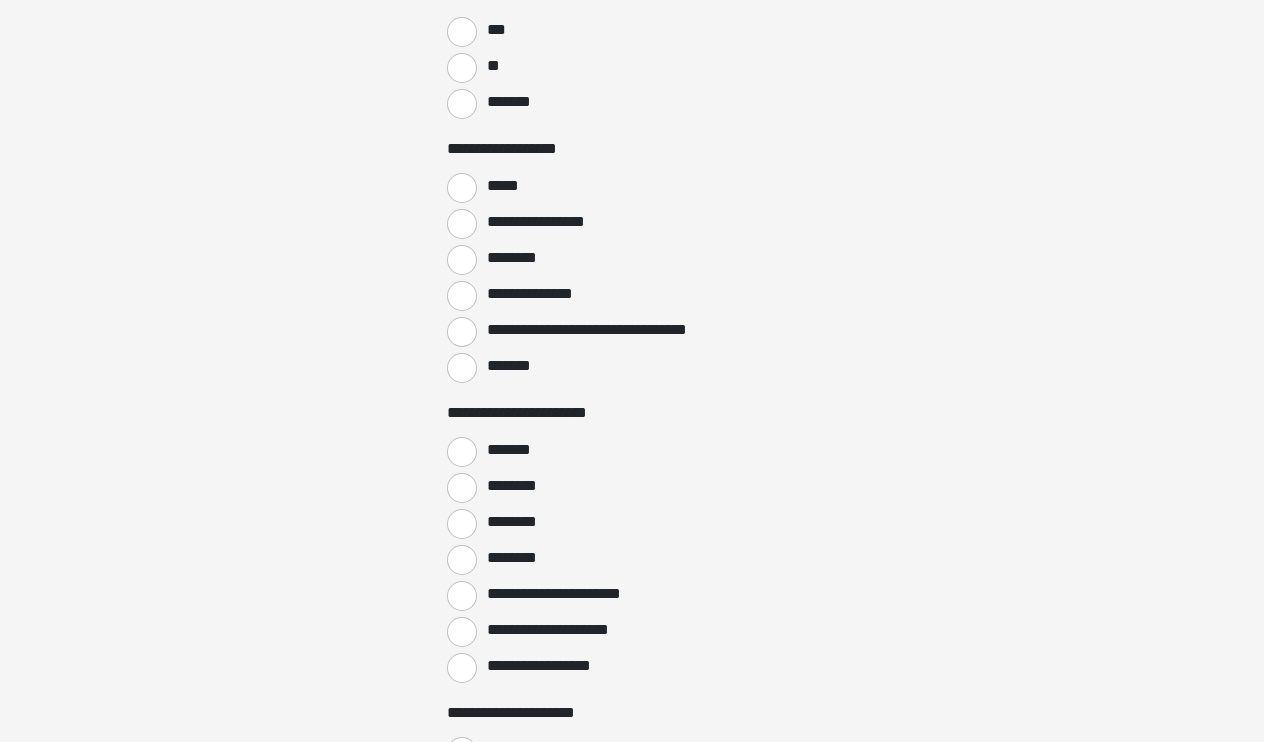 scroll, scrollTop: 1444, scrollLeft: 0, axis: vertical 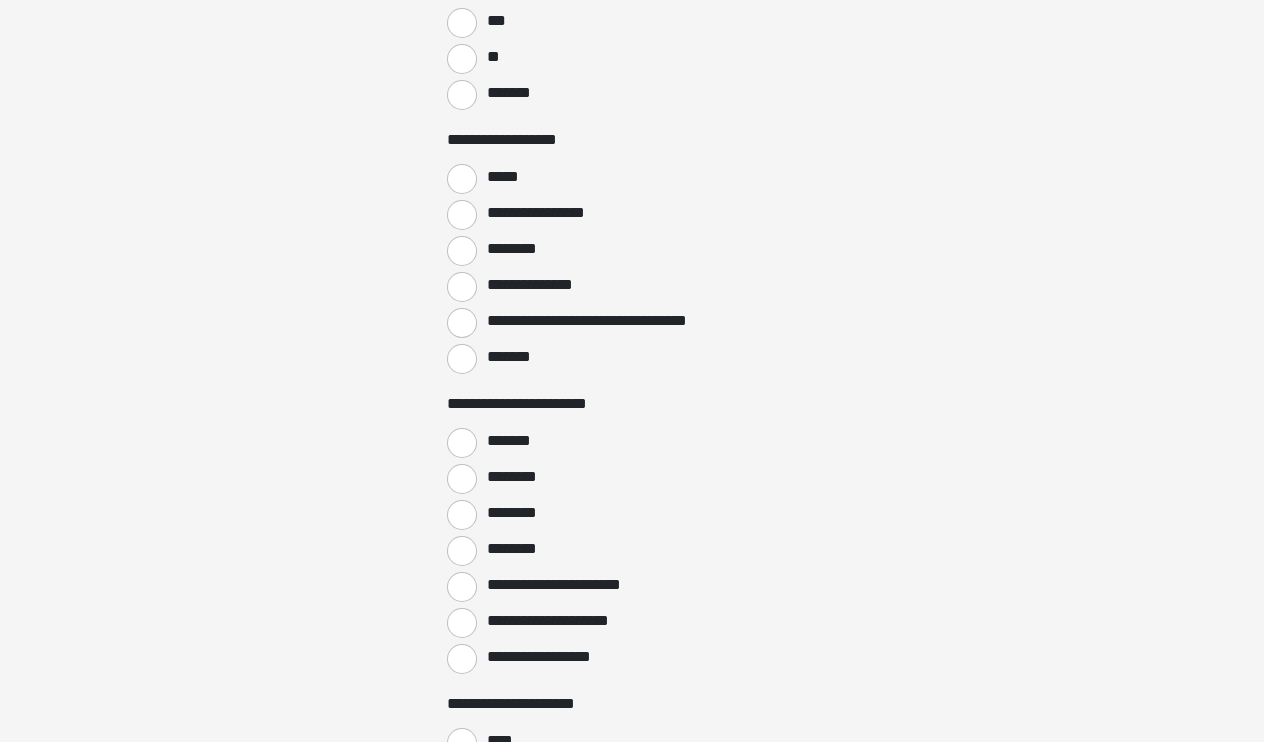 click on "*****" at bounding box center [462, 179] 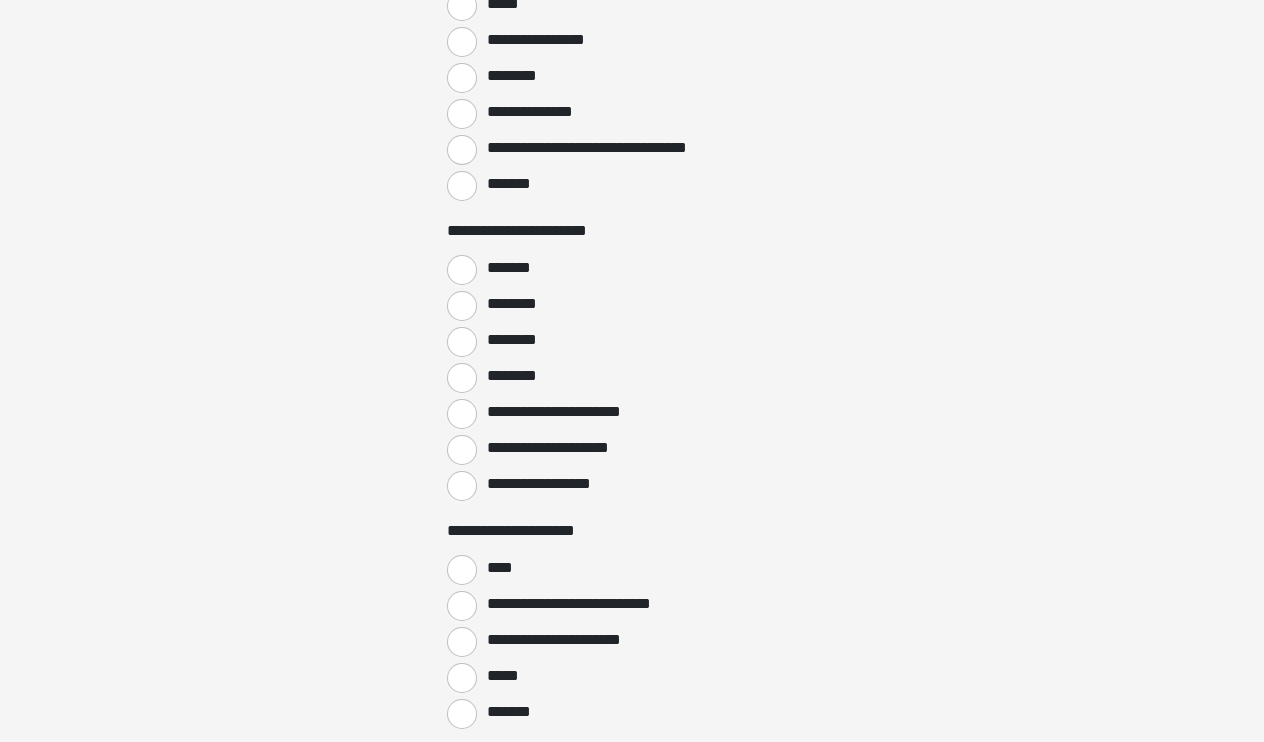 scroll, scrollTop: 1614, scrollLeft: 0, axis: vertical 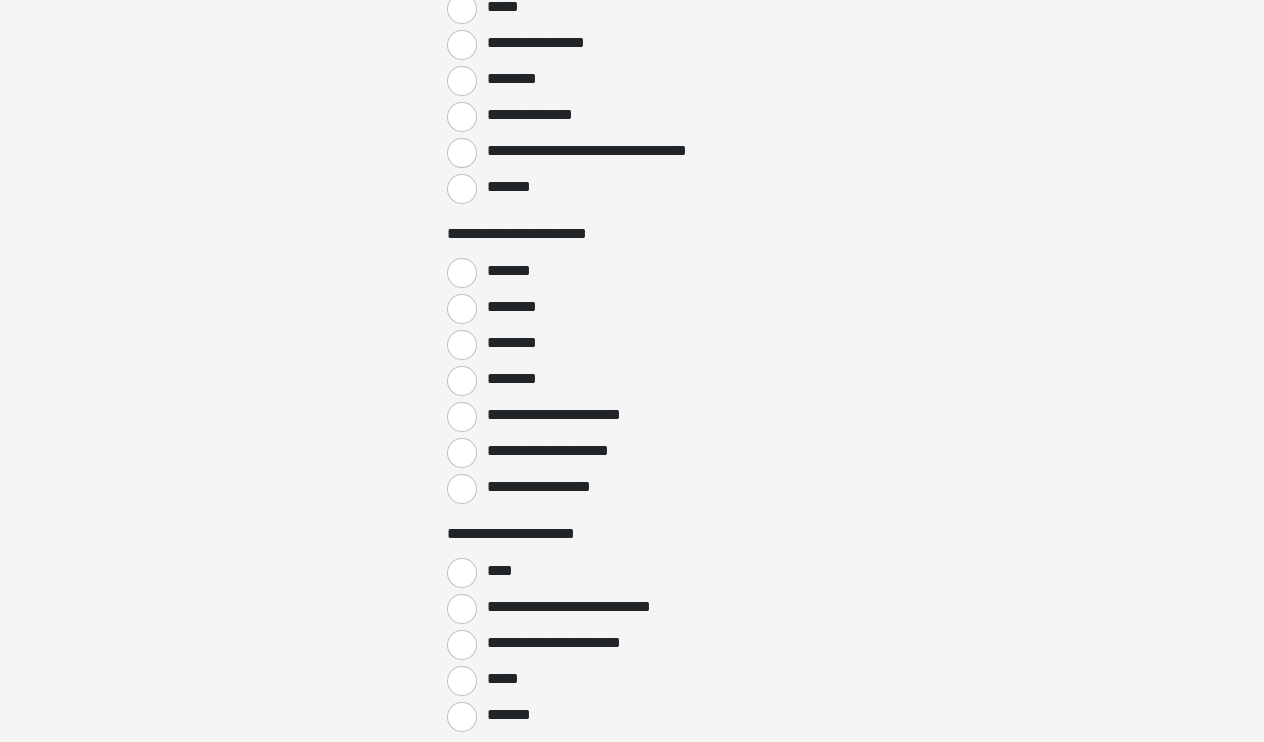 click on "**********" at bounding box center [462, 489] 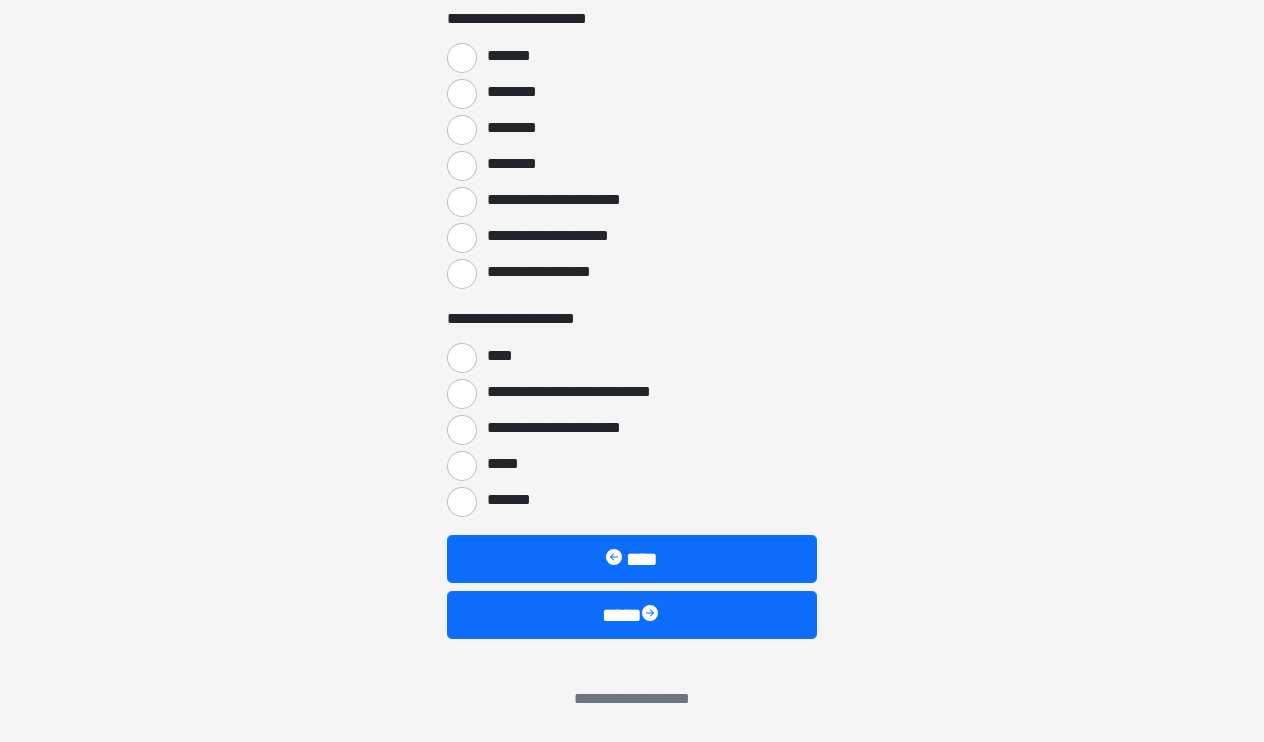 scroll, scrollTop: 1829, scrollLeft: 0, axis: vertical 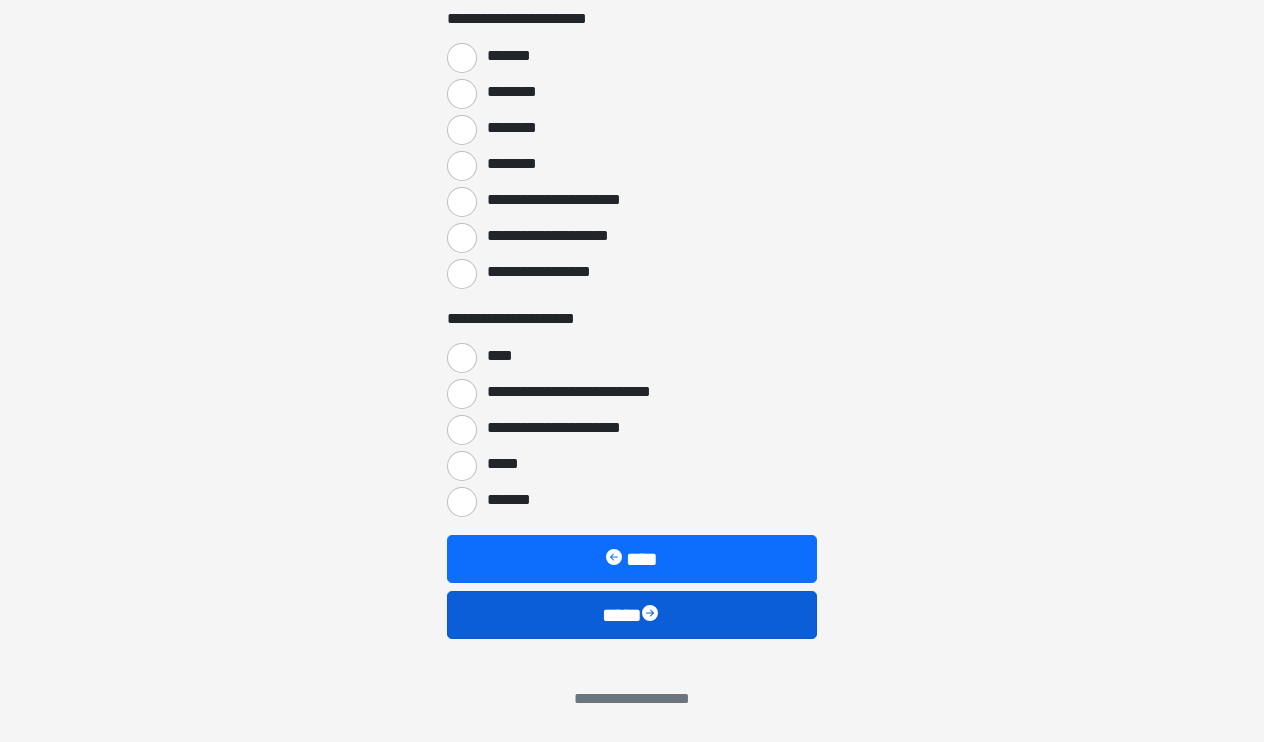 click on "****" at bounding box center (632, 615) 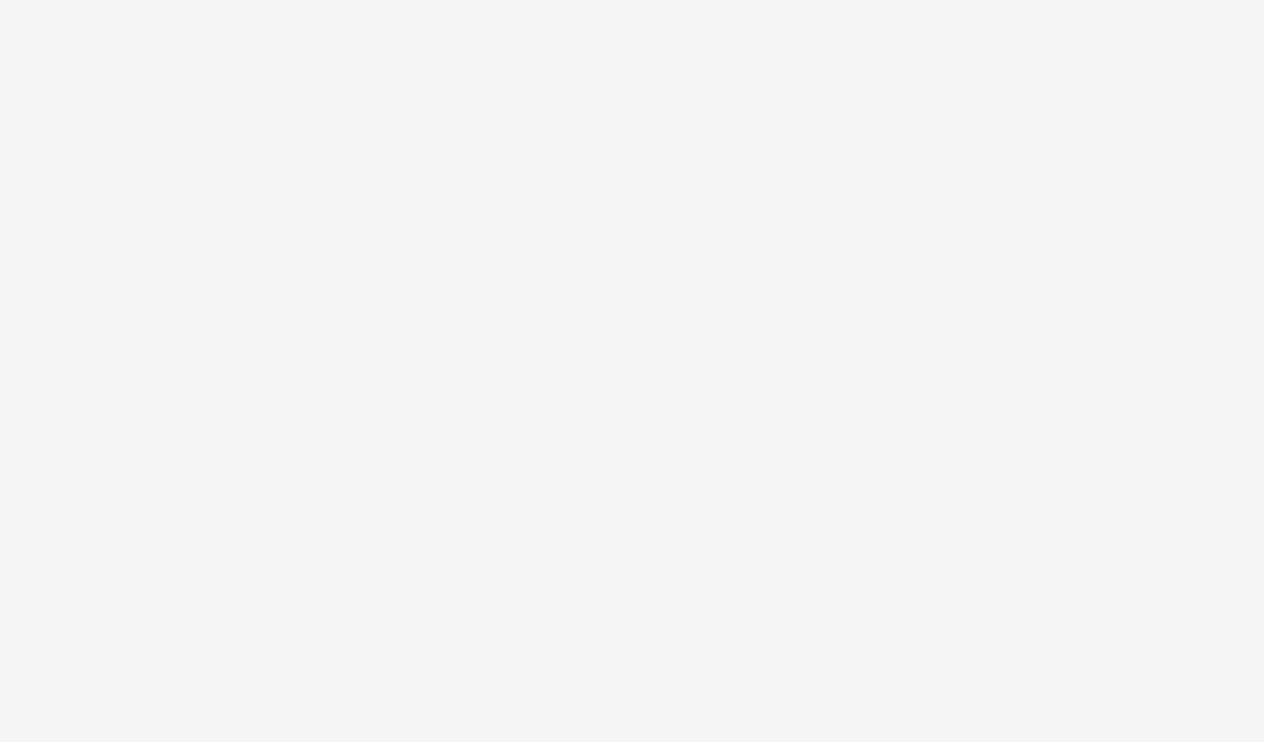 scroll, scrollTop: 27, scrollLeft: 0, axis: vertical 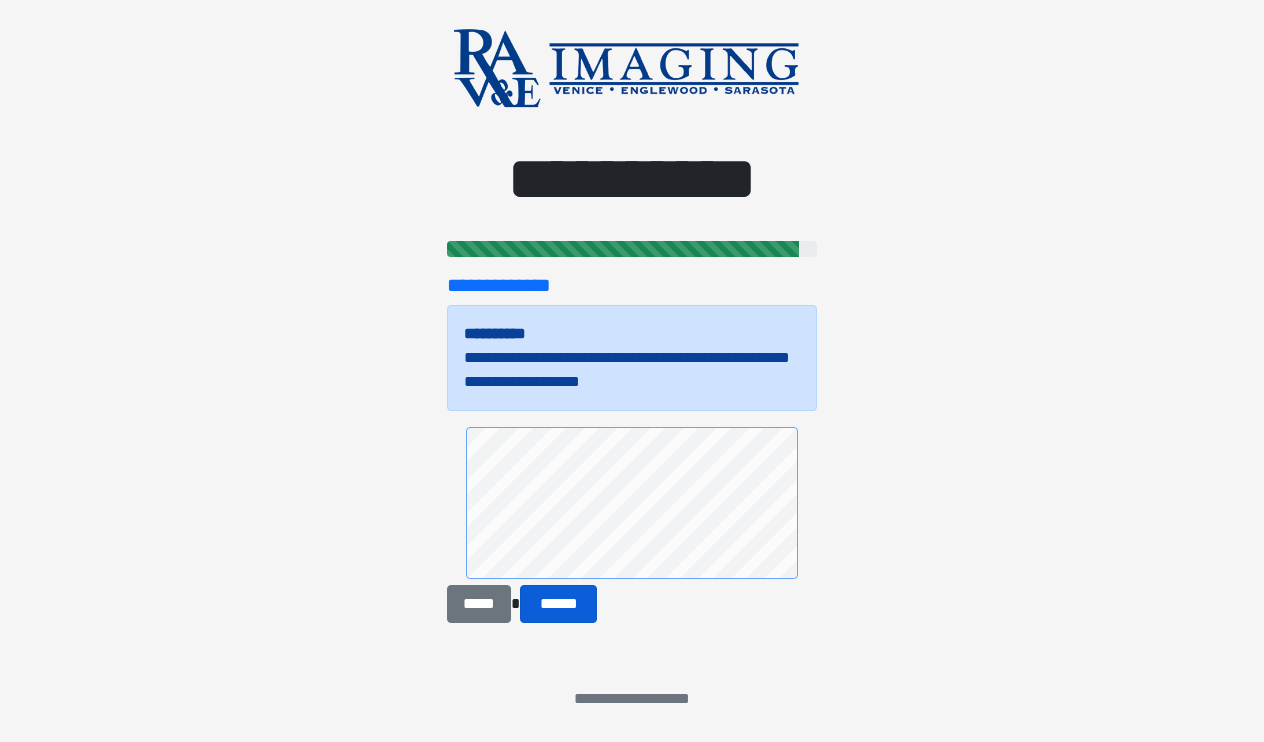 click on "******" at bounding box center [558, 604] 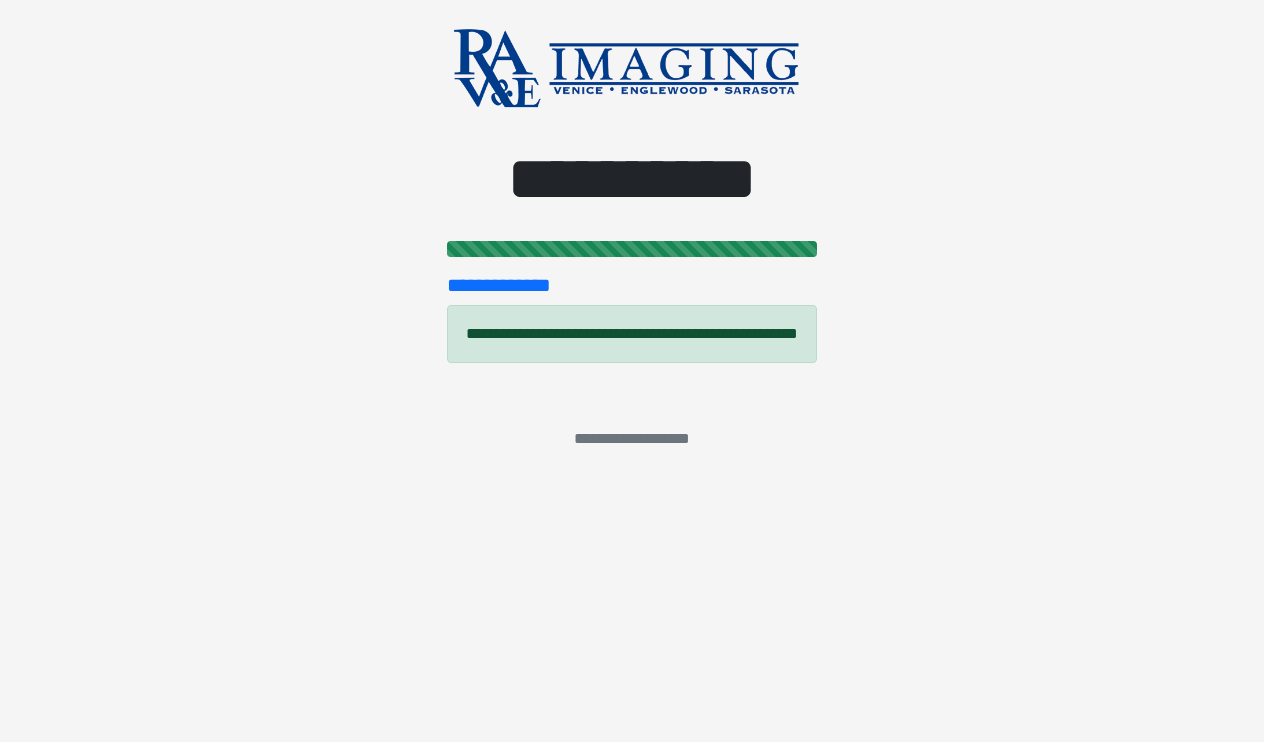scroll, scrollTop: 0, scrollLeft: 0, axis: both 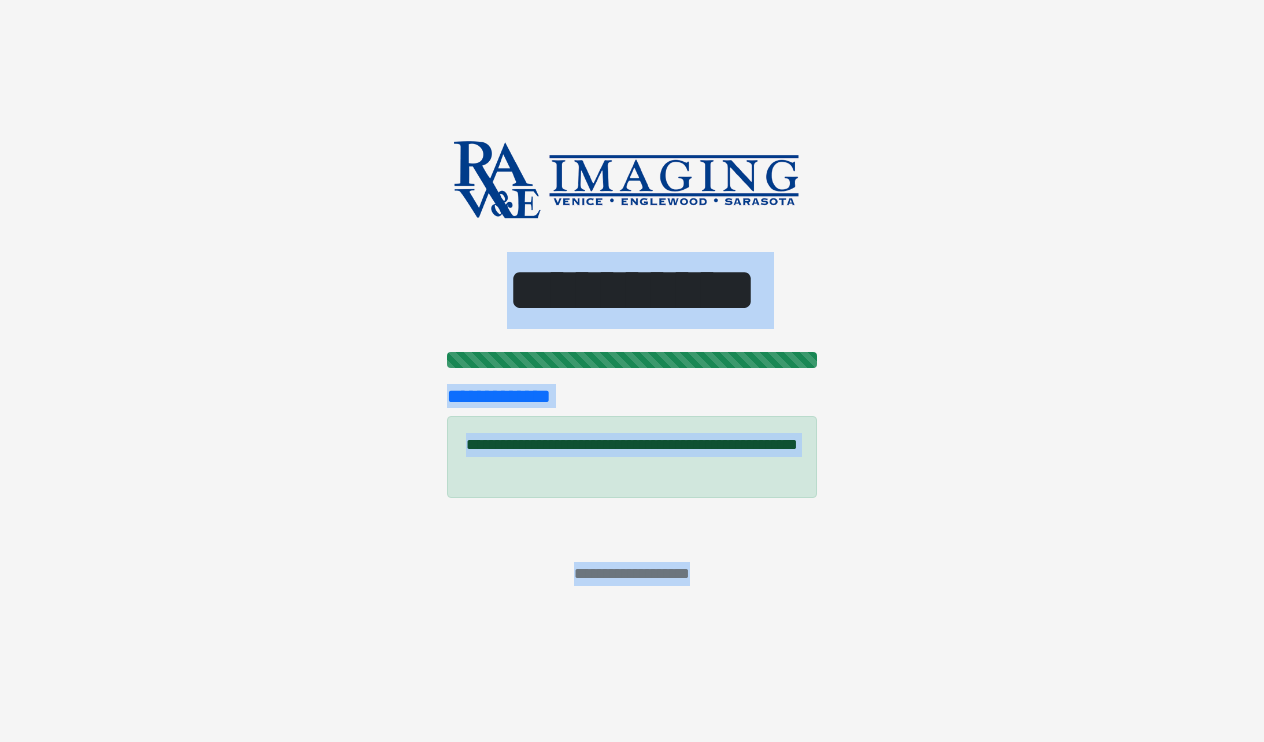 drag, startPoint x: 550, startPoint y: 603, endPoint x: 334, endPoint y: 243, distance: 419.82852 